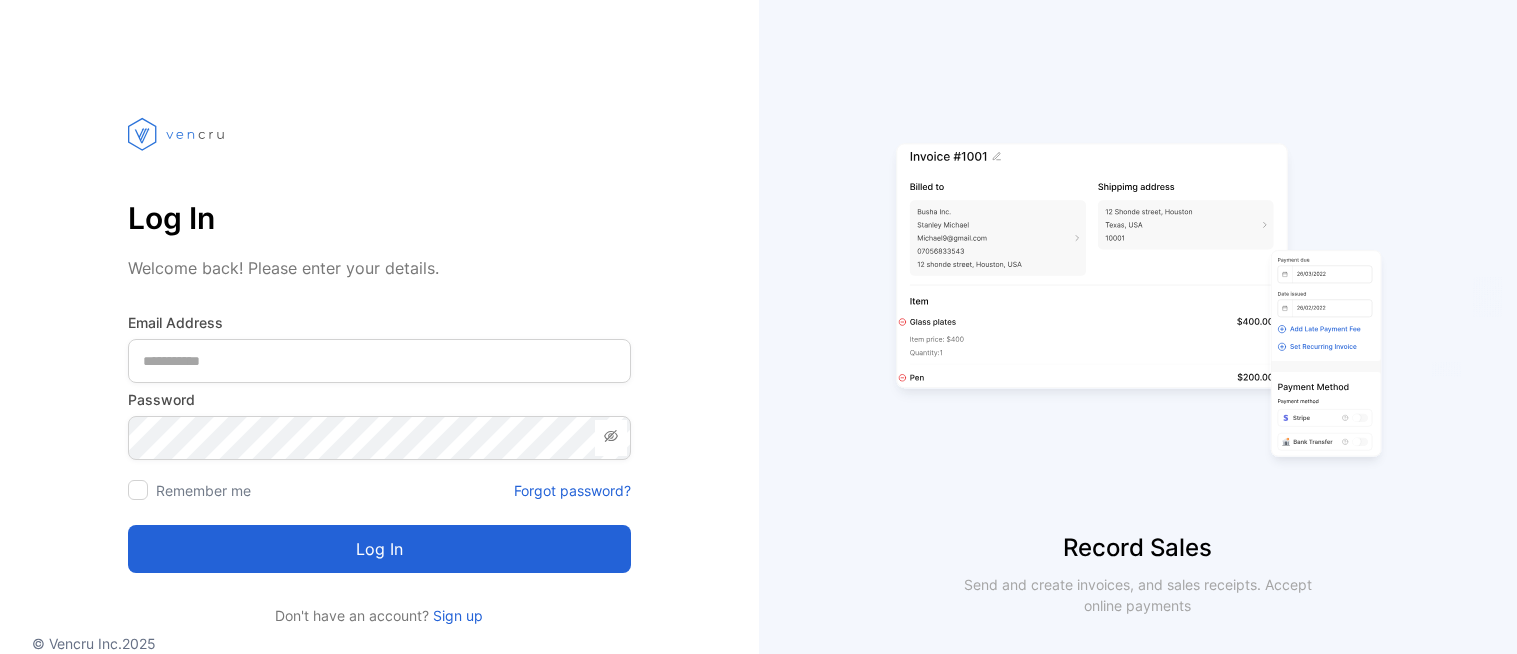 scroll, scrollTop: 0, scrollLeft: 0, axis: both 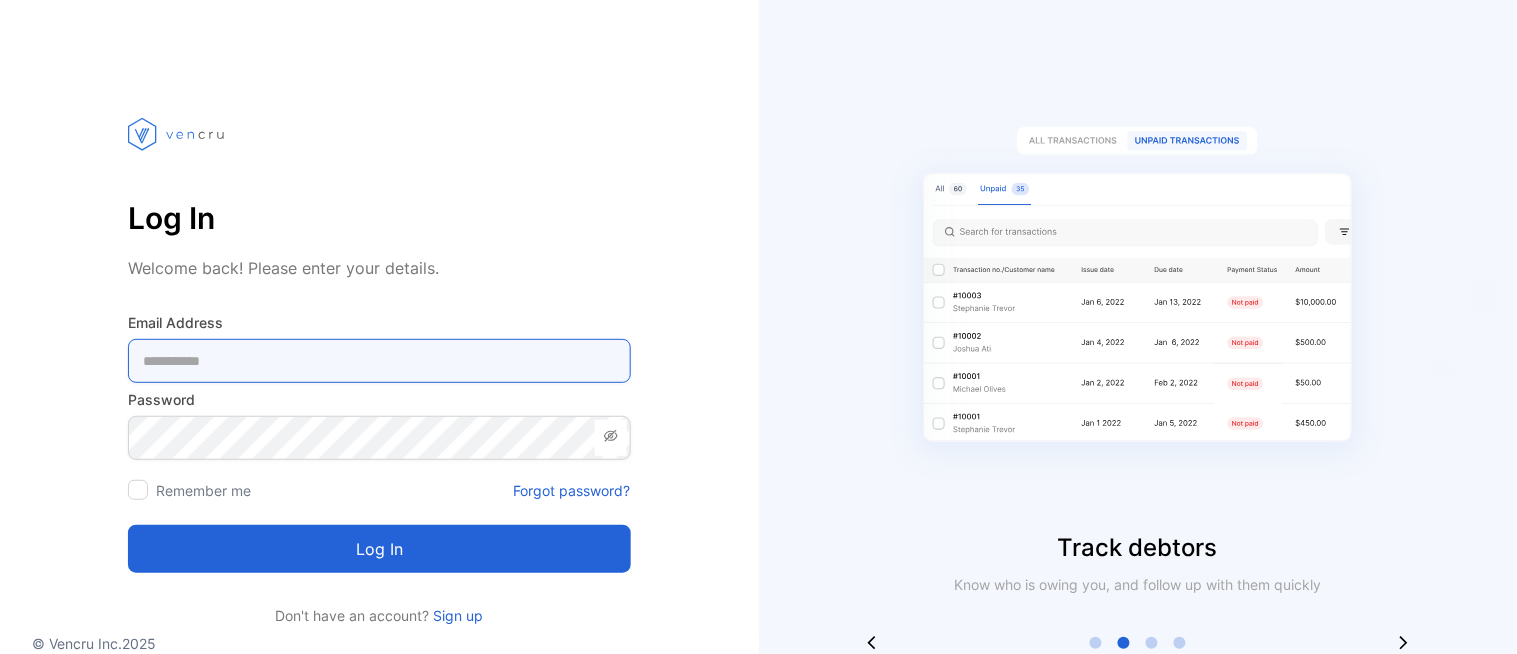 type on "**********" 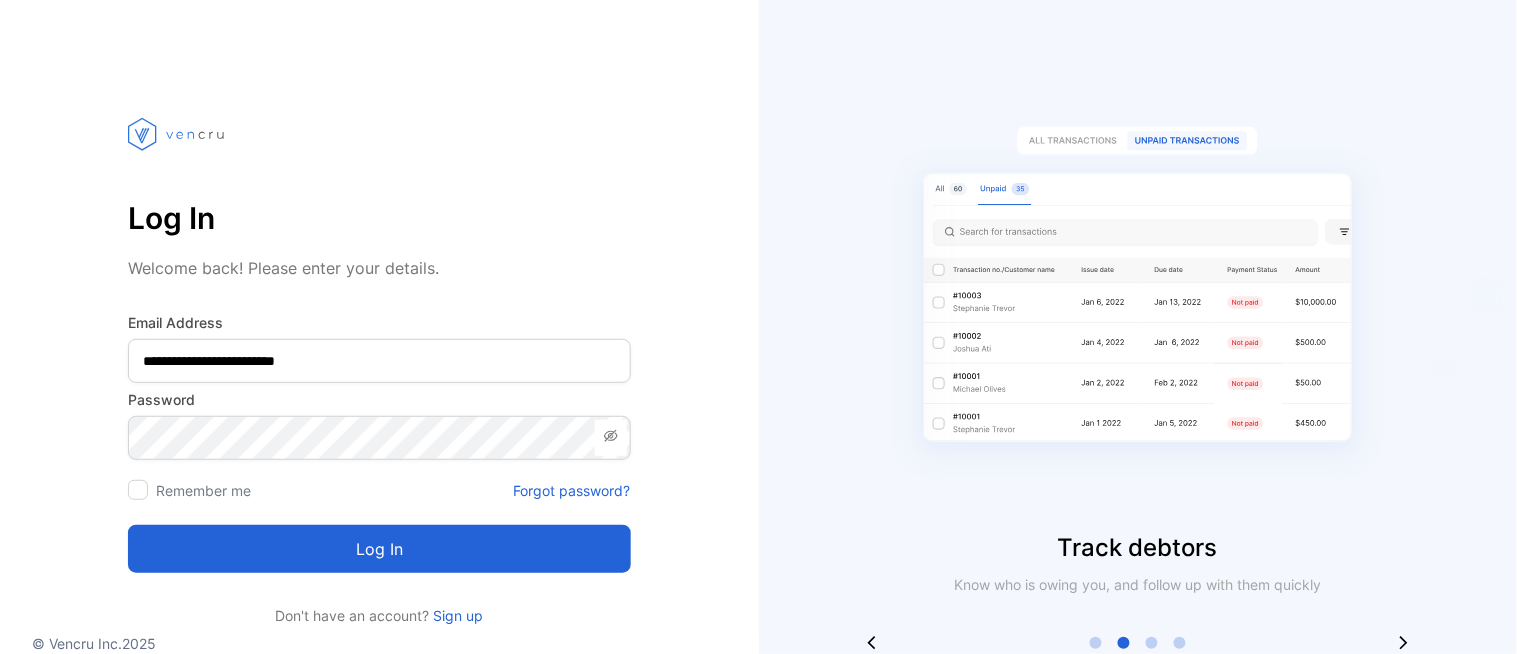 click on "Log in" at bounding box center (379, 549) 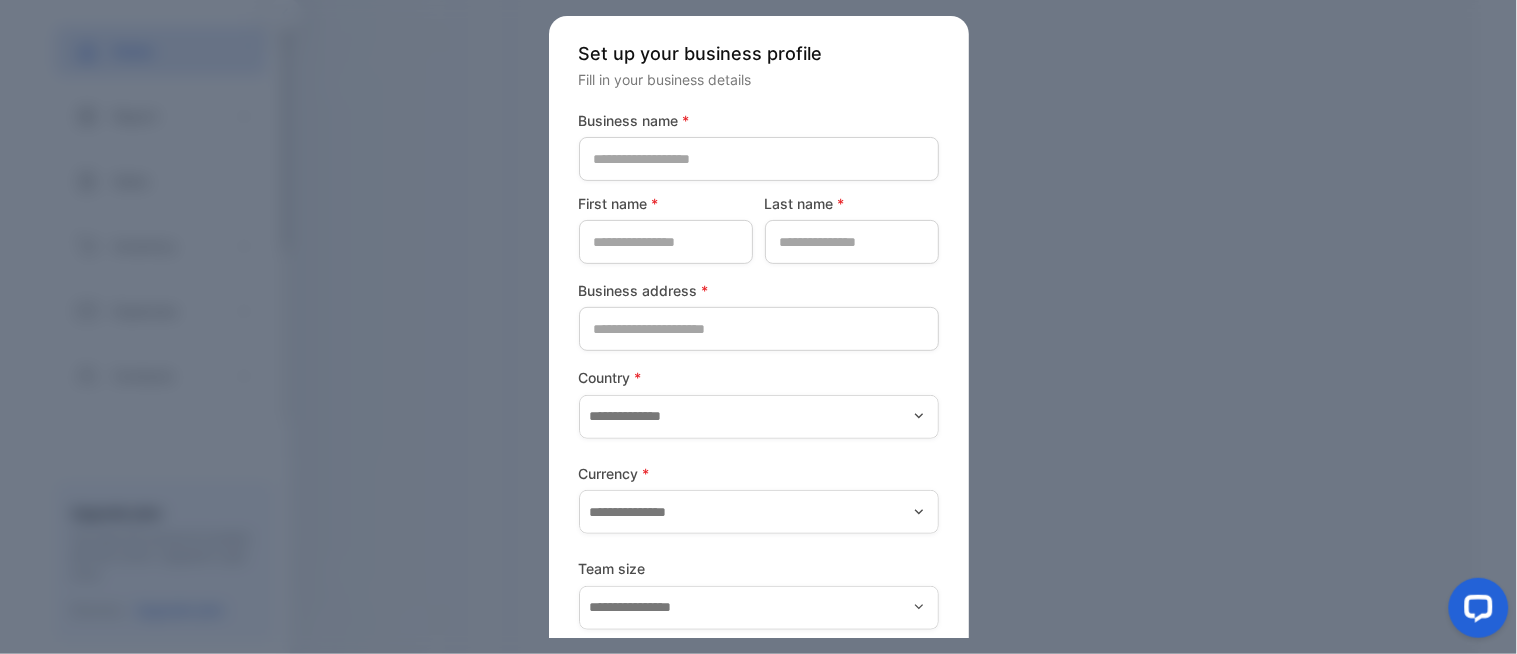 scroll, scrollTop: 0, scrollLeft: 0, axis: both 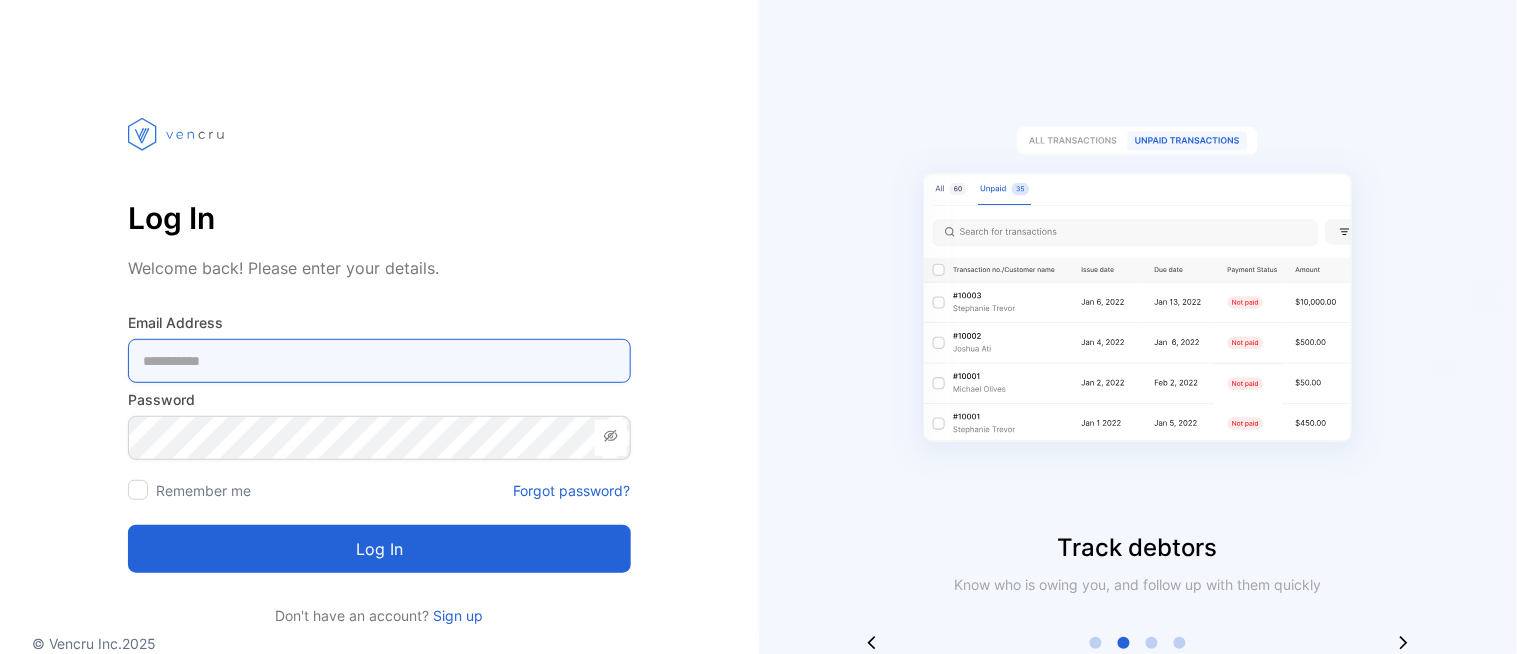 type on "**********" 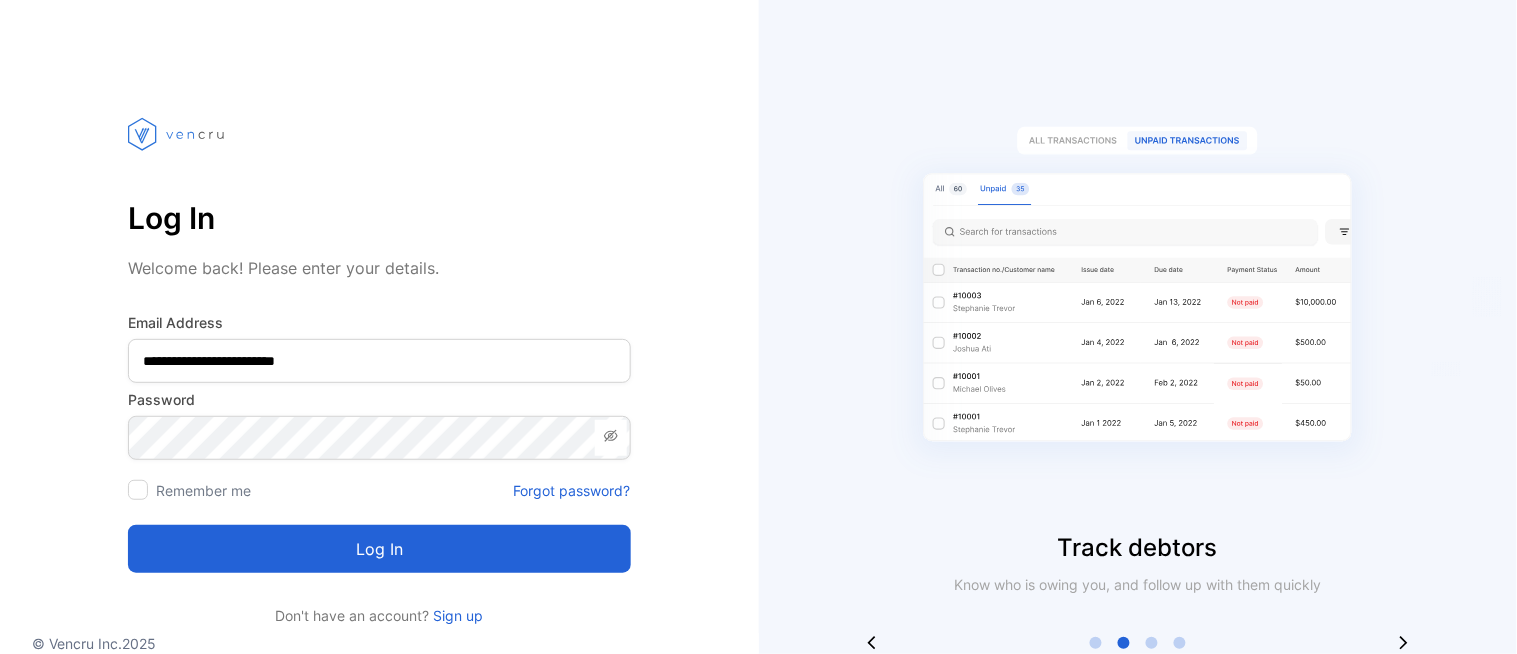 click on "**********" at bounding box center (379, 353) 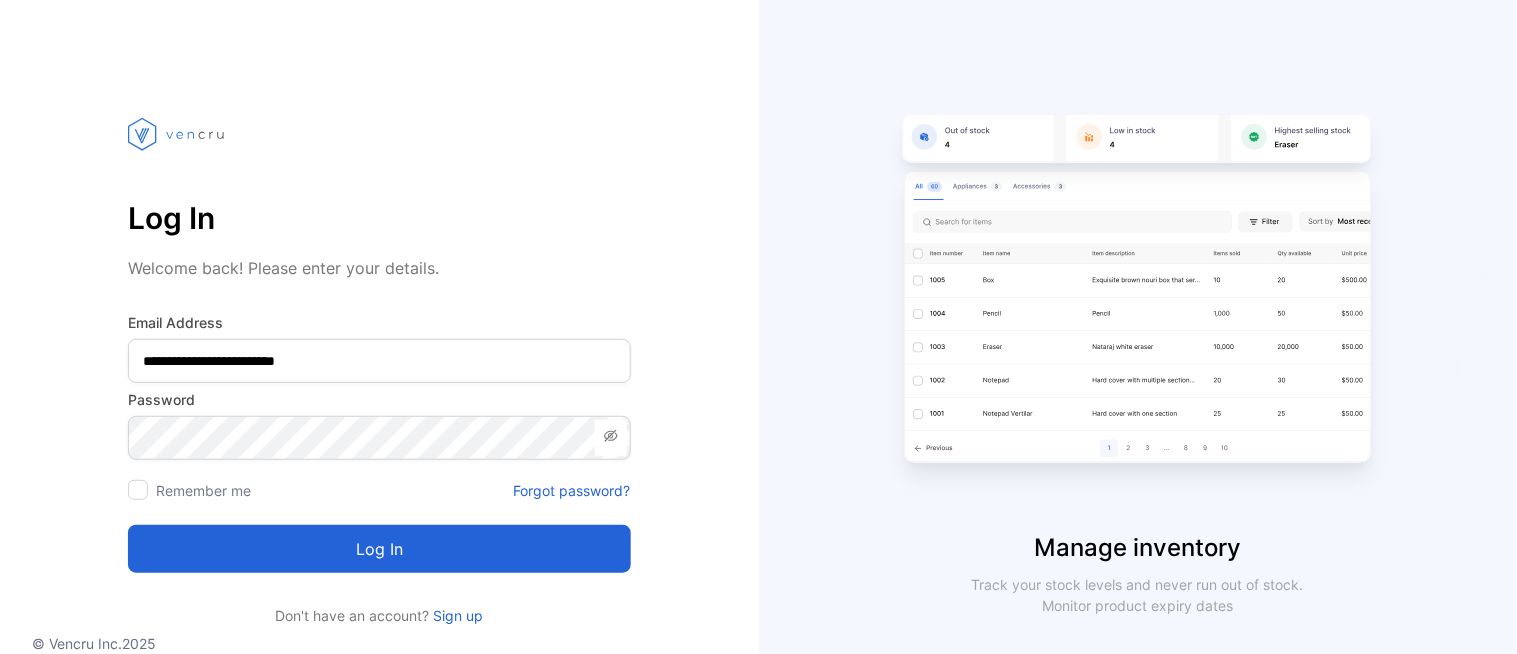 click on "Log in" at bounding box center (379, 549) 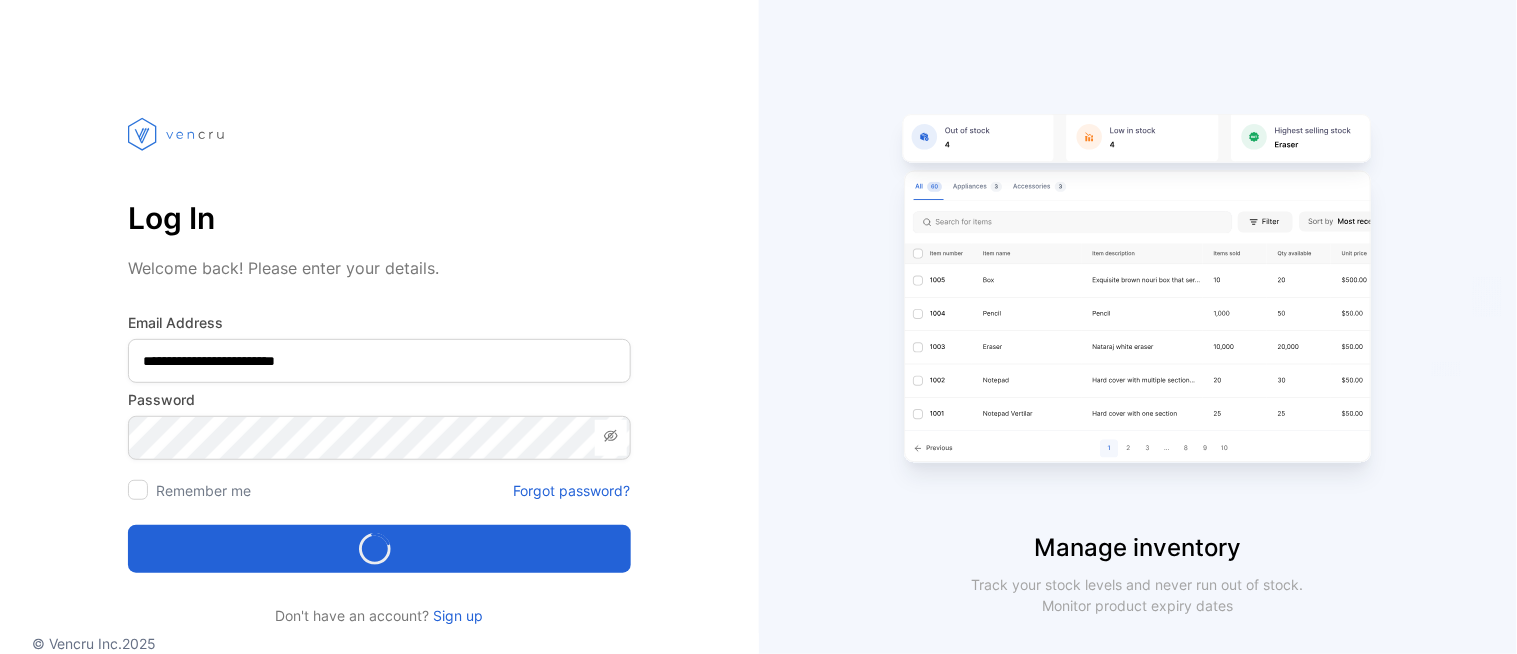 click on "Loading..." at bounding box center (379, 549) 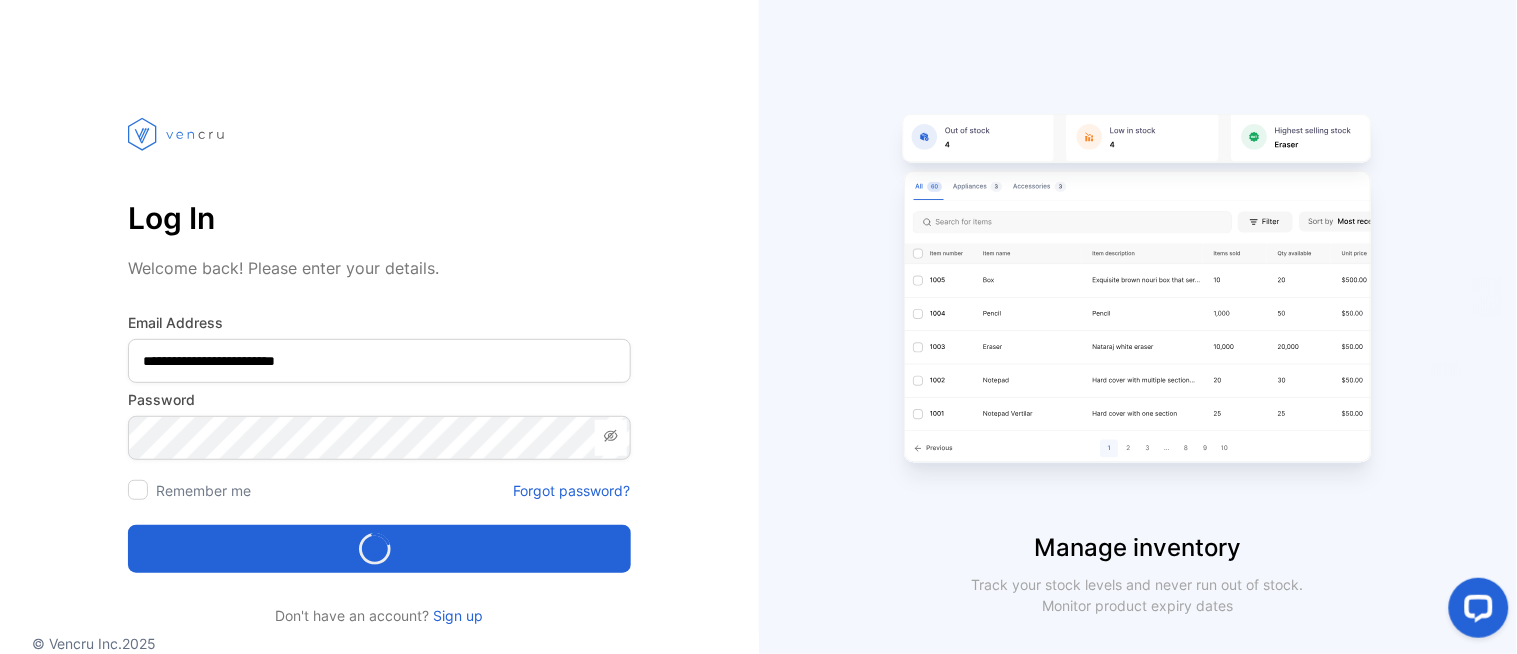 scroll, scrollTop: 0, scrollLeft: 0, axis: both 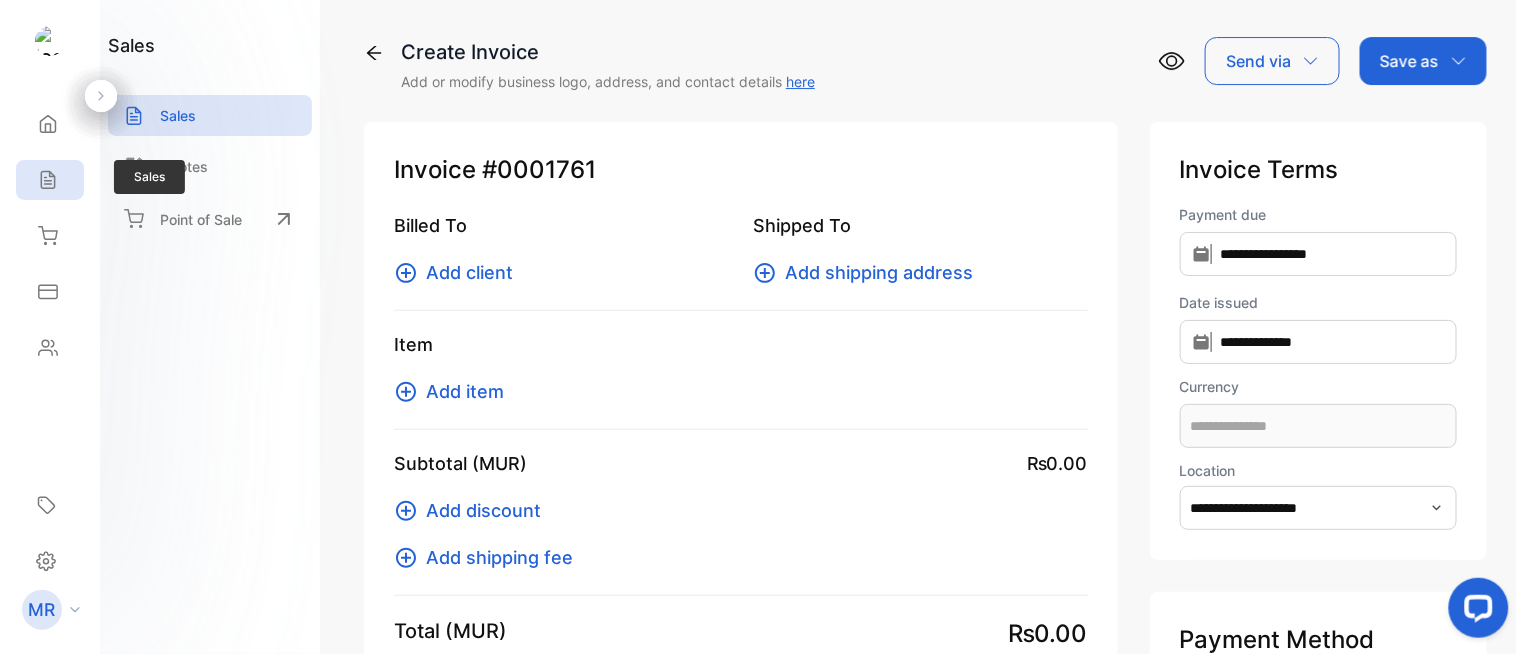 click 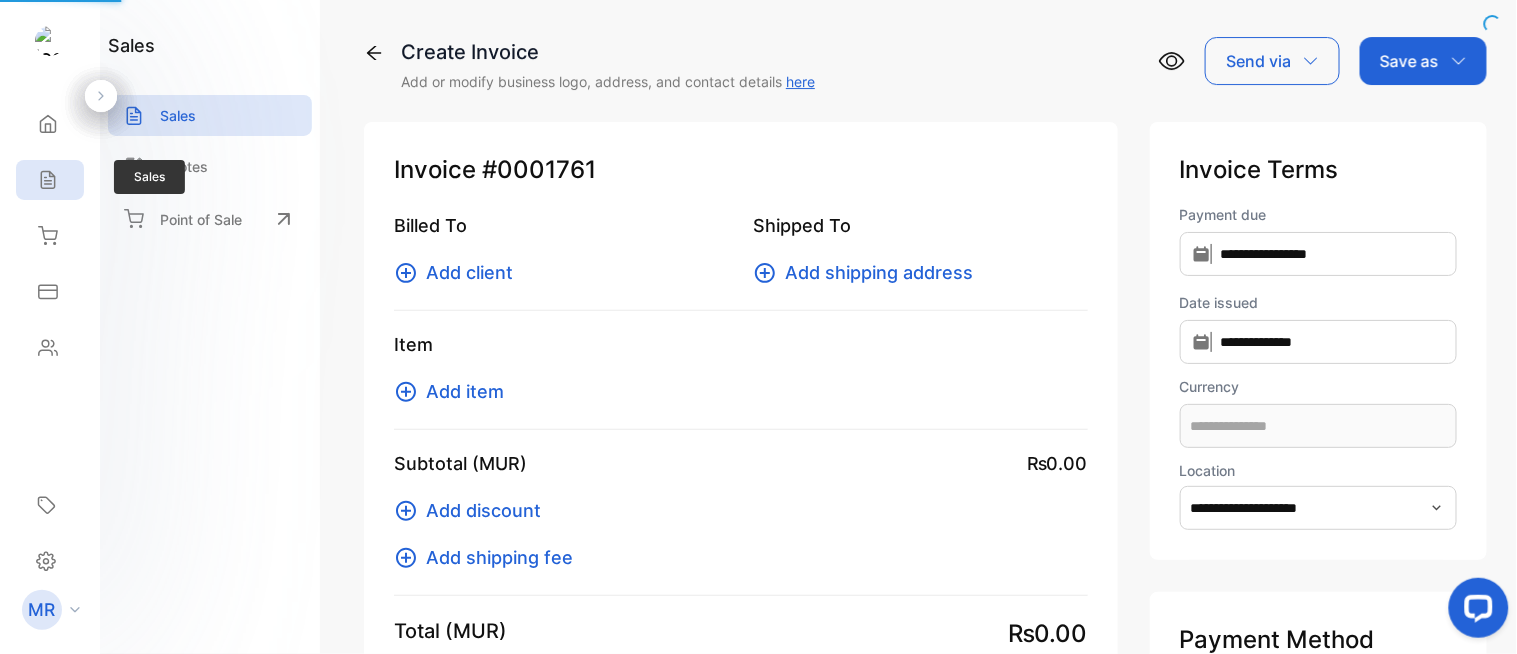 click 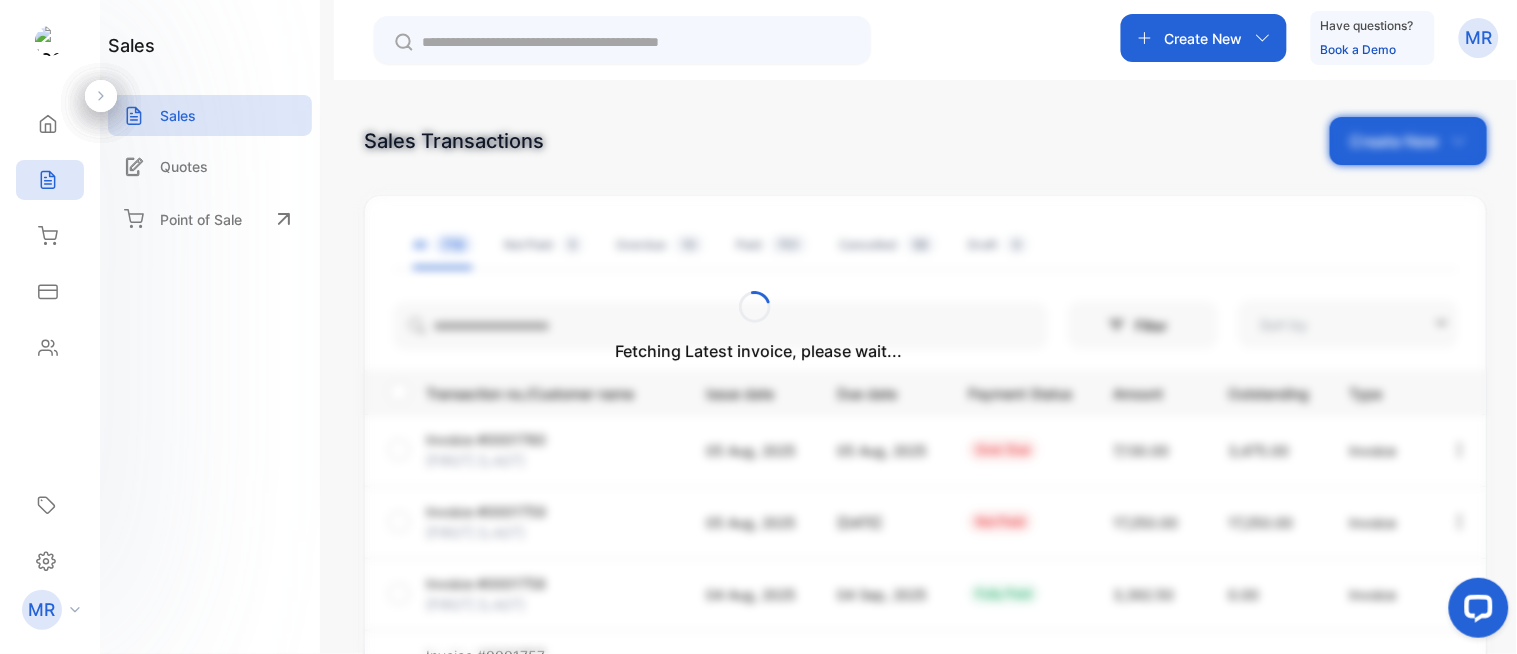 type on "**********" 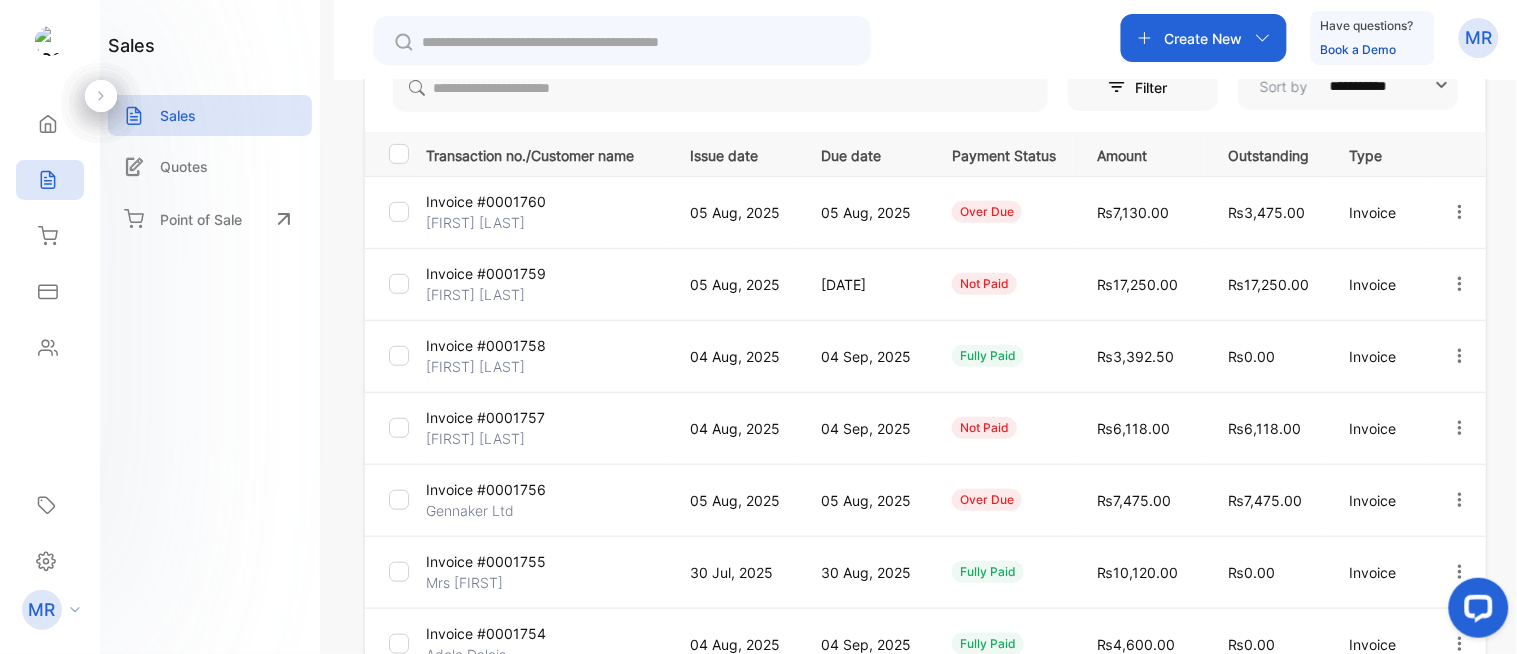 scroll, scrollTop: 0, scrollLeft: 0, axis: both 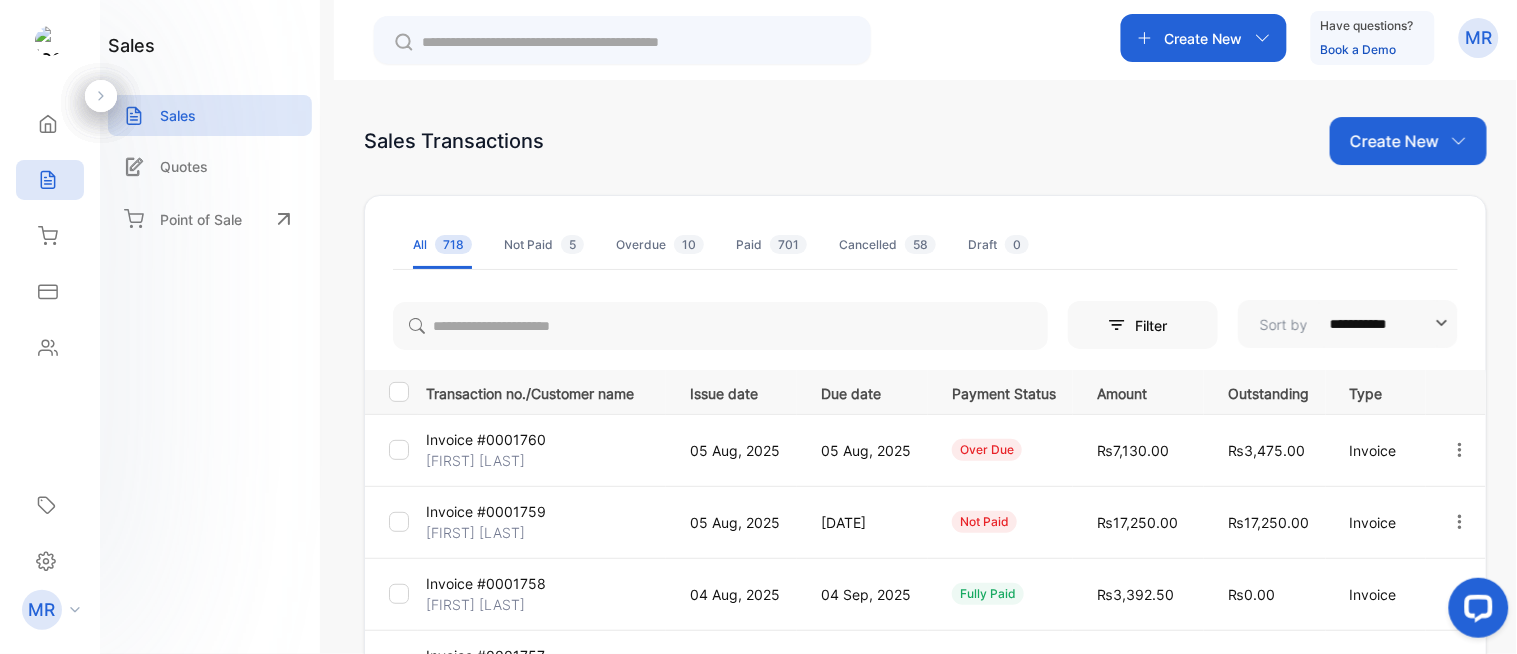 click on "Create New" at bounding box center [1394, 141] 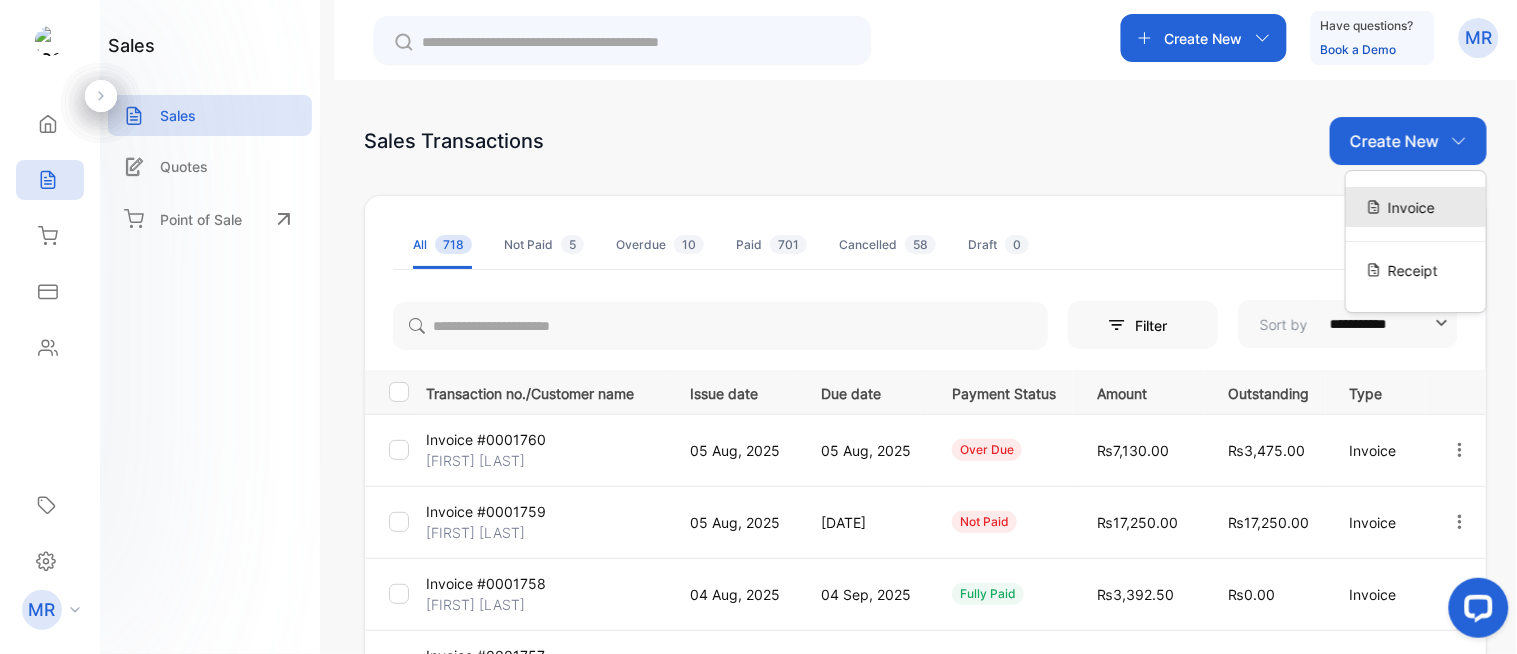 click on "Invoice" at bounding box center (1411, 207) 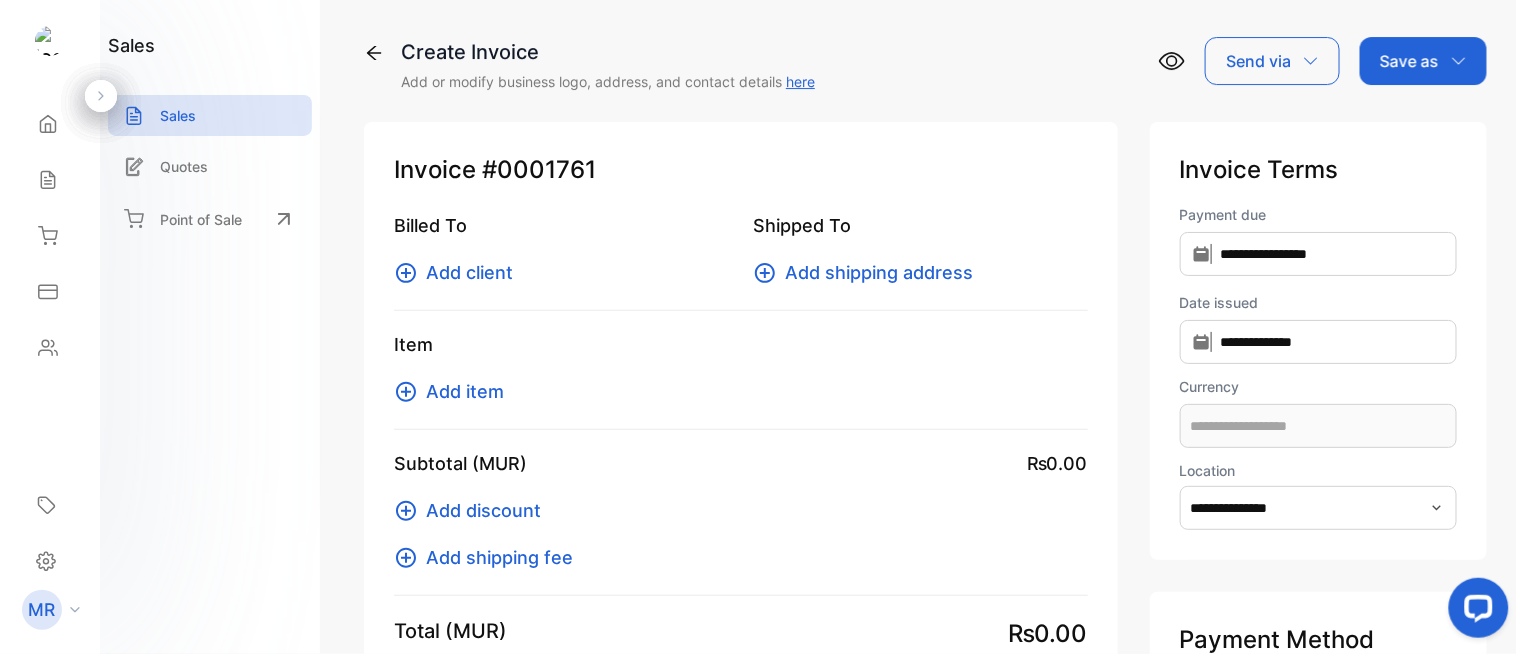 type on "**********" 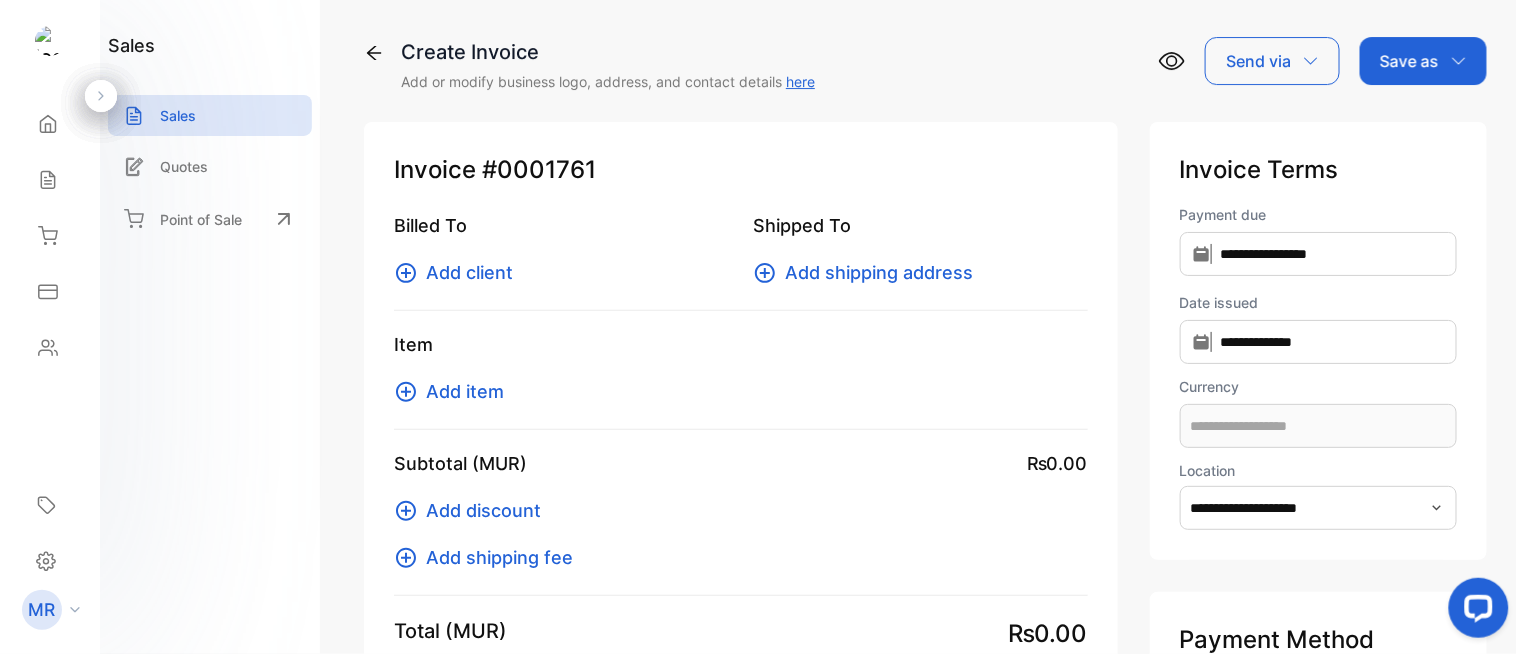 type on "**********" 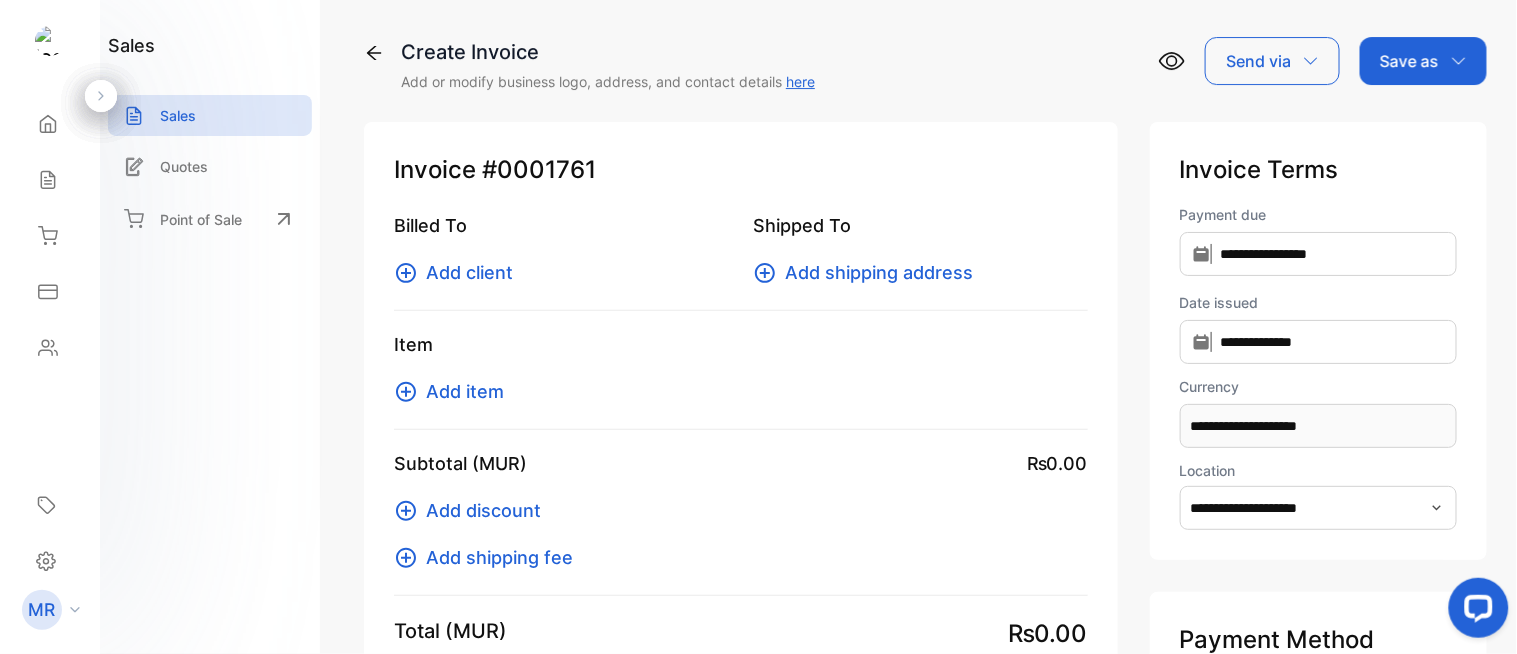 click on "Add item" at bounding box center [465, 391] 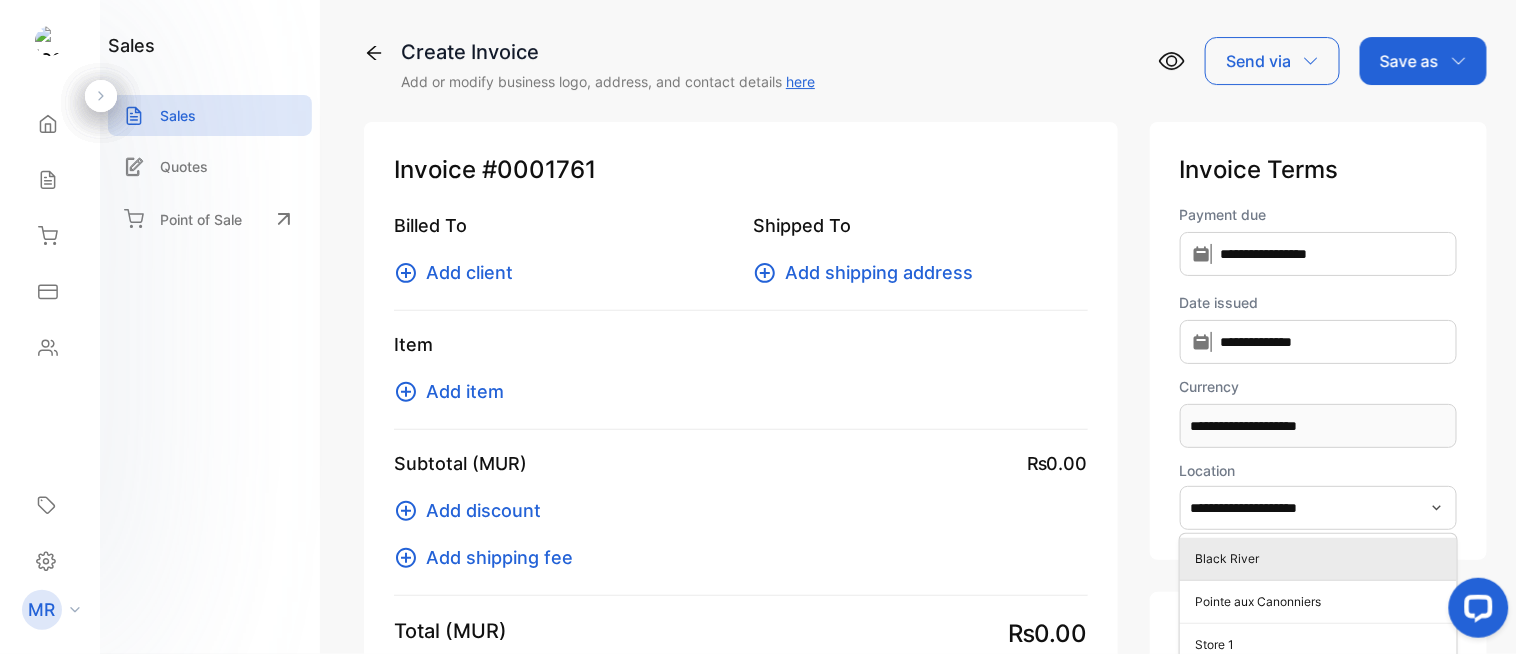 click on "Black River" at bounding box center [1322, 559] 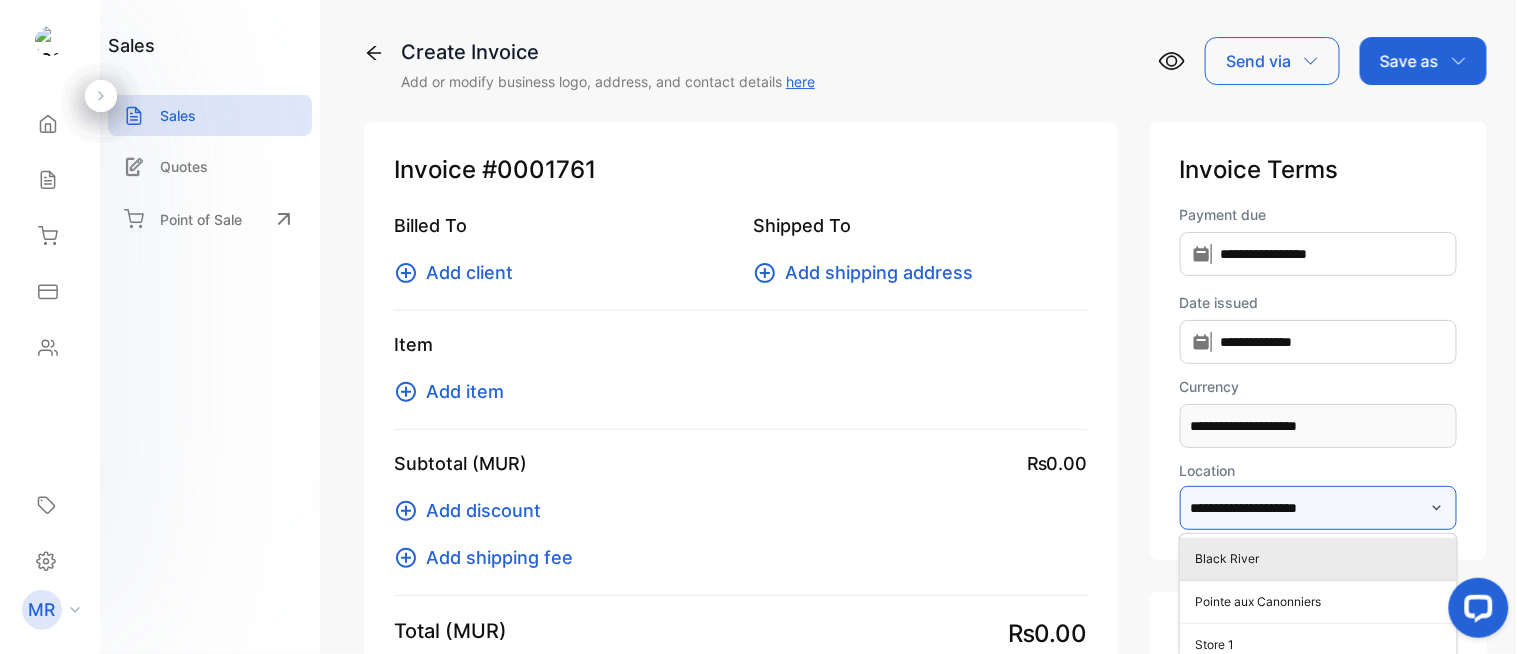 type on "**********" 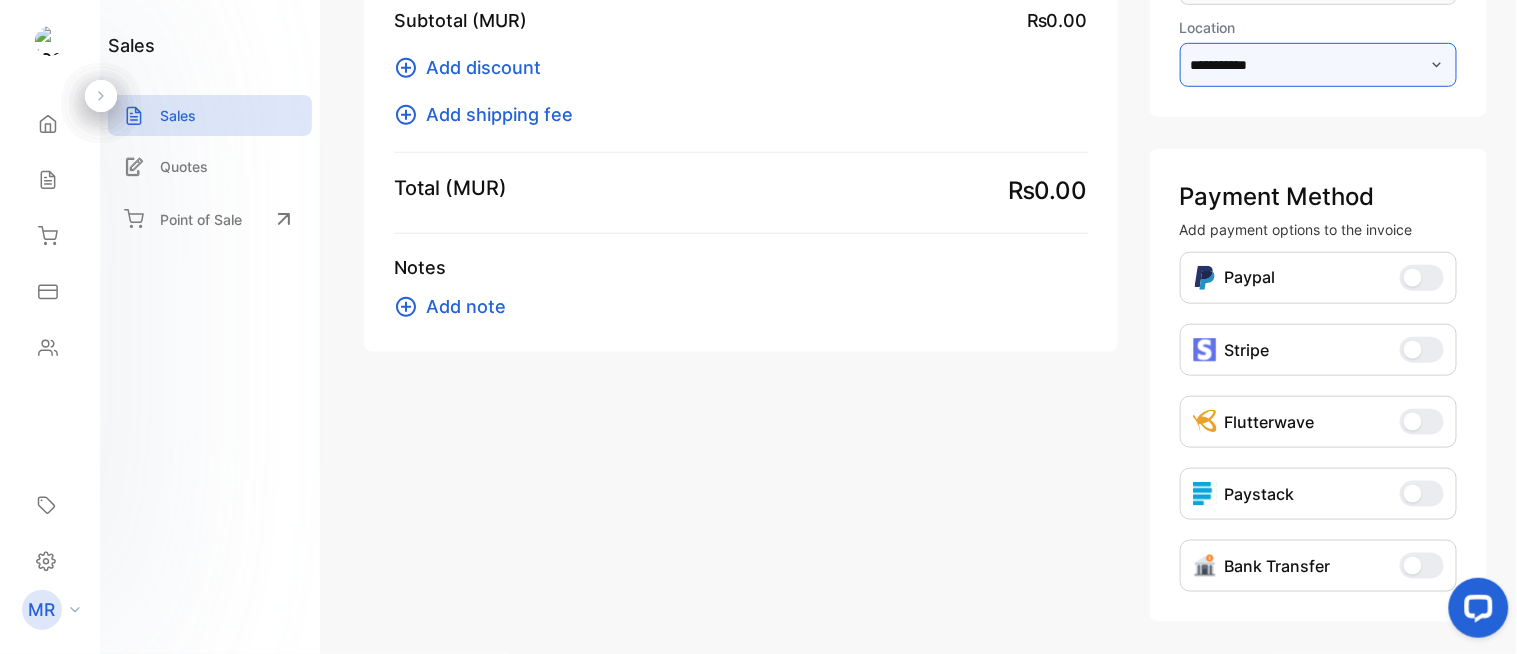 scroll, scrollTop: 523, scrollLeft: 0, axis: vertical 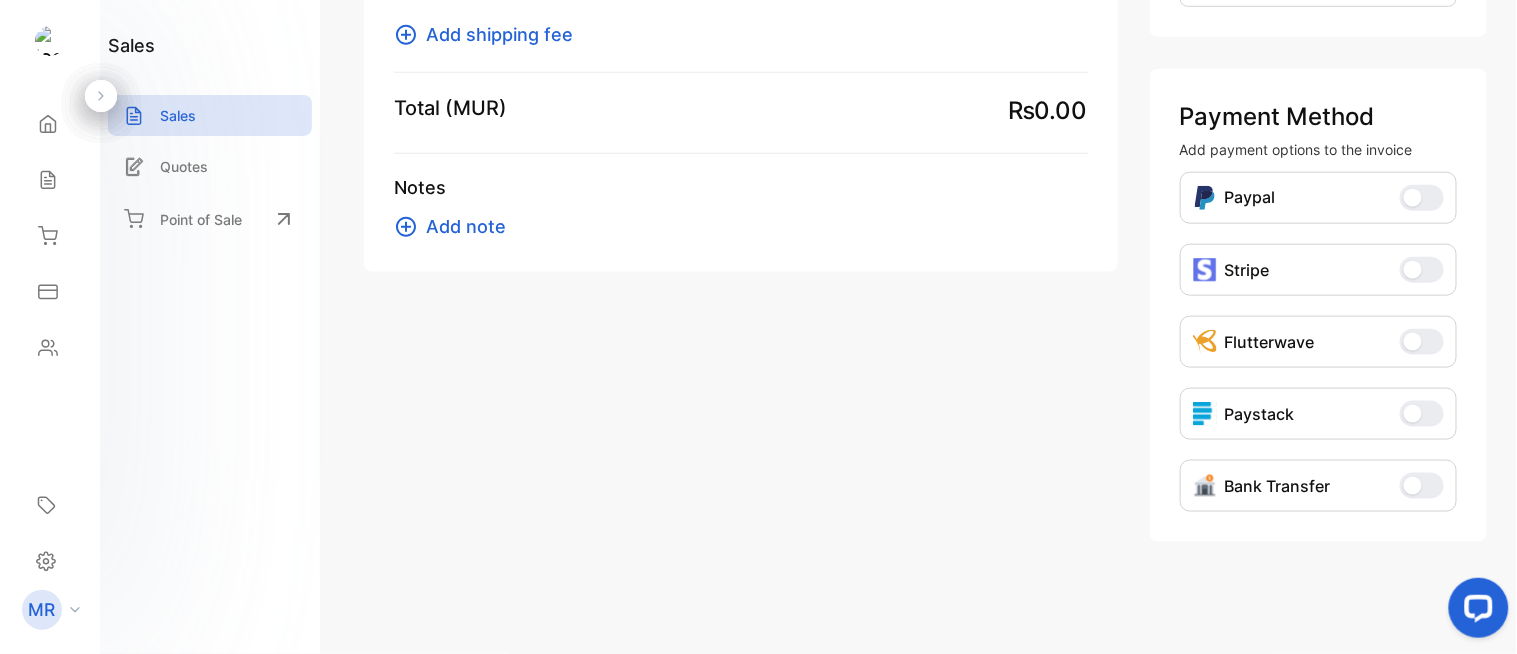 click on "Bank Transfer" at bounding box center [1422, 486] 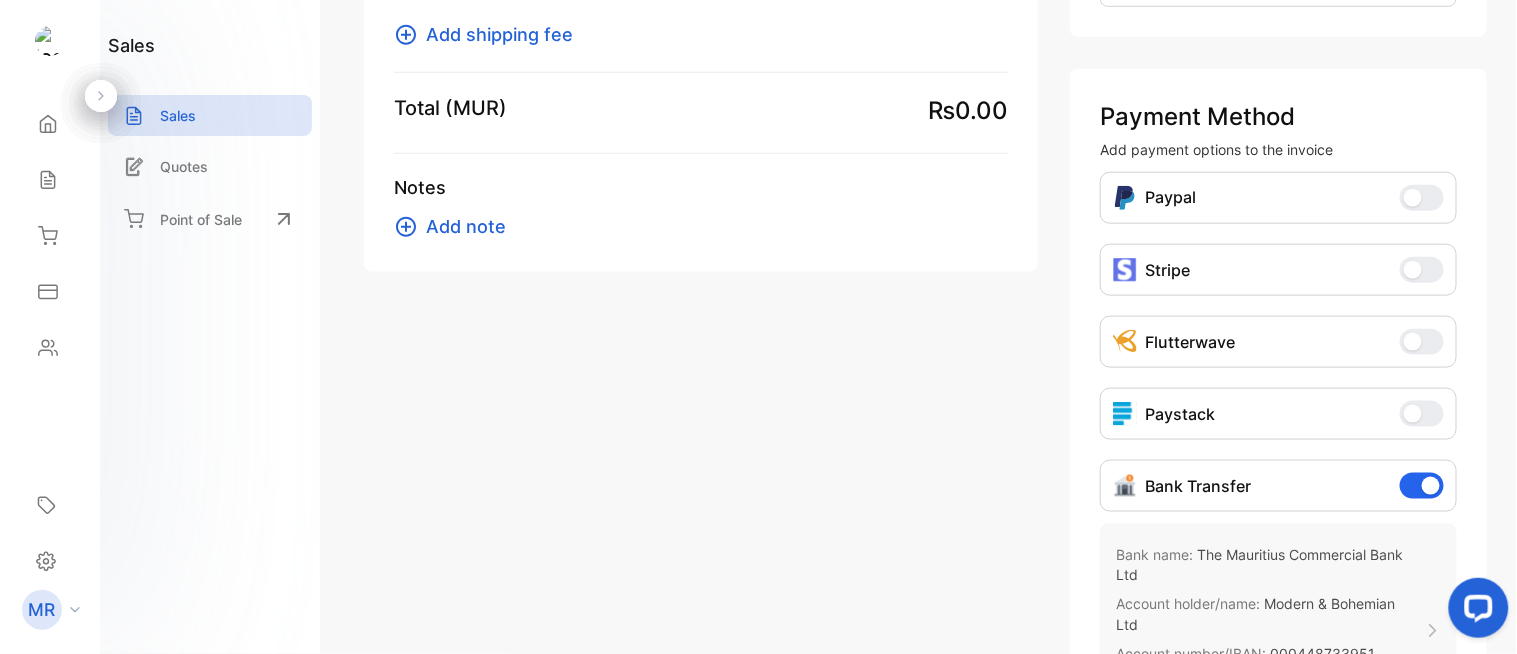 click on "Bank Transfer" at bounding box center [1422, 486] 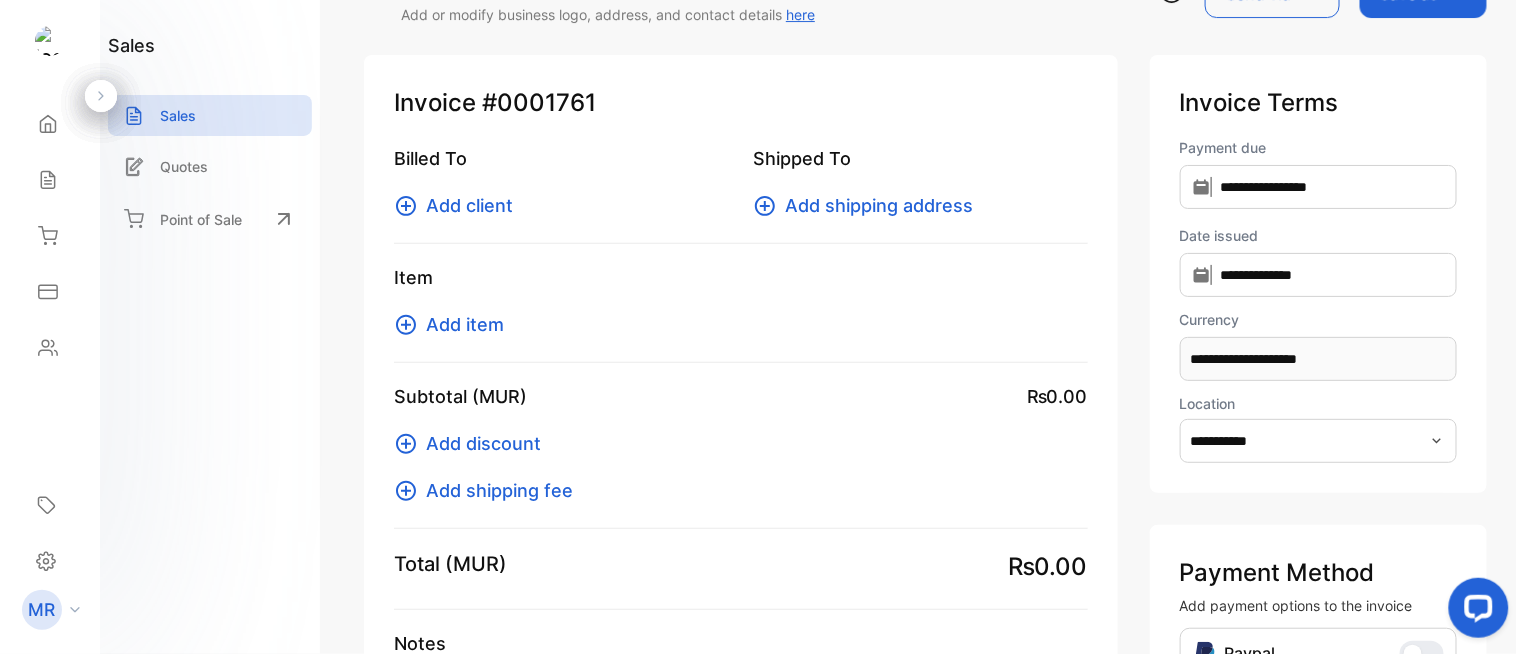 scroll, scrollTop: 0, scrollLeft: 0, axis: both 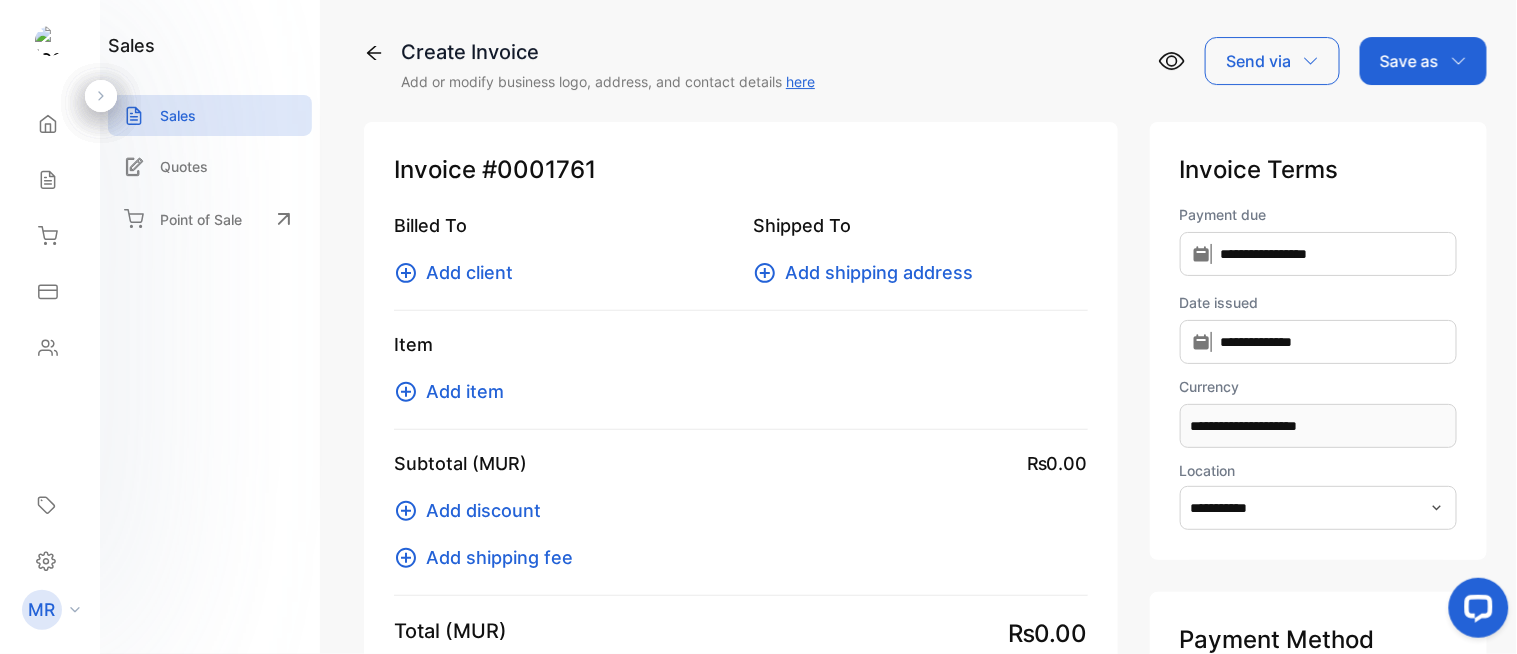 click on "Add item" at bounding box center [465, 391] 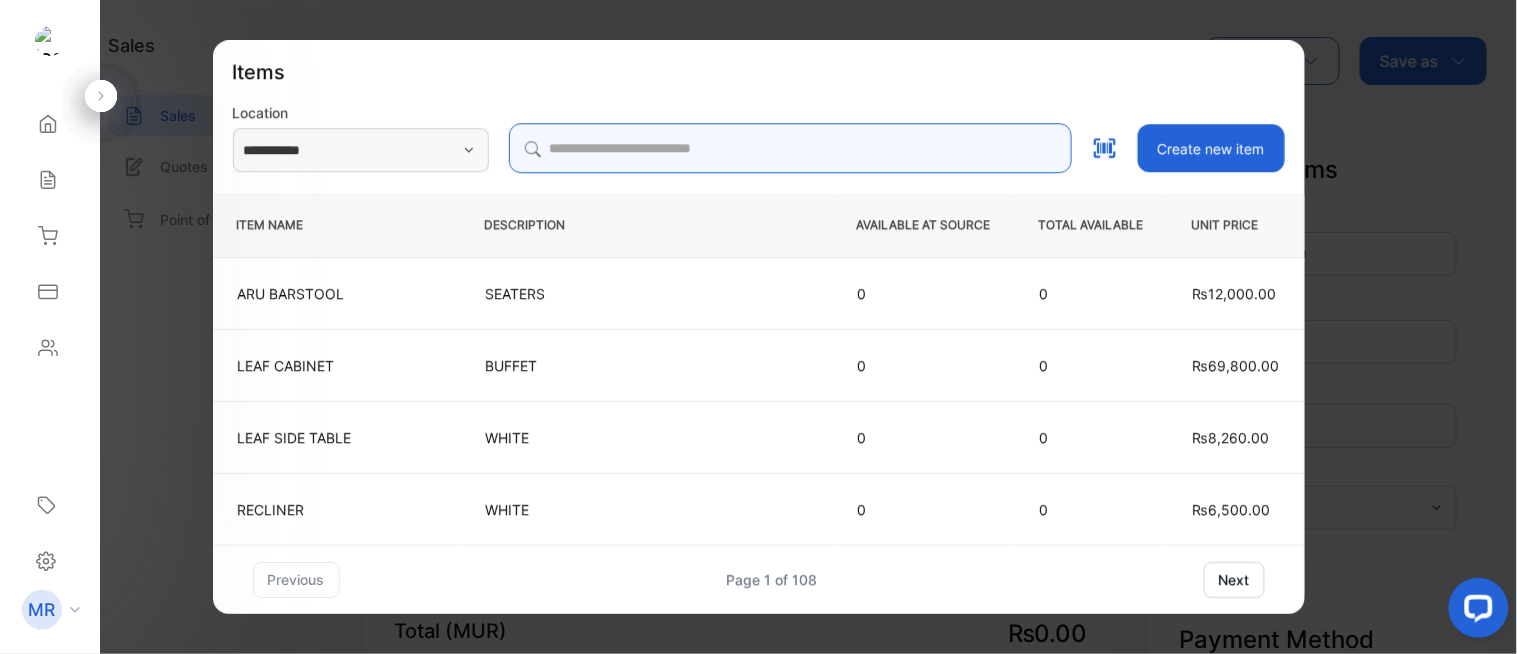 click at bounding box center [790, 148] 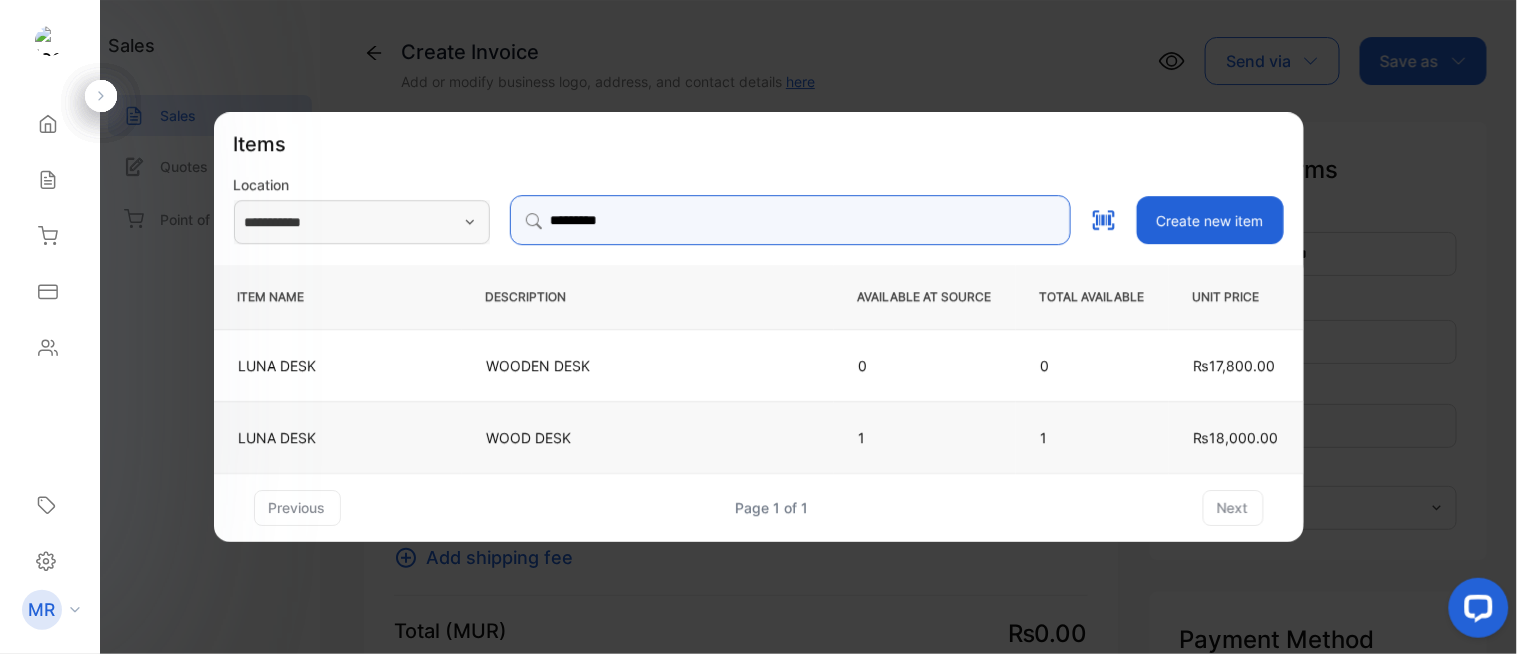 type on "*********" 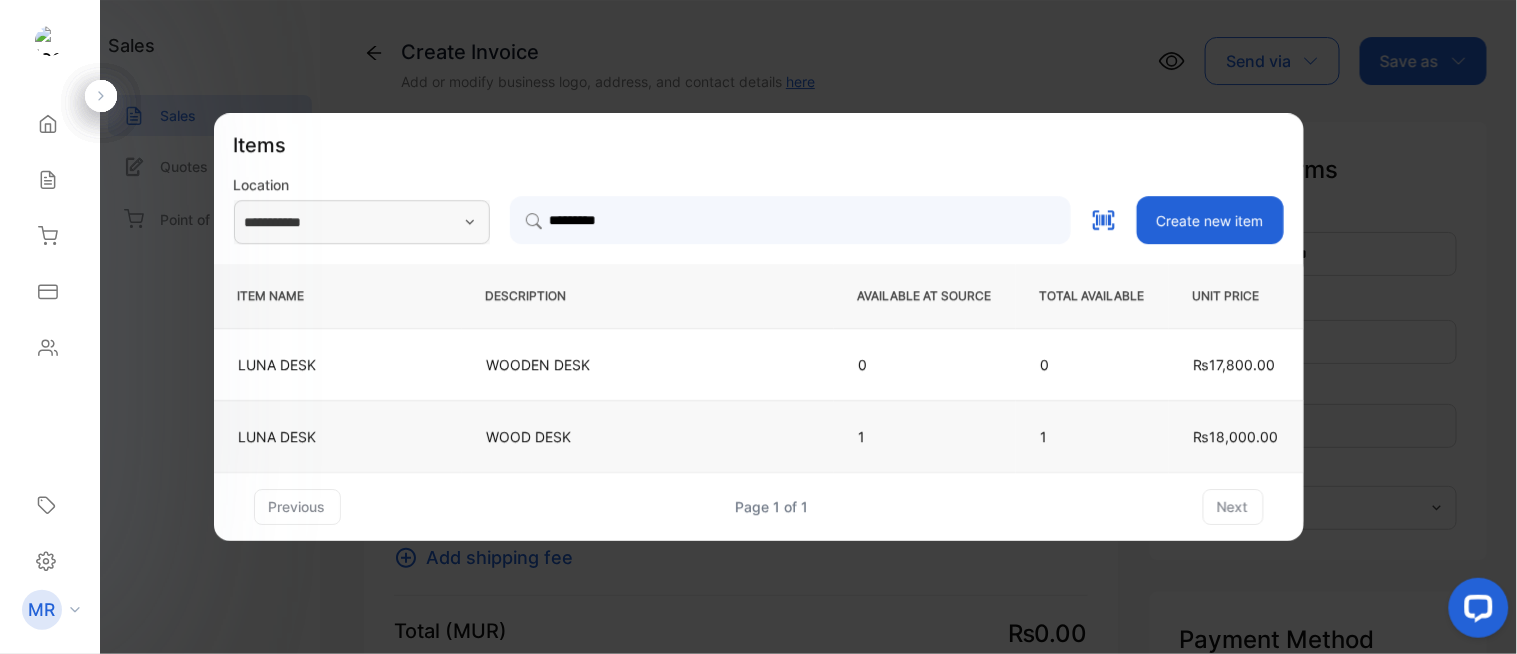 click on "WOOD DESK" at bounding box center (648, 436) 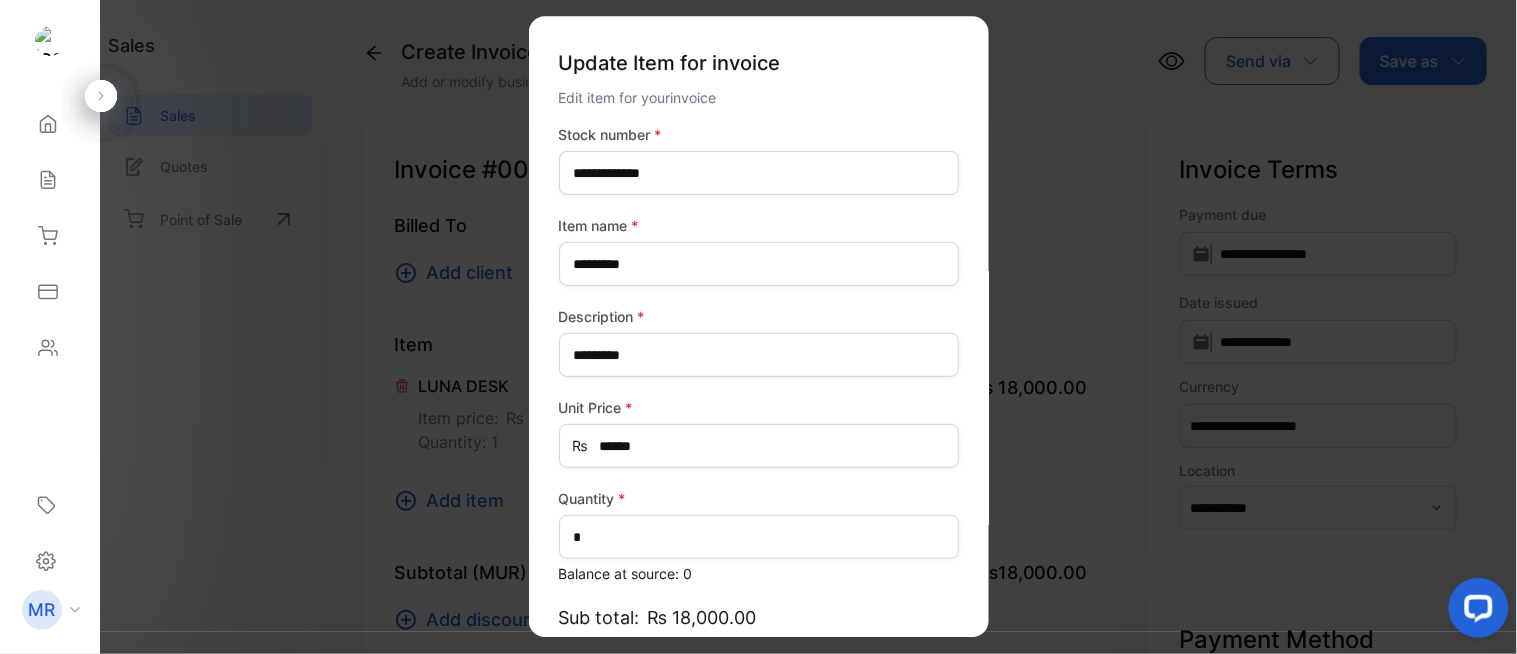 type on "*******" 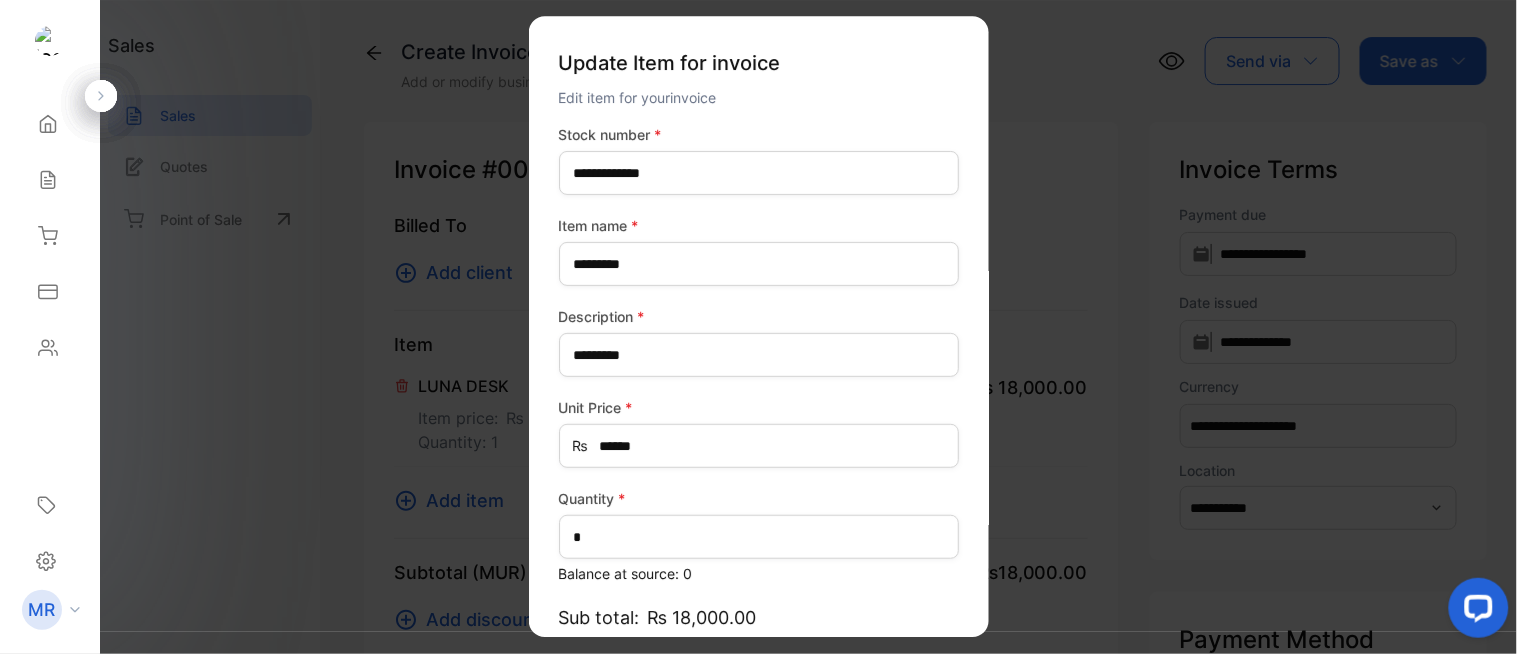 scroll, scrollTop: 184, scrollLeft: 0, axis: vertical 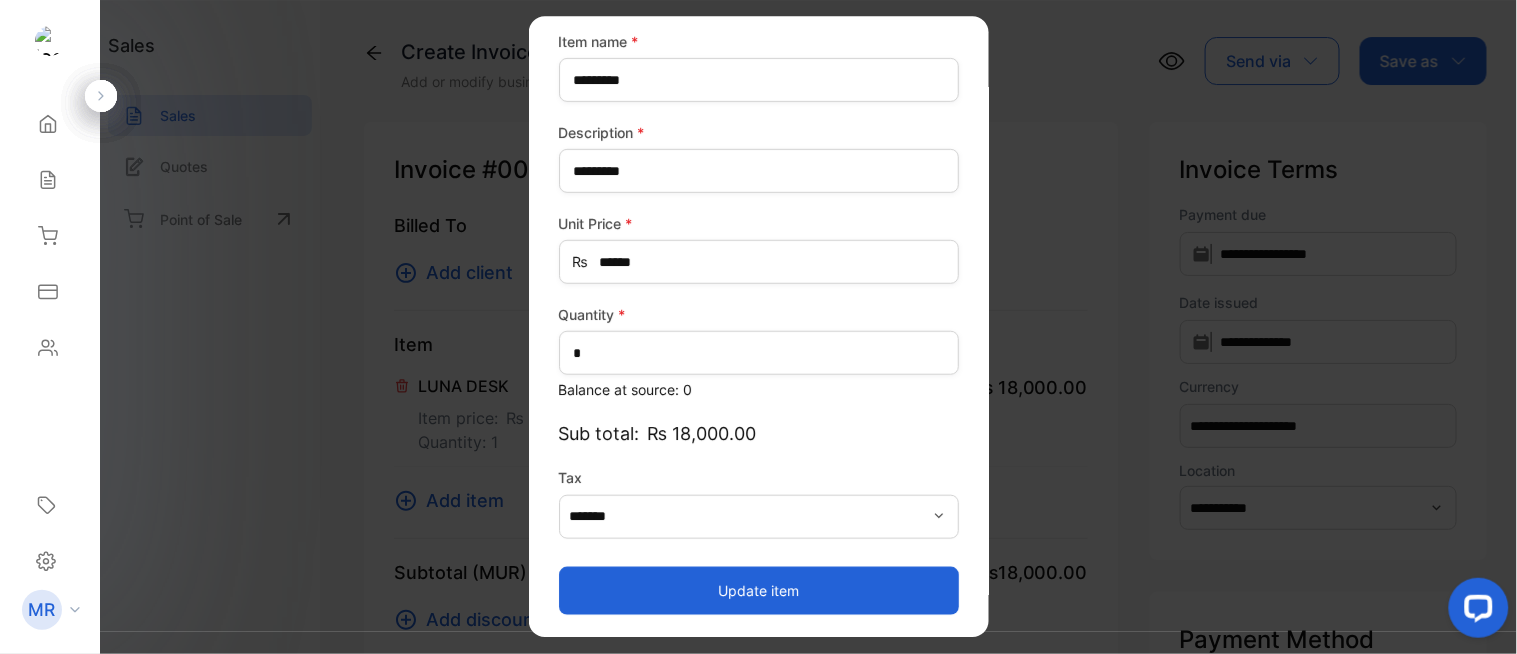 click on "Update item" at bounding box center [759, 591] 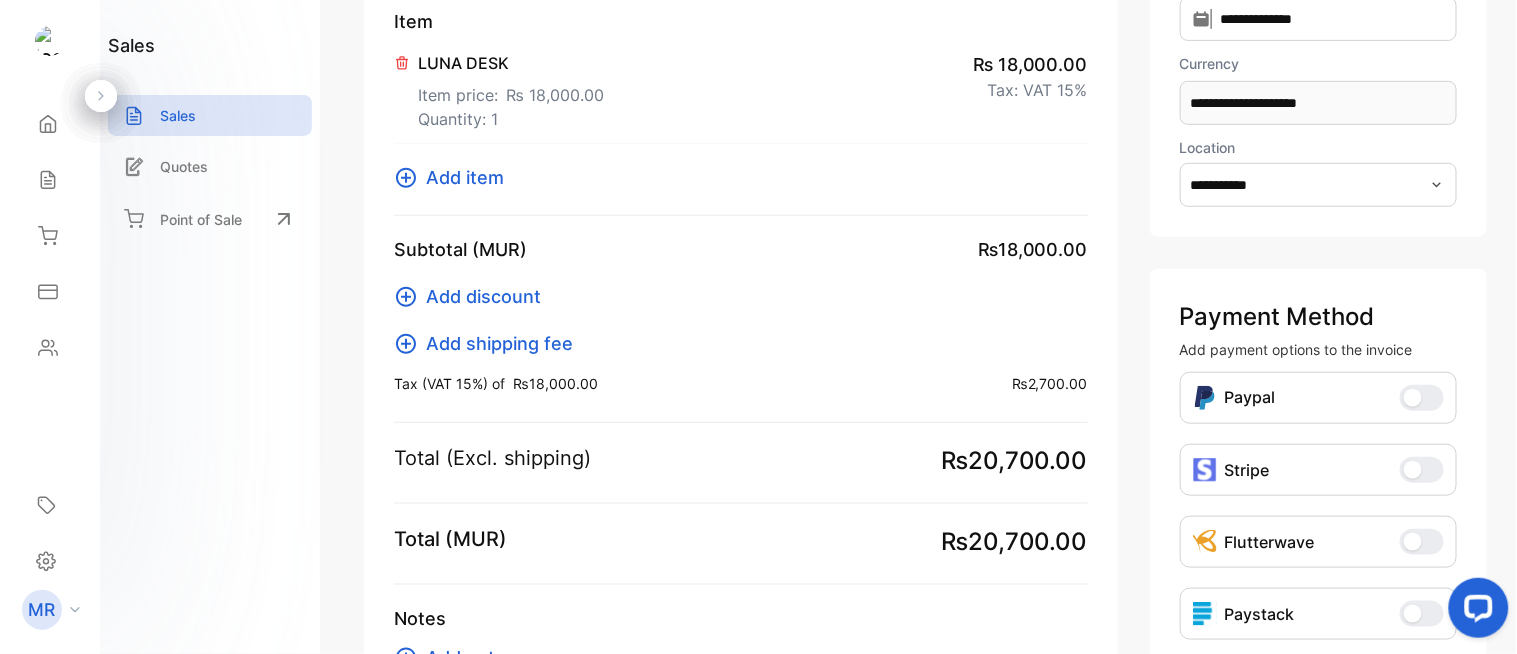 scroll, scrollTop: 325, scrollLeft: 0, axis: vertical 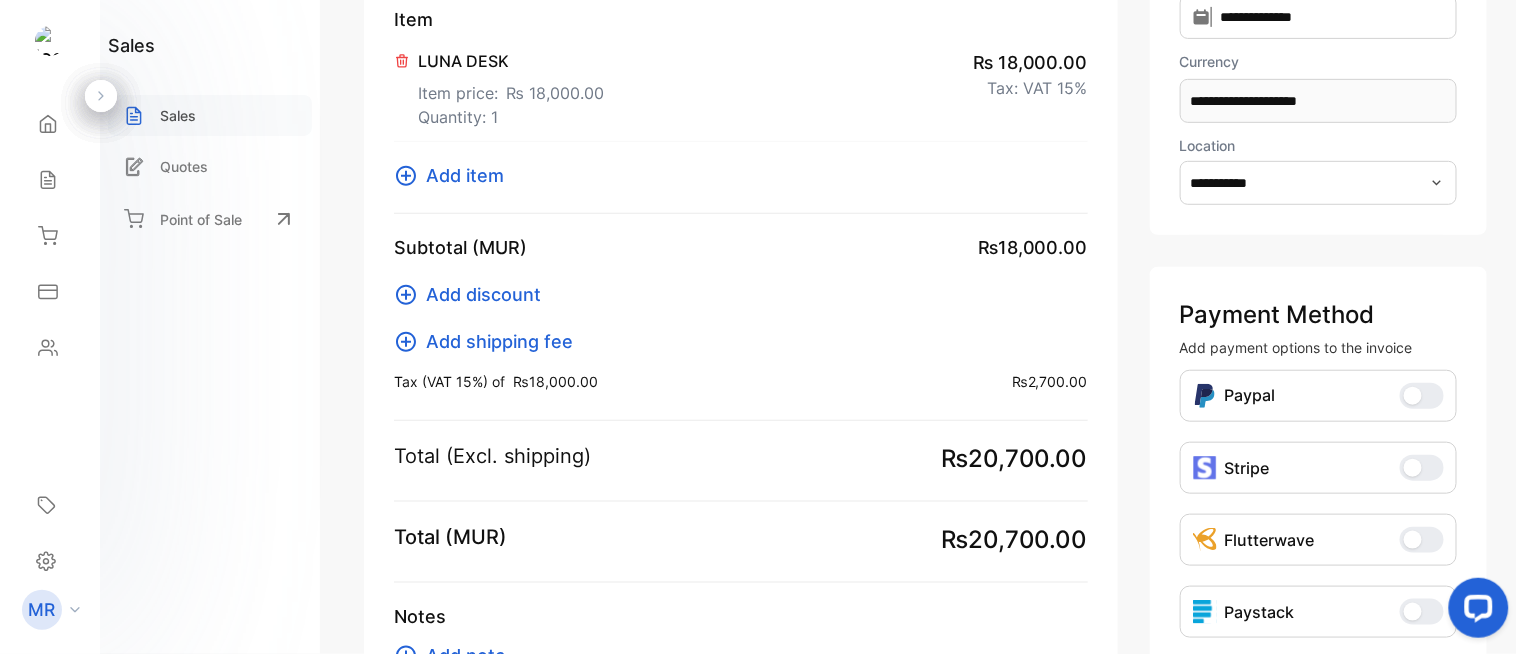 click on "Sales" at bounding box center [210, 115] 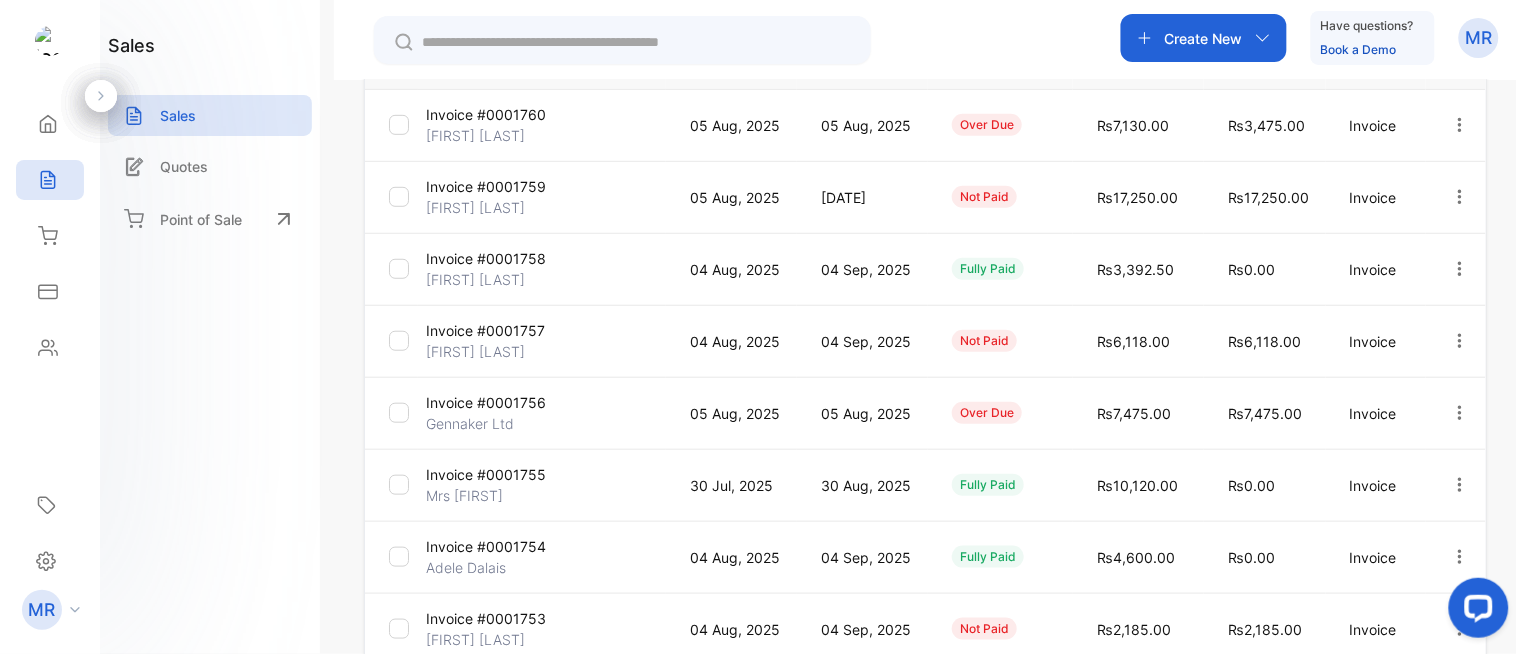 scroll, scrollTop: 0, scrollLeft: 0, axis: both 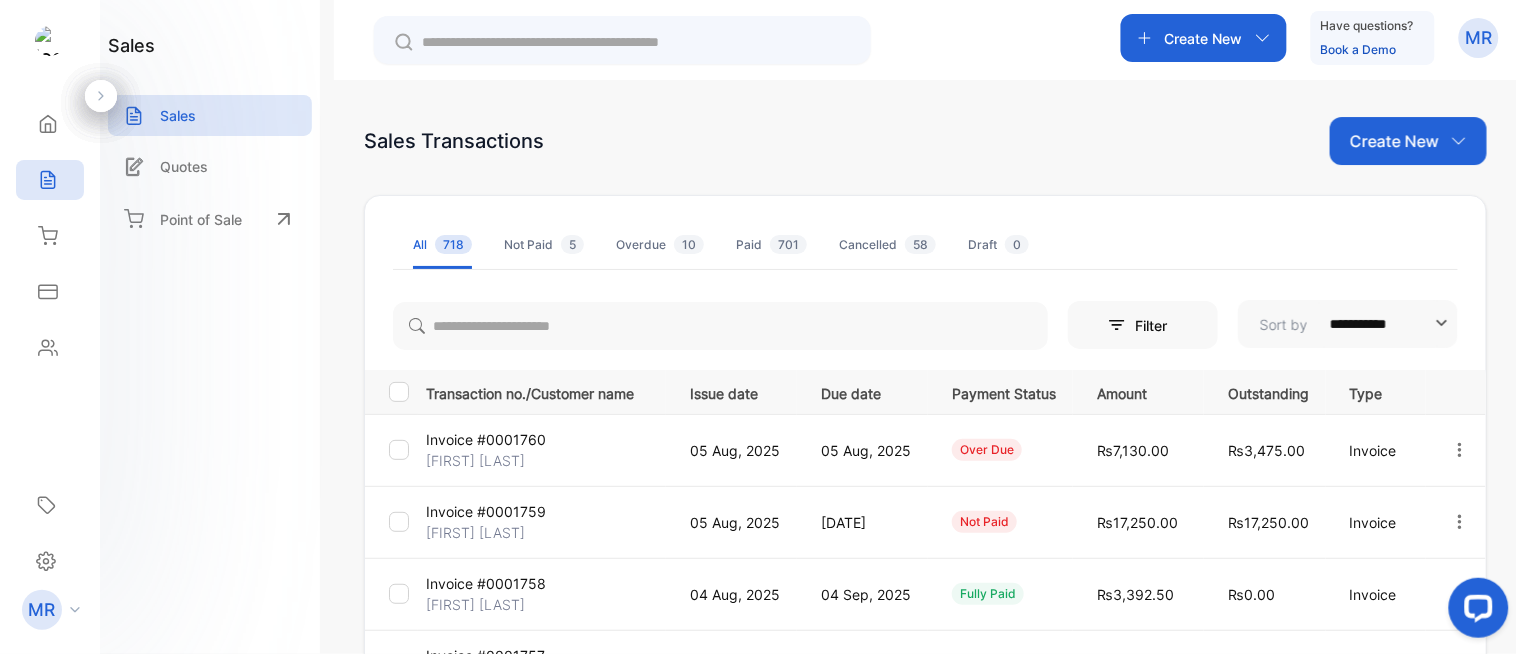 click on "Create New" at bounding box center [1394, 141] 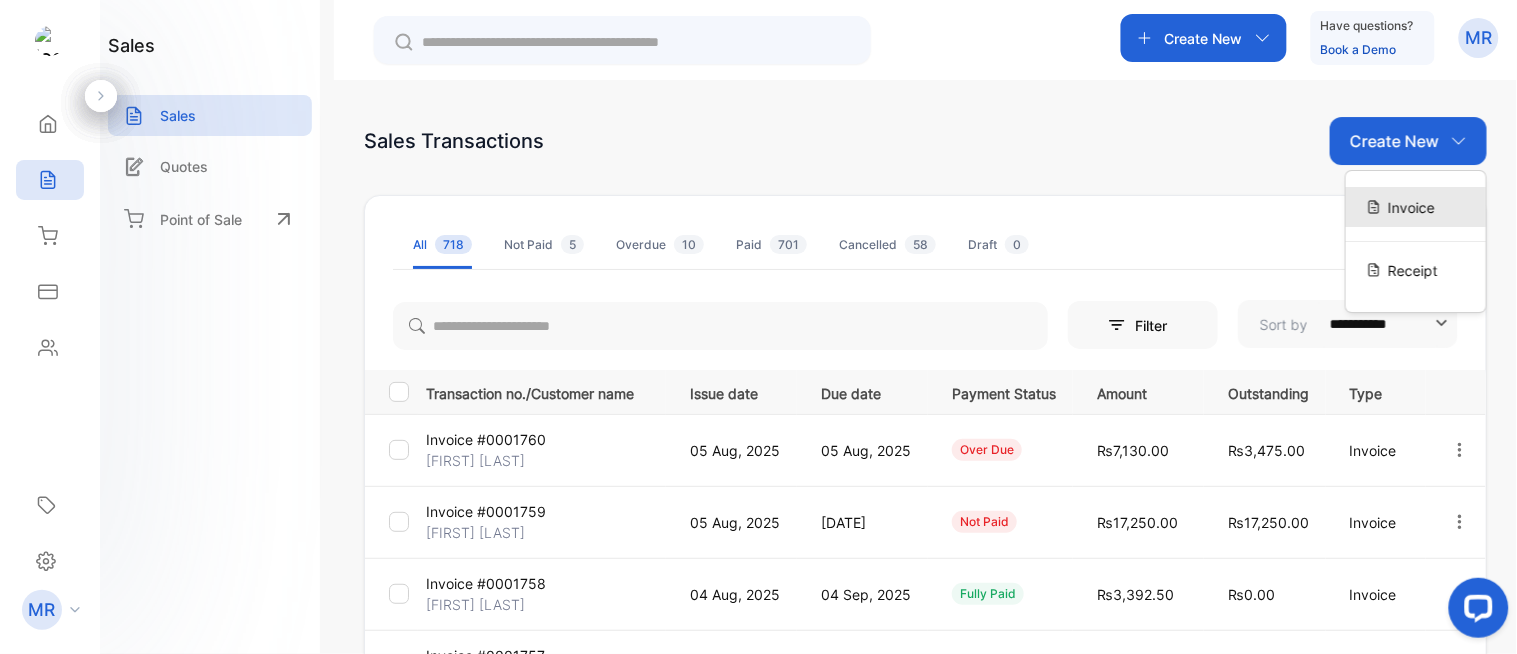 click on "Invoice" at bounding box center [1411, 207] 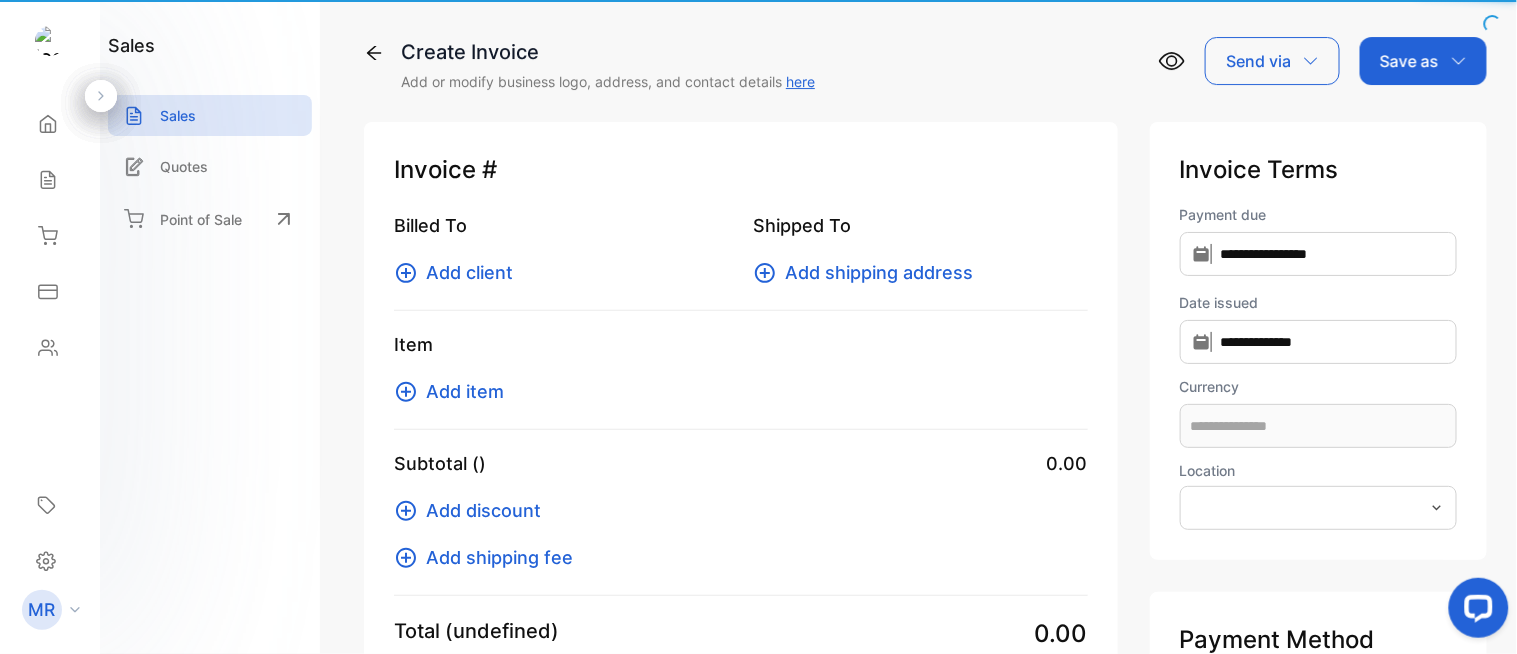 type on "**********" 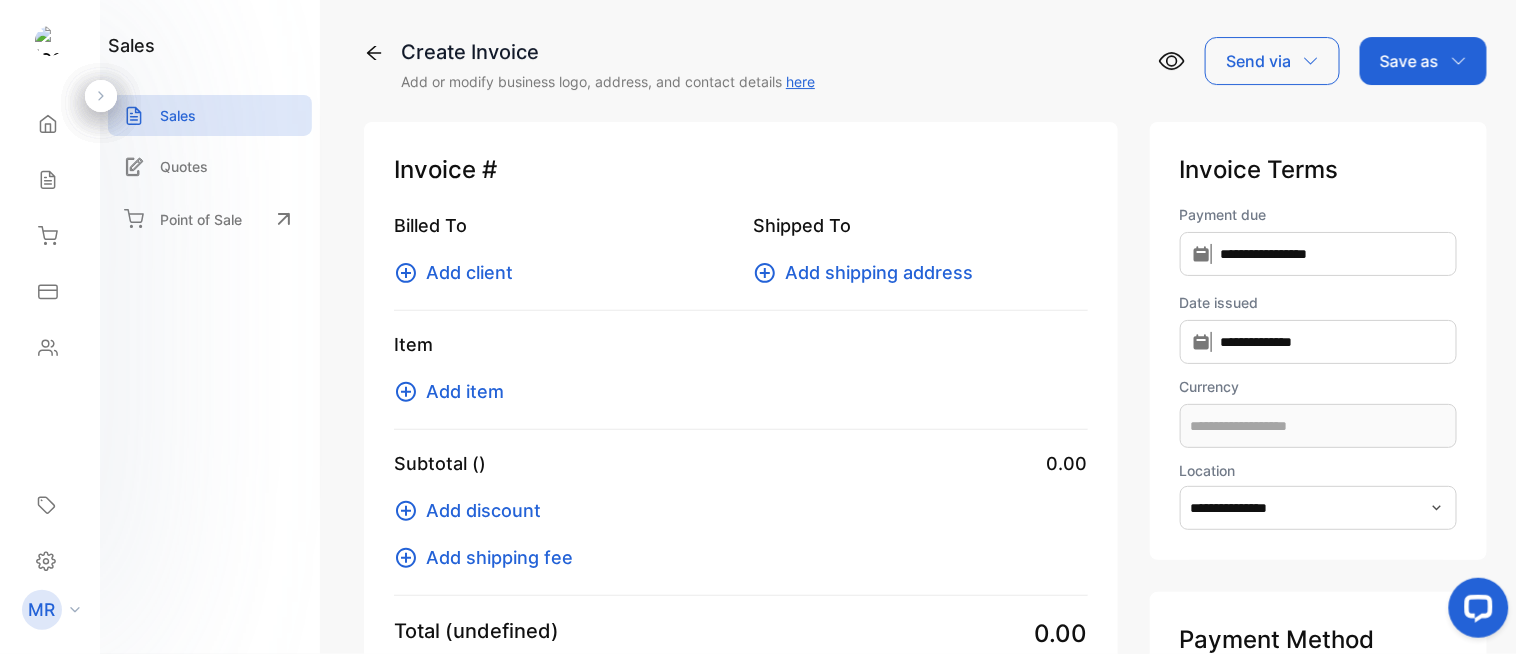type on "**********" 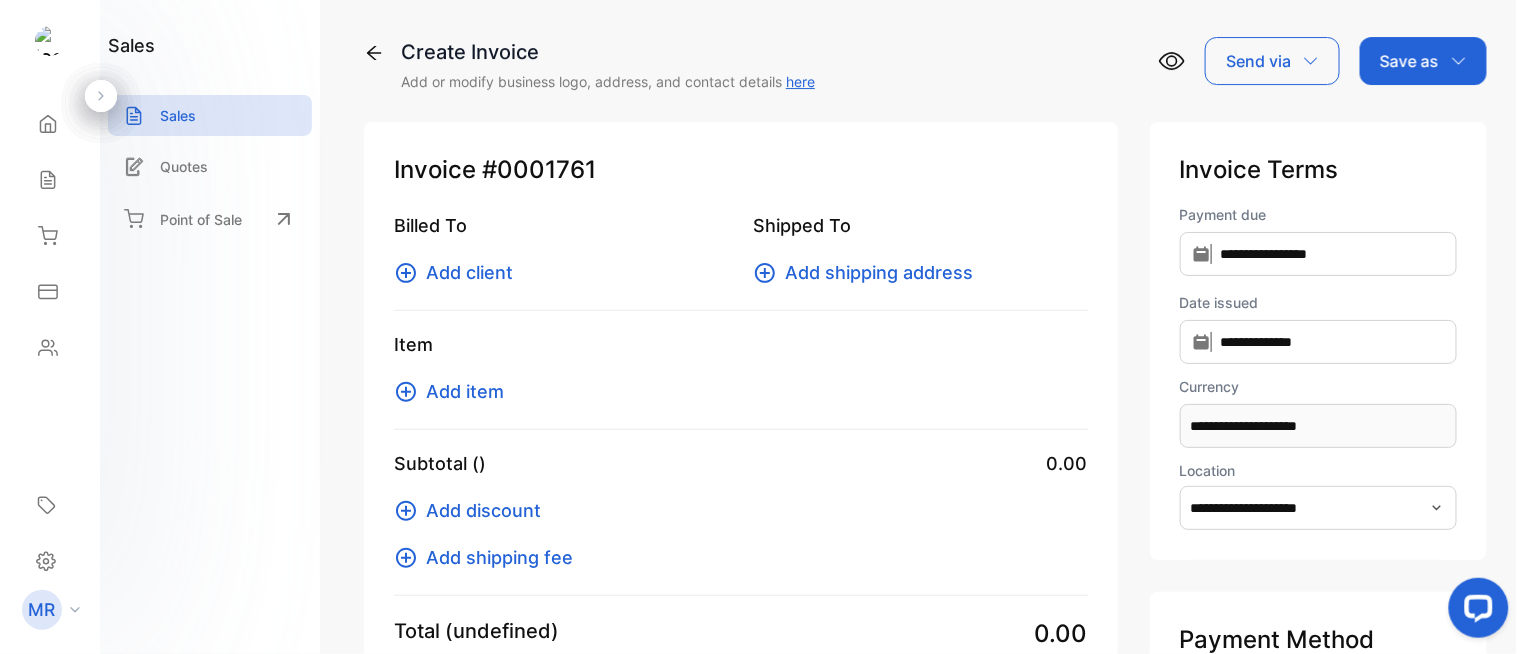 click 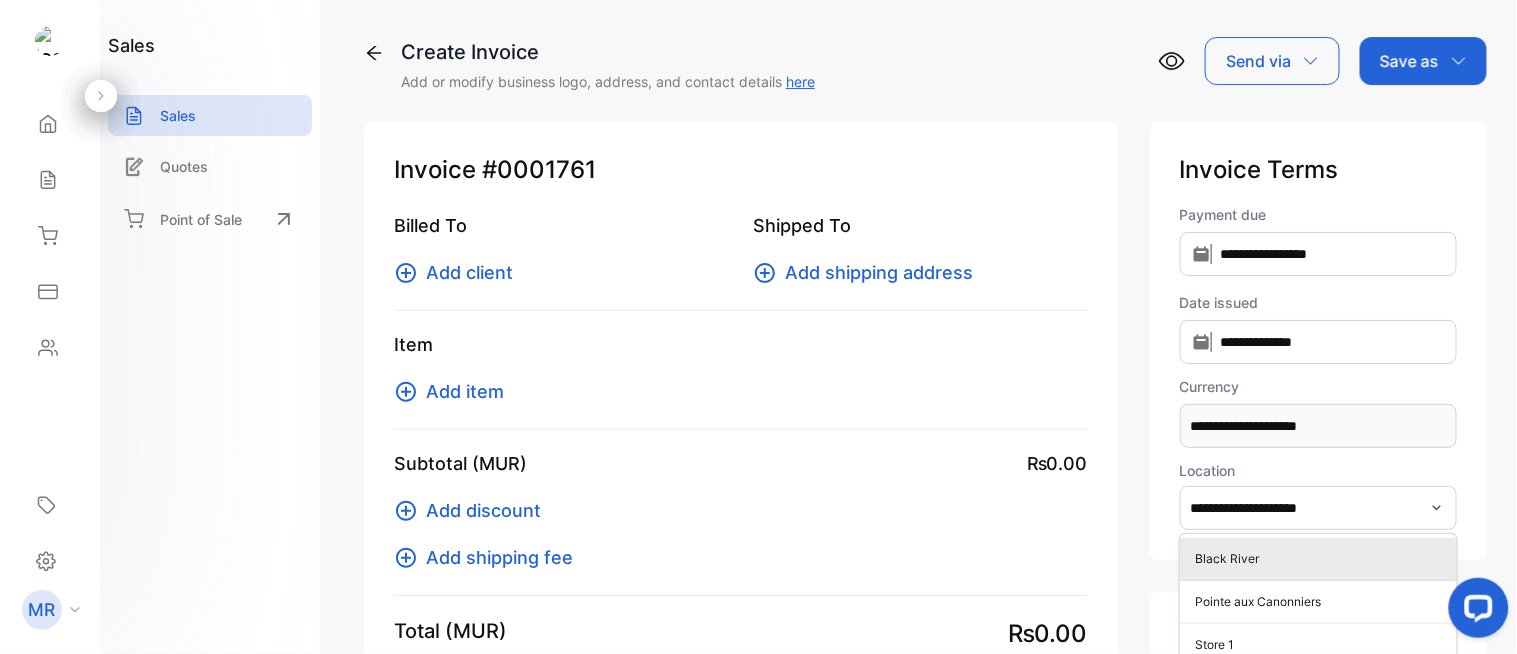 click on "Black River" at bounding box center (1322, 559) 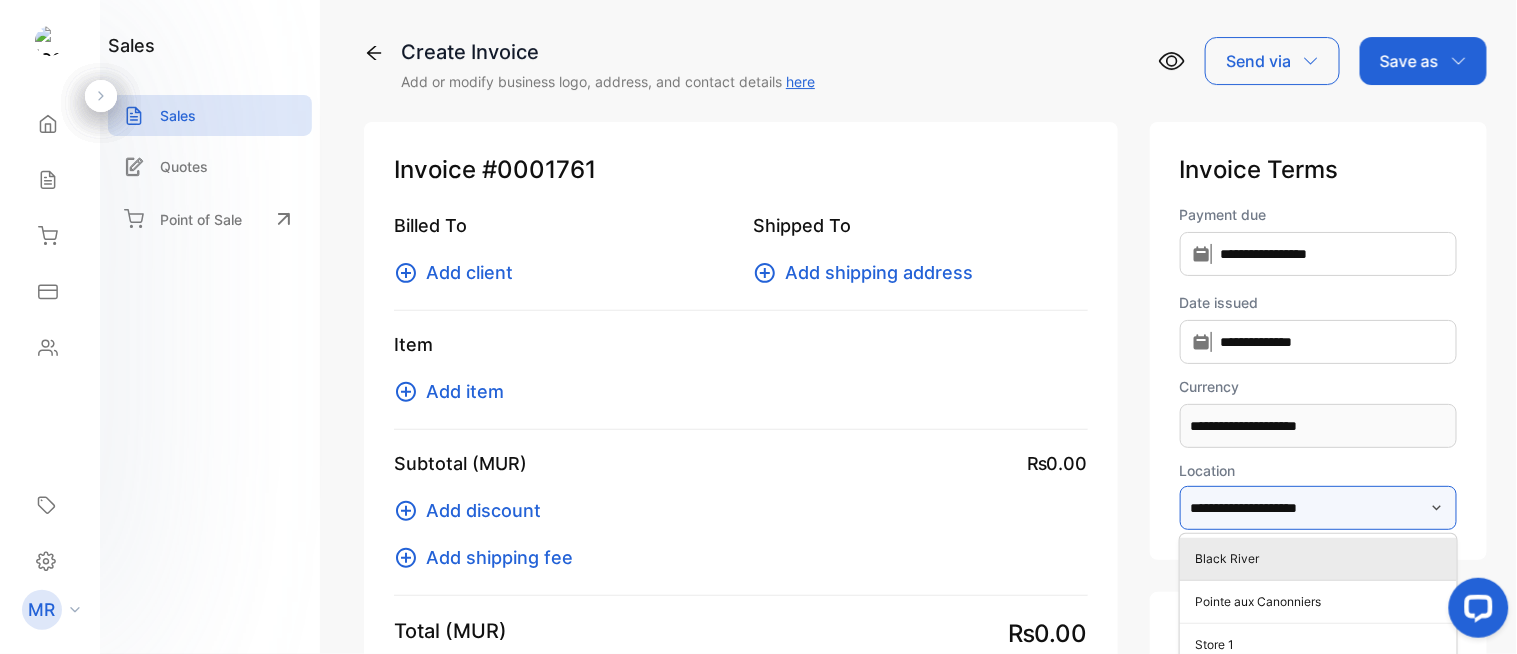 type on "**********" 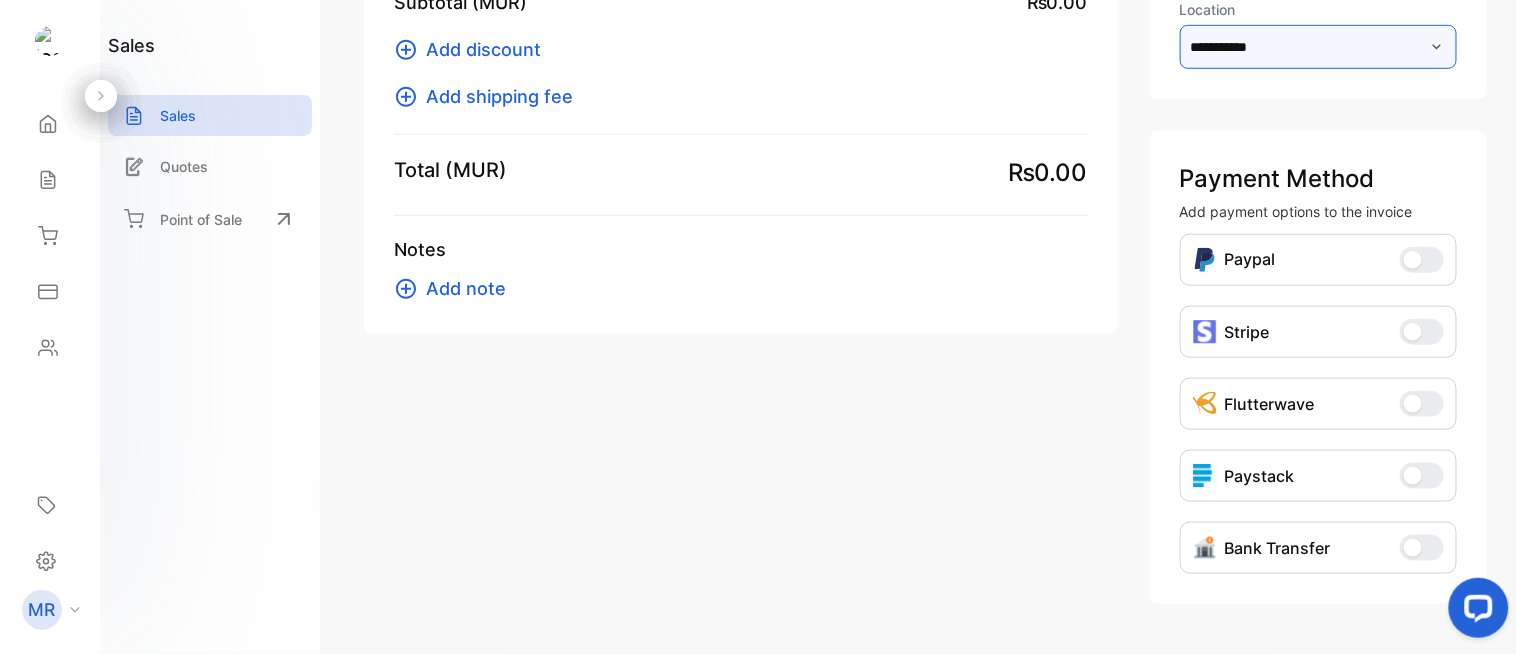 scroll, scrollTop: 462, scrollLeft: 0, axis: vertical 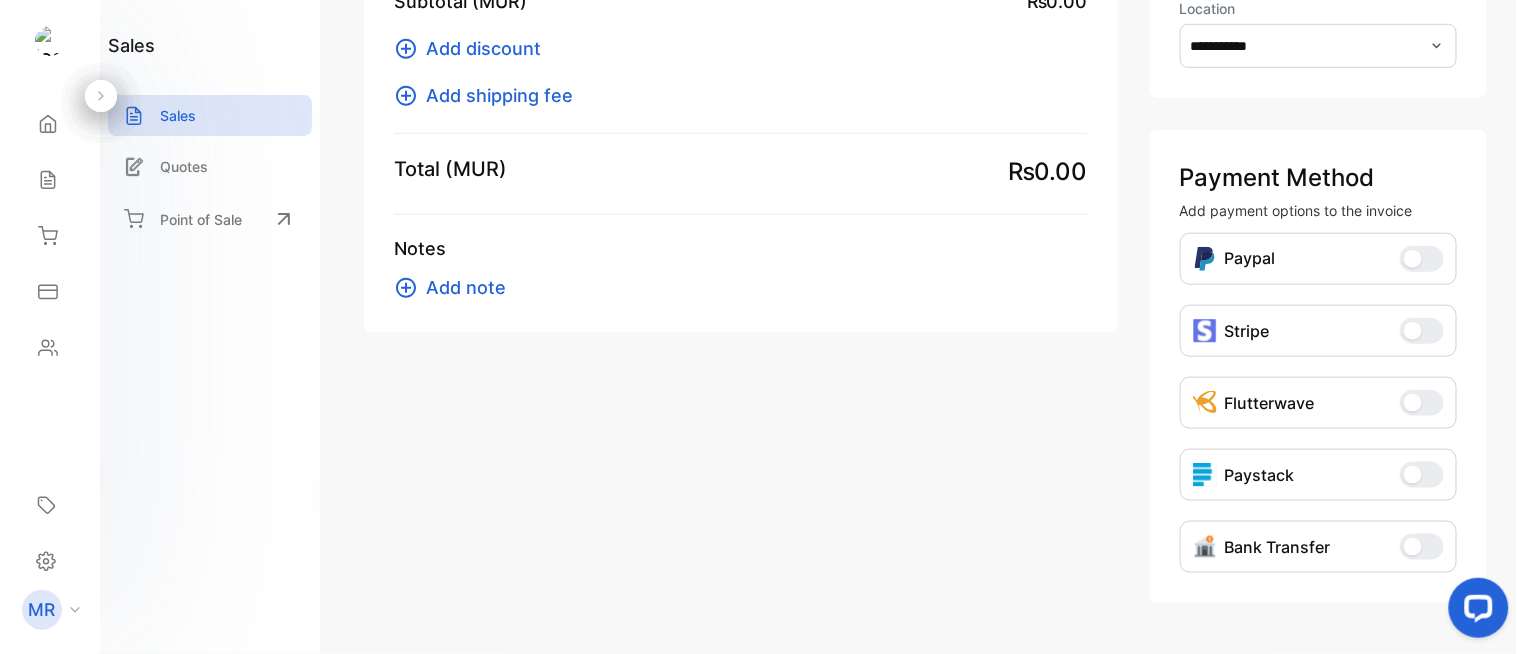 click on "Bank Transfer" at bounding box center (1422, 547) 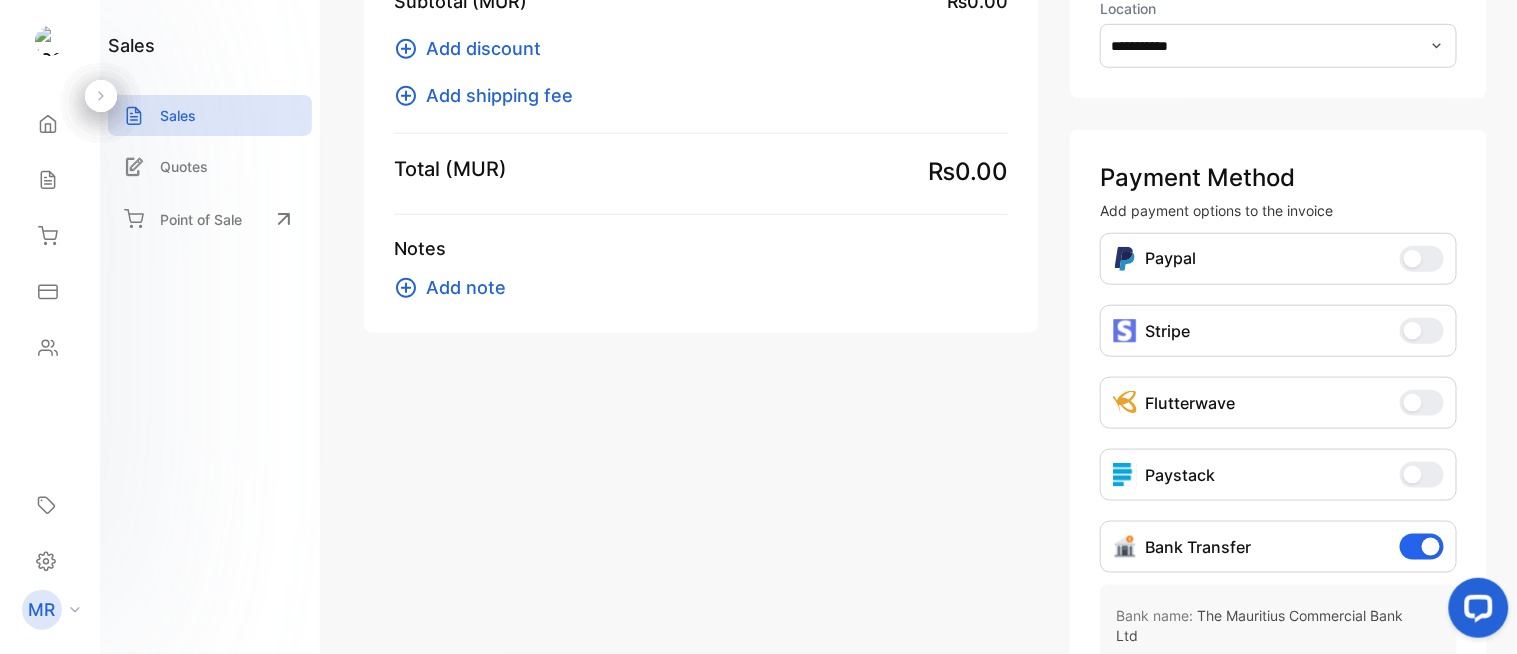 scroll, scrollTop: 0, scrollLeft: 0, axis: both 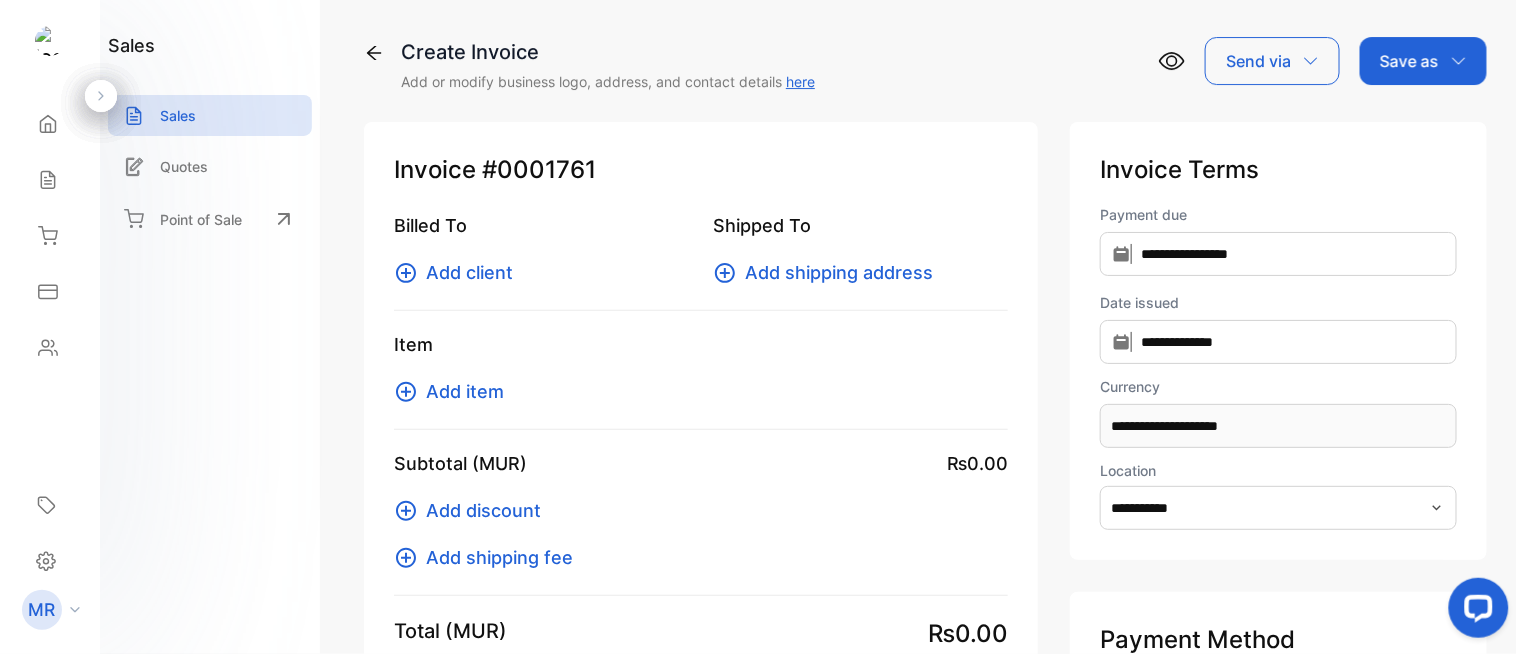 click on "Item Add item" at bounding box center [701, 380] 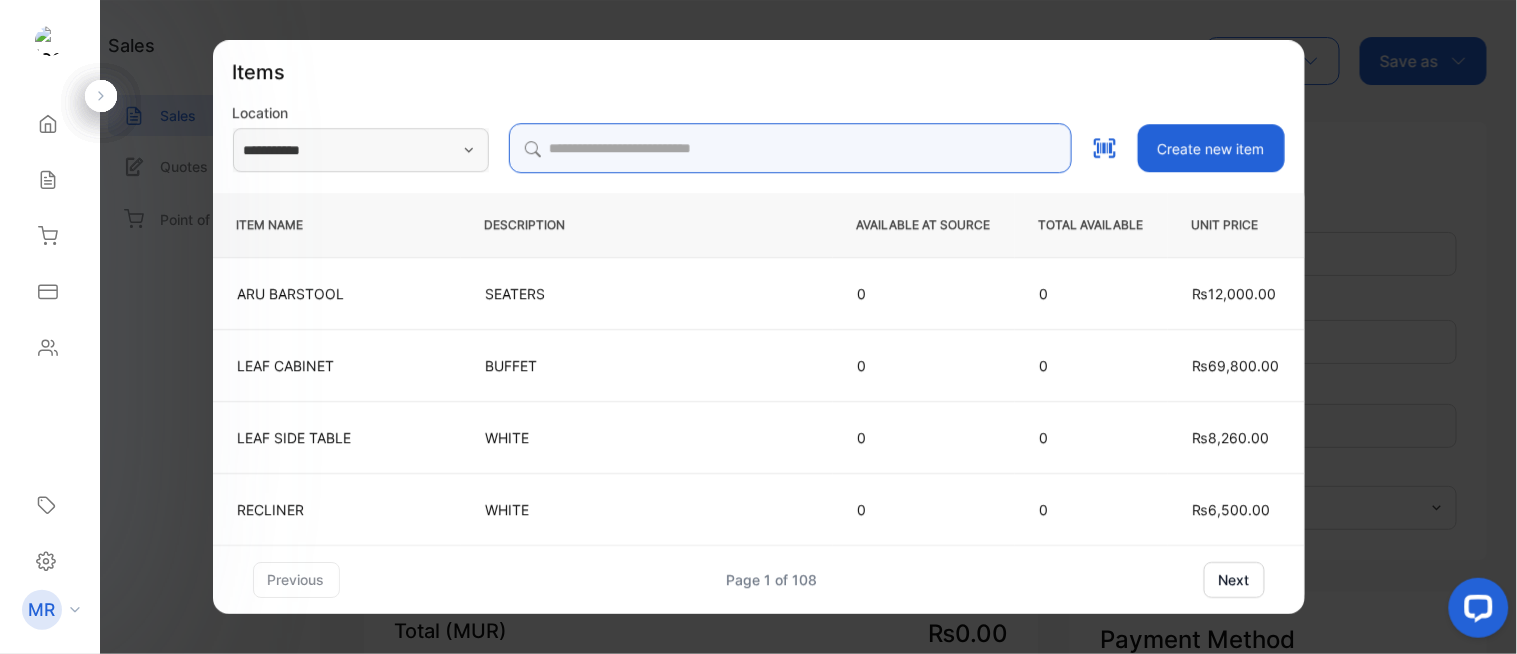 click at bounding box center [790, 148] 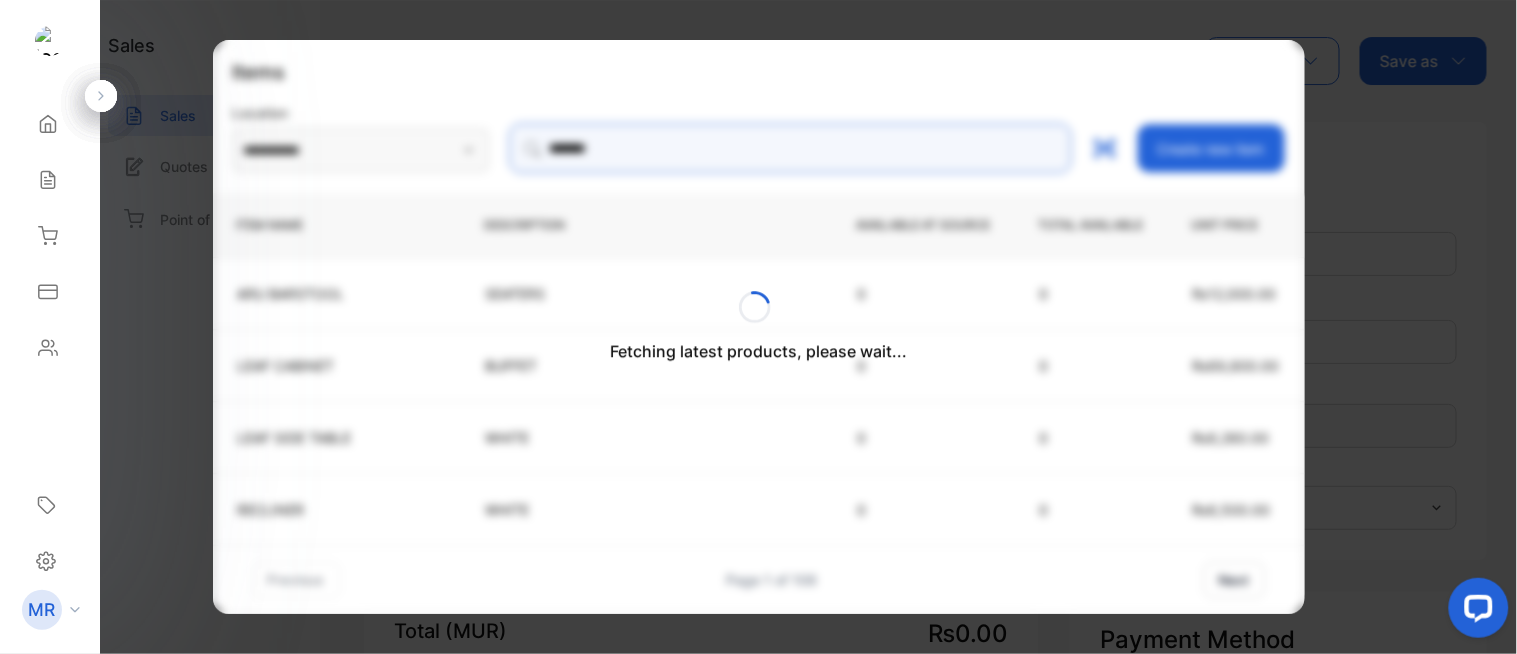 type on "**********" 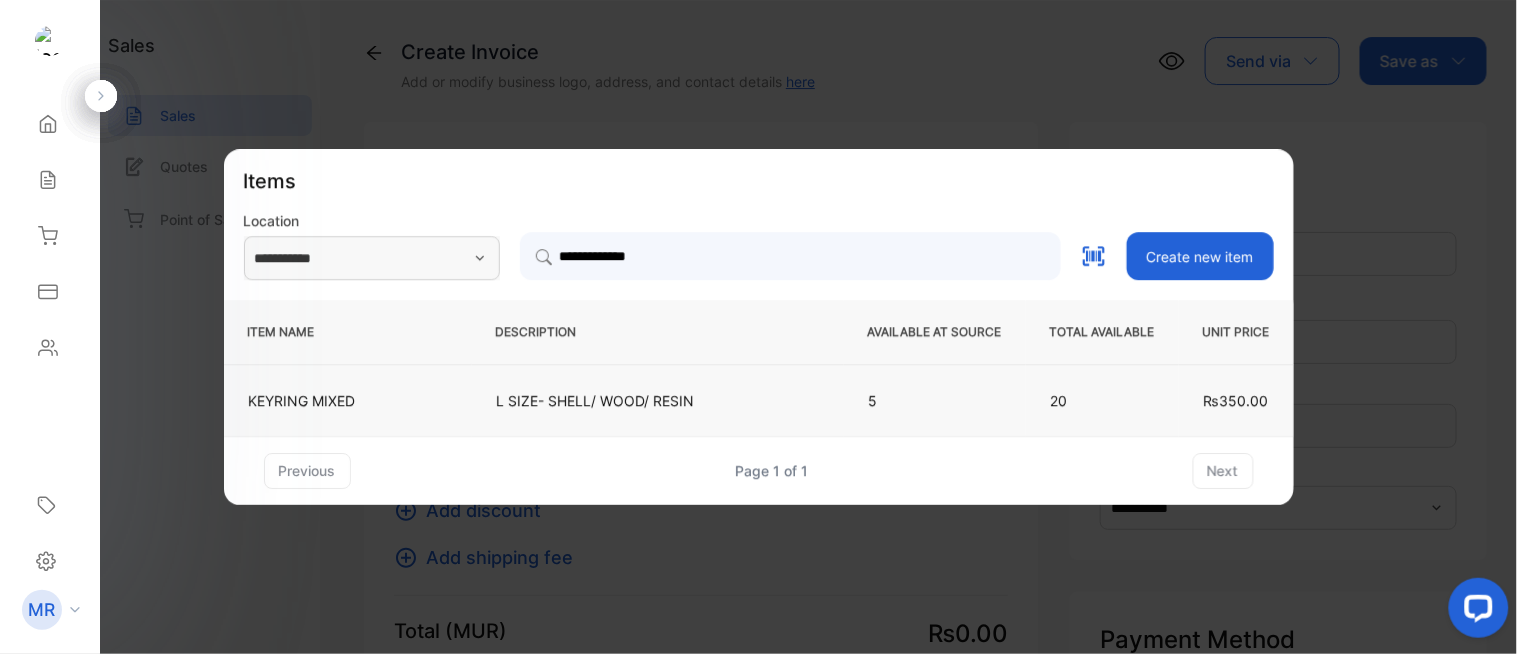 click on "L SIZE- SHELL/ WOOD/ RESIN" at bounding box center [658, 400] 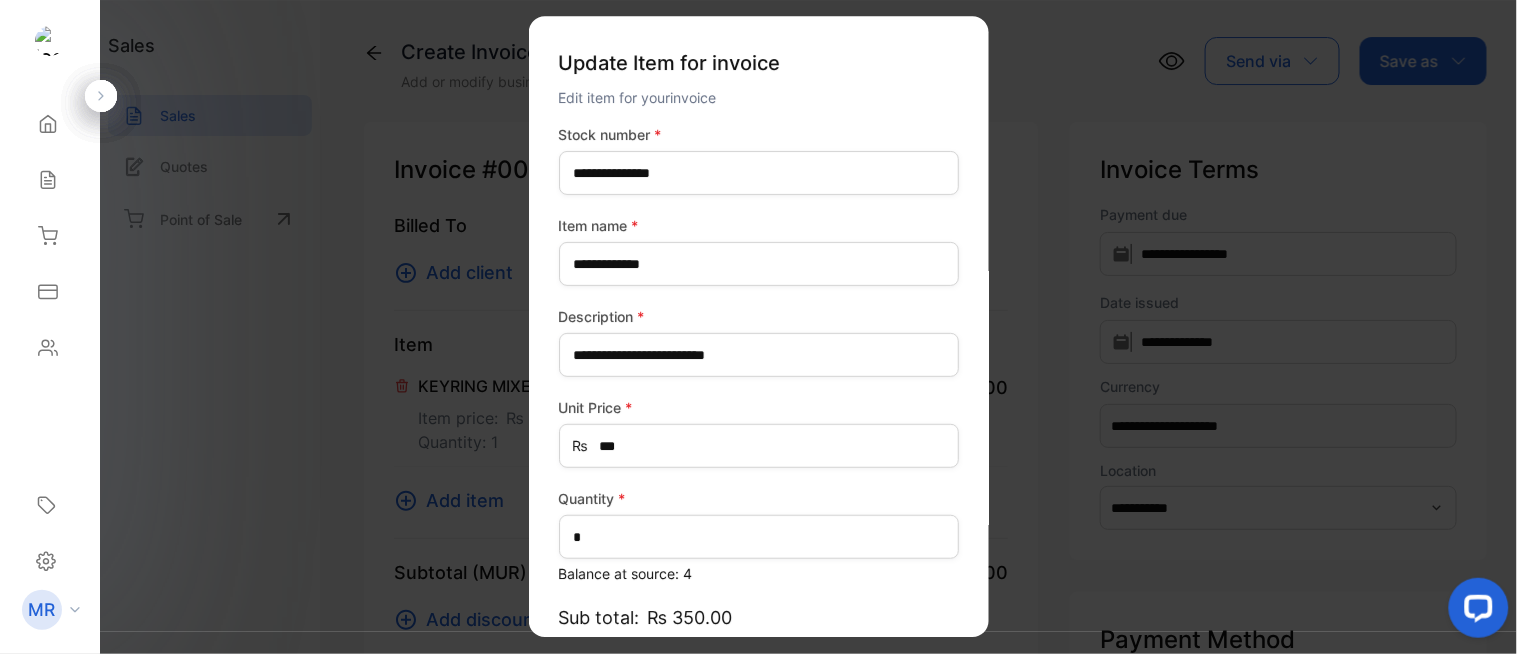 type on "*******" 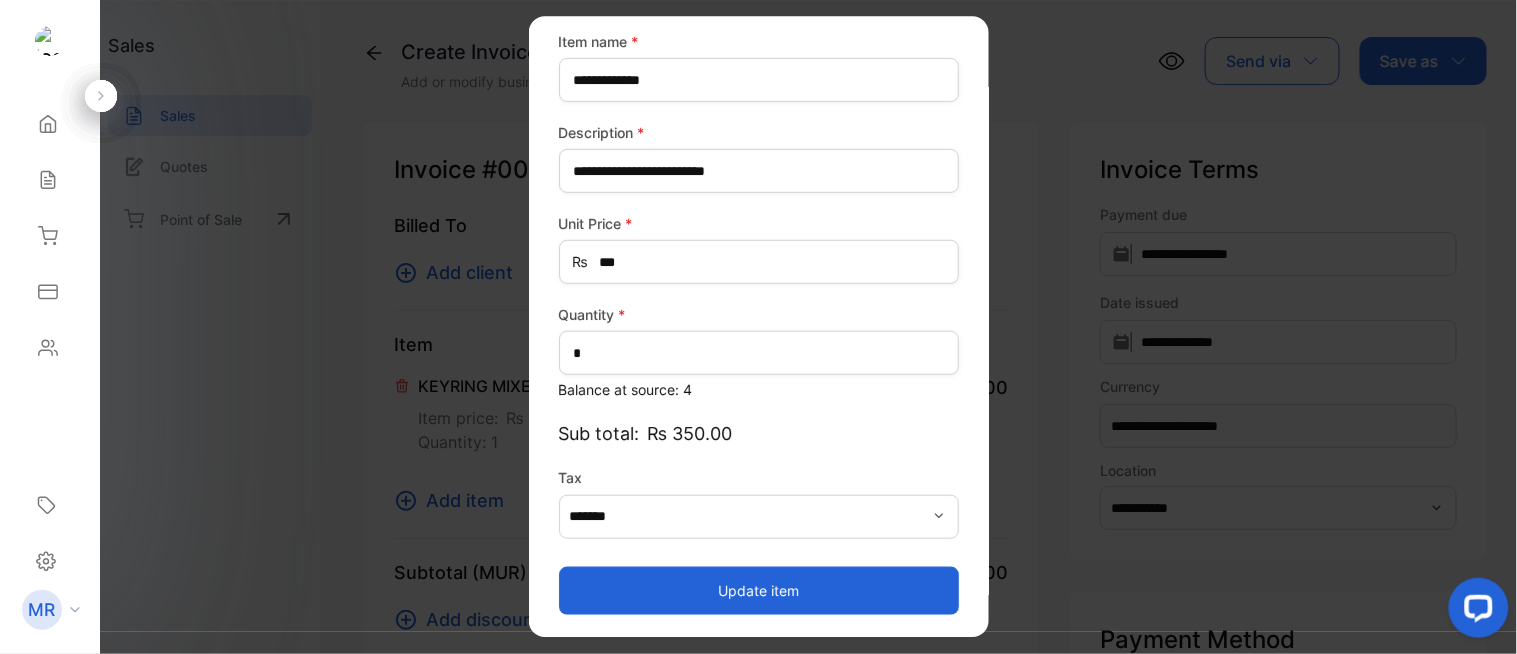 click on "Update item" at bounding box center [759, 591] 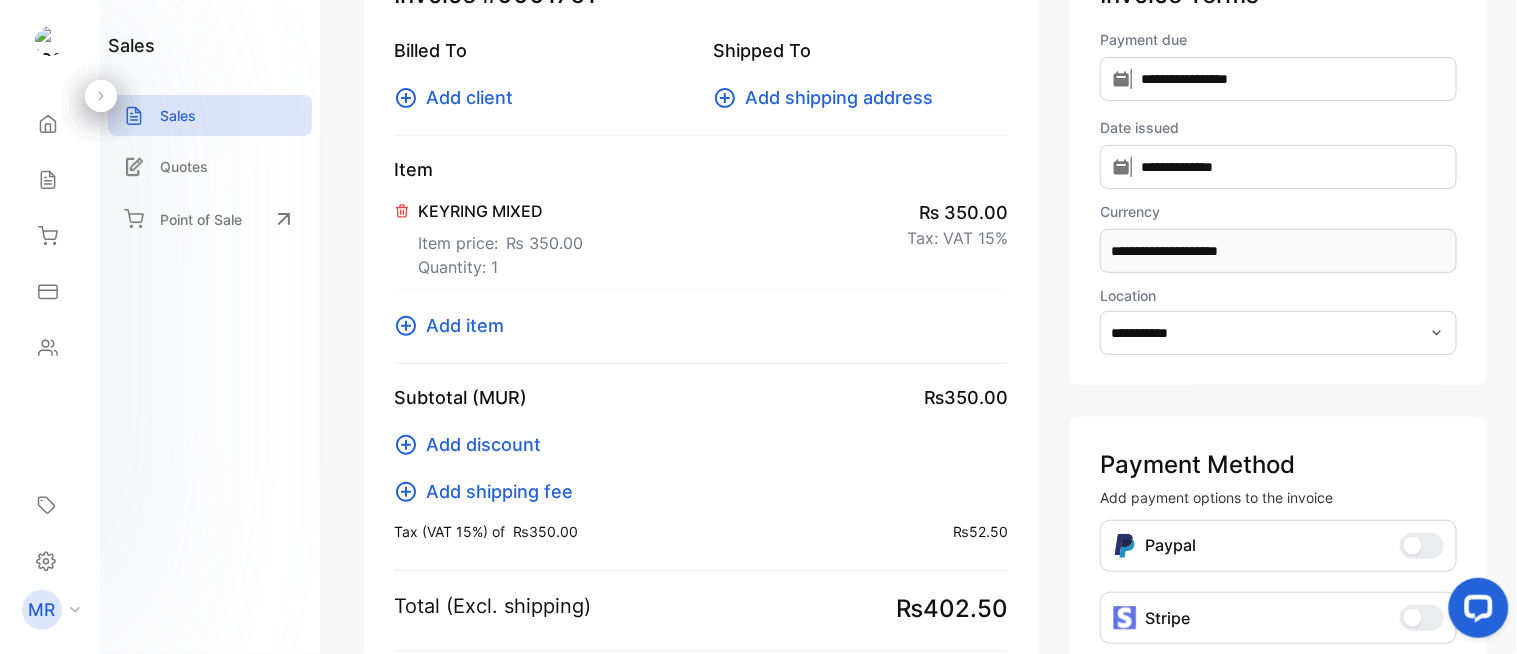 scroll, scrollTop: 165, scrollLeft: 0, axis: vertical 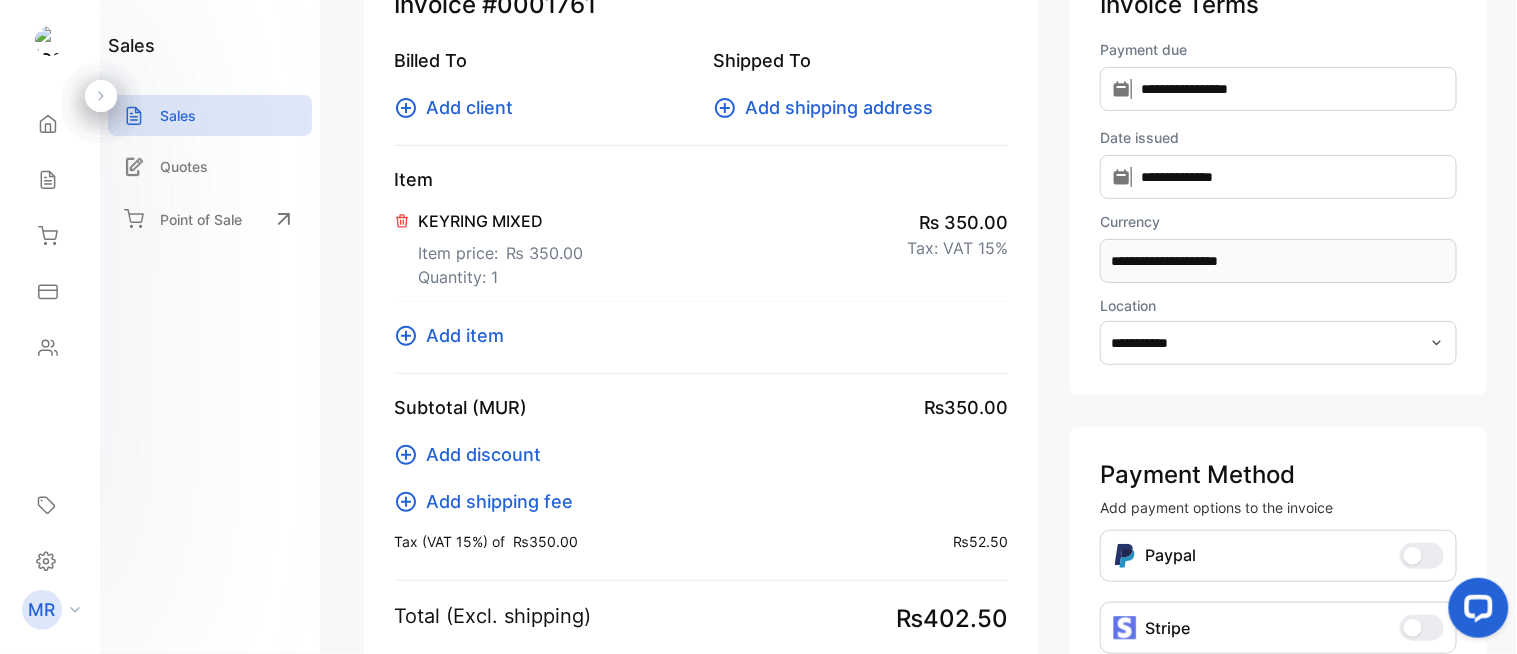 click on "Add item" at bounding box center (465, 335) 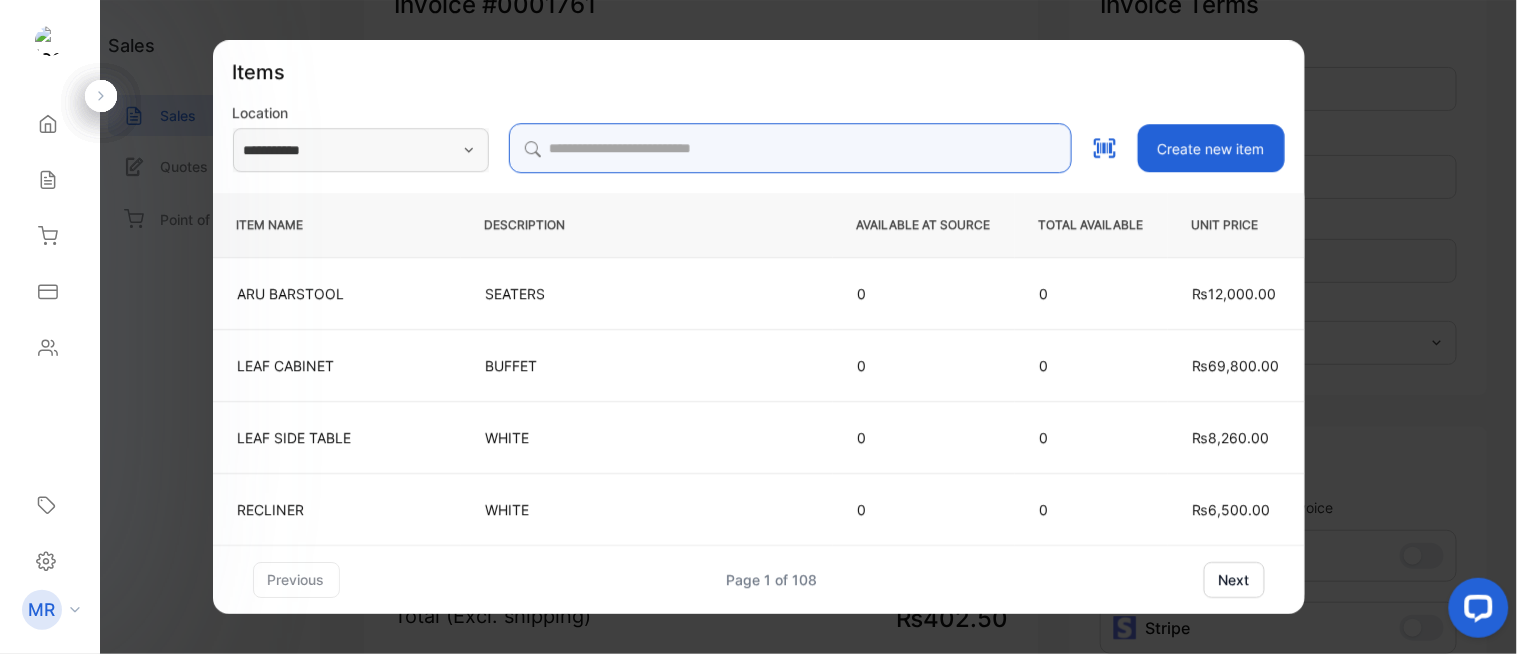 click at bounding box center [790, 148] 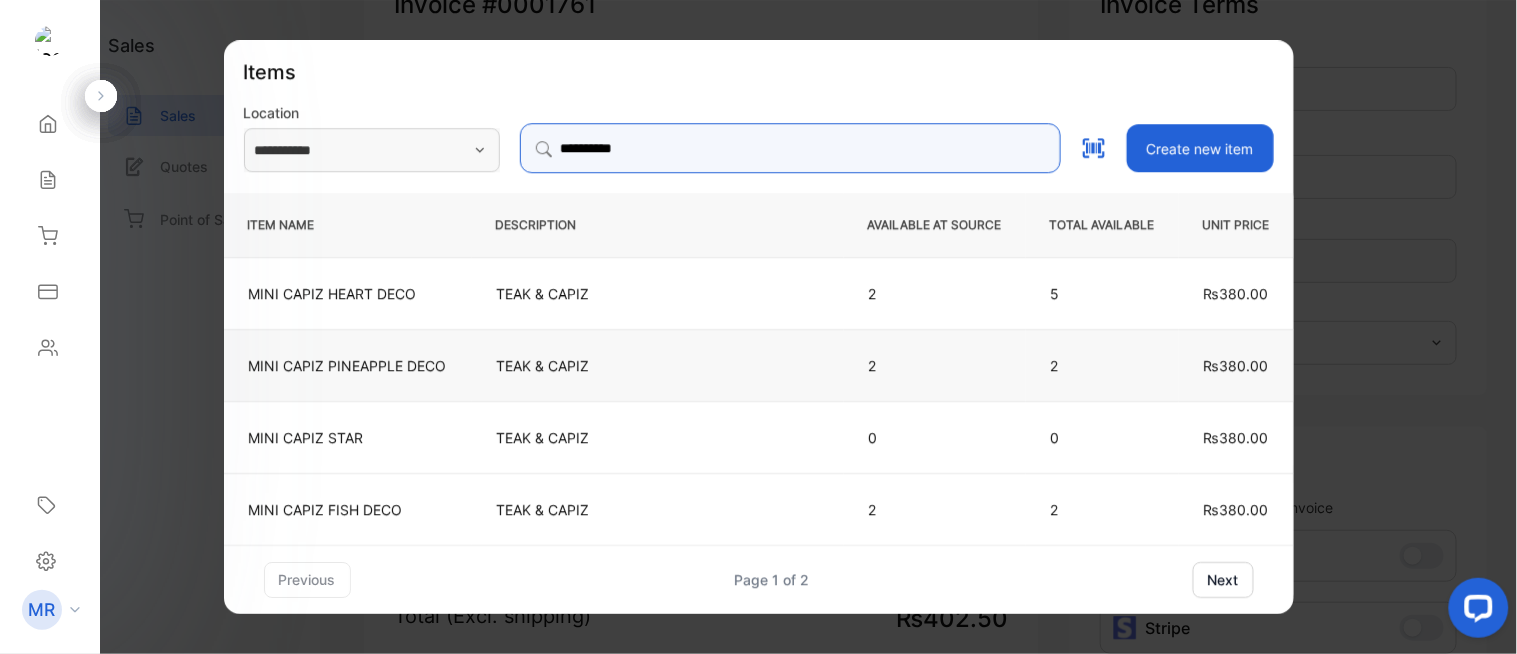 type on "**********" 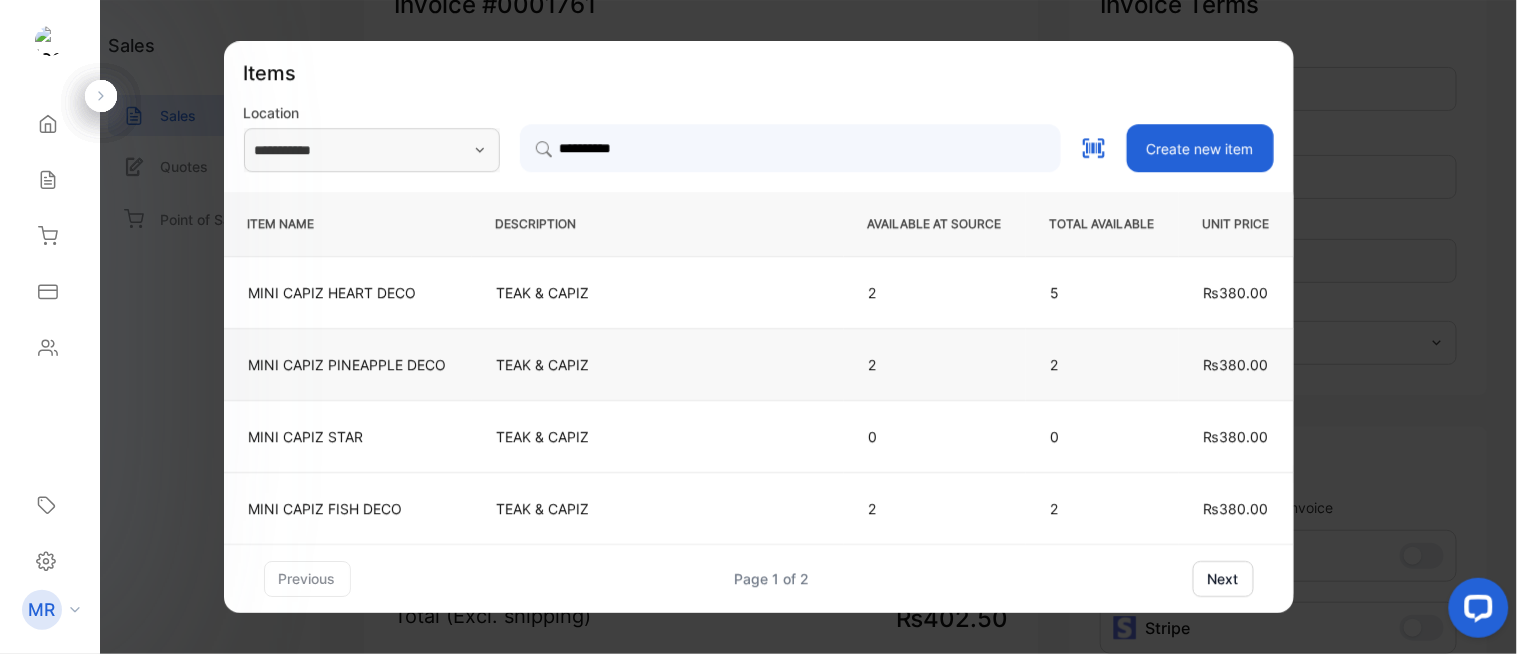 click on "TEAK & CAPIZ" at bounding box center (658, 364) 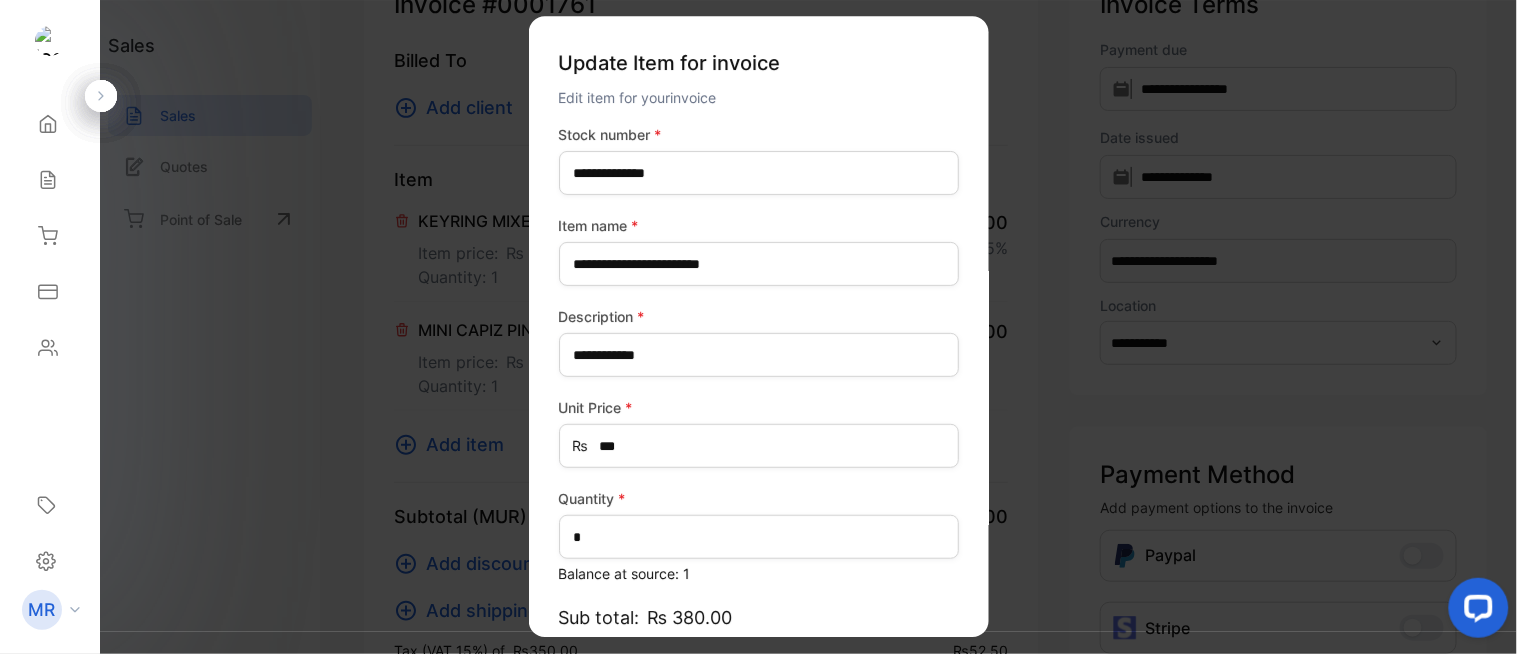 type on "*******" 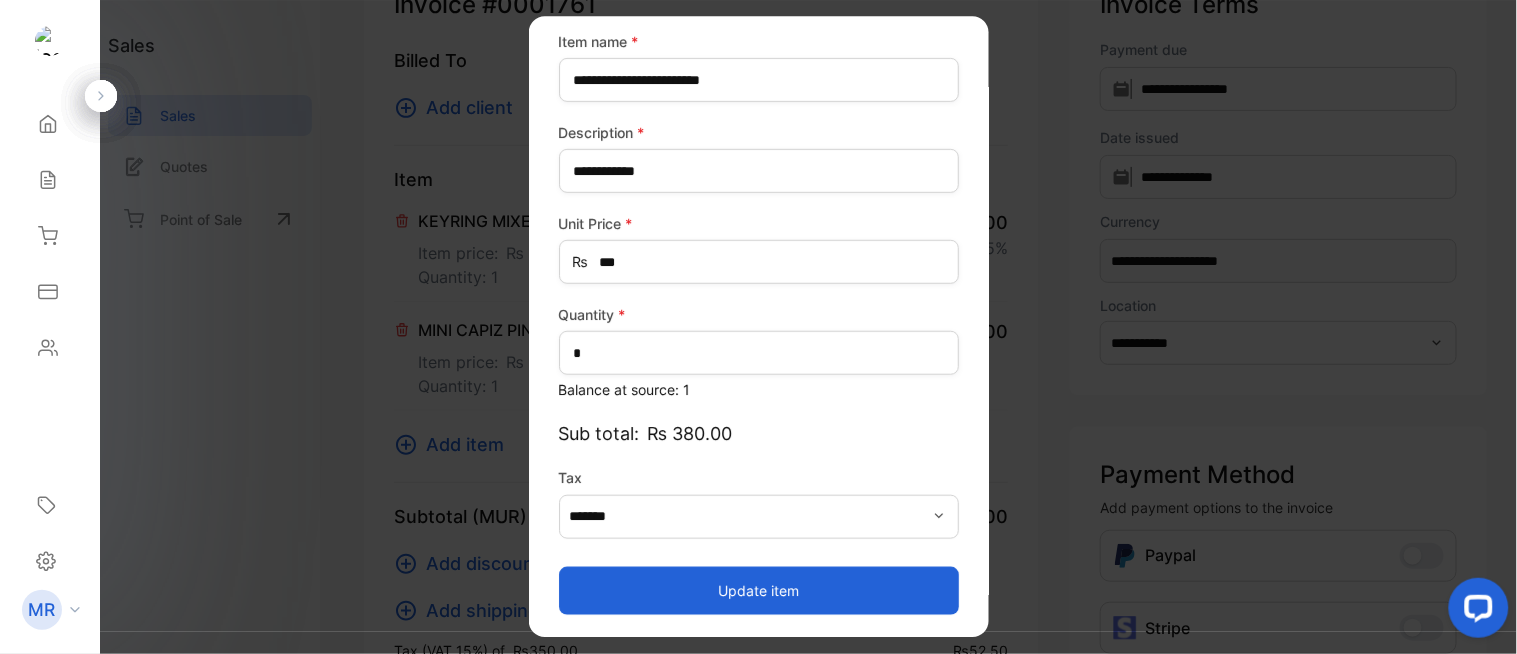click on "Update item" at bounding box center [759, 591] 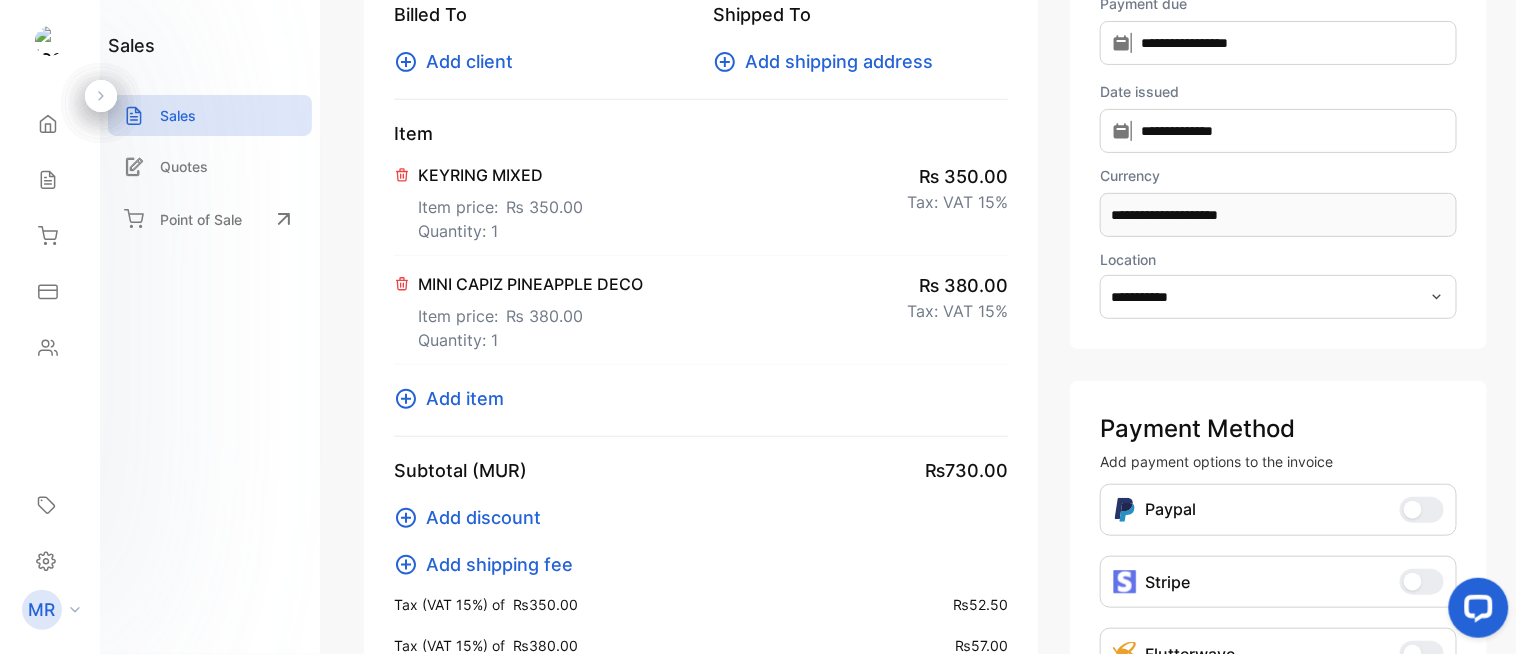 scroll, scrollTop: 25, scrollLeft: 0, axis: vertical 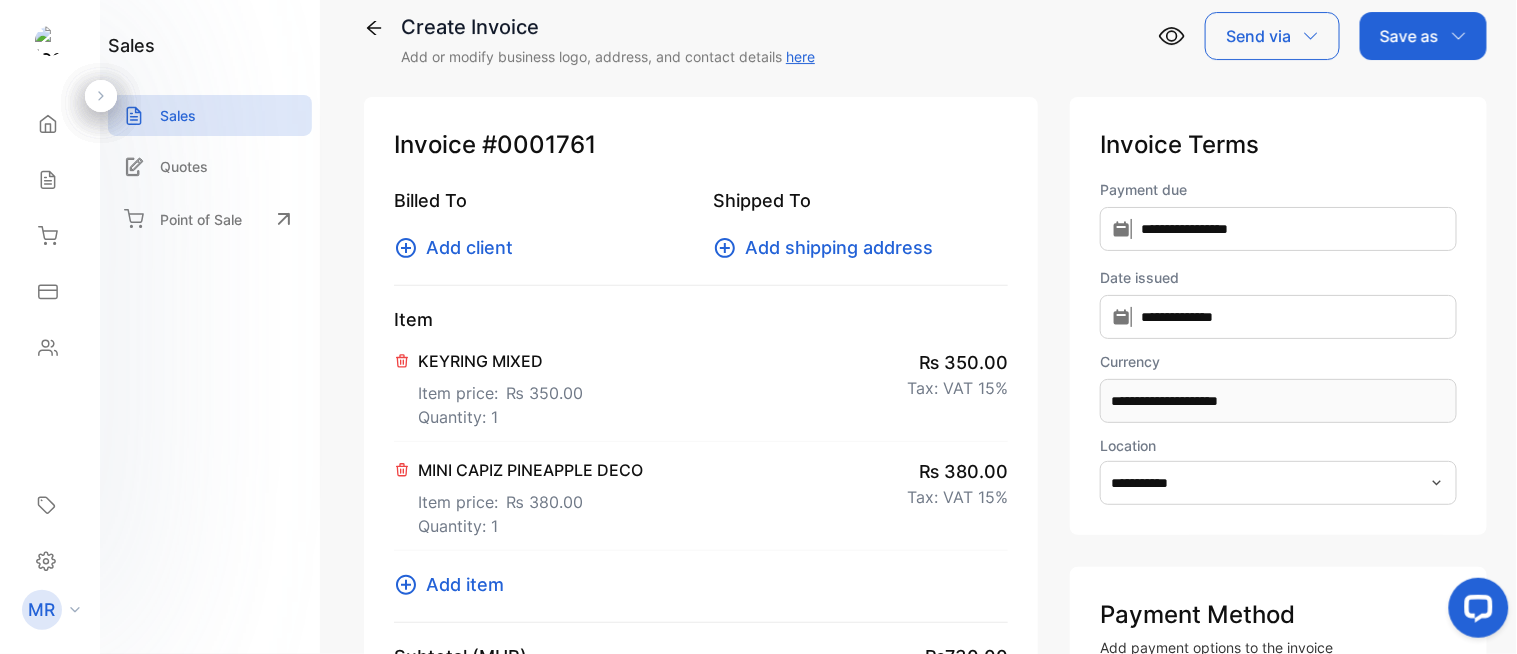 click on "Add client" at bounding box center [469, 247] 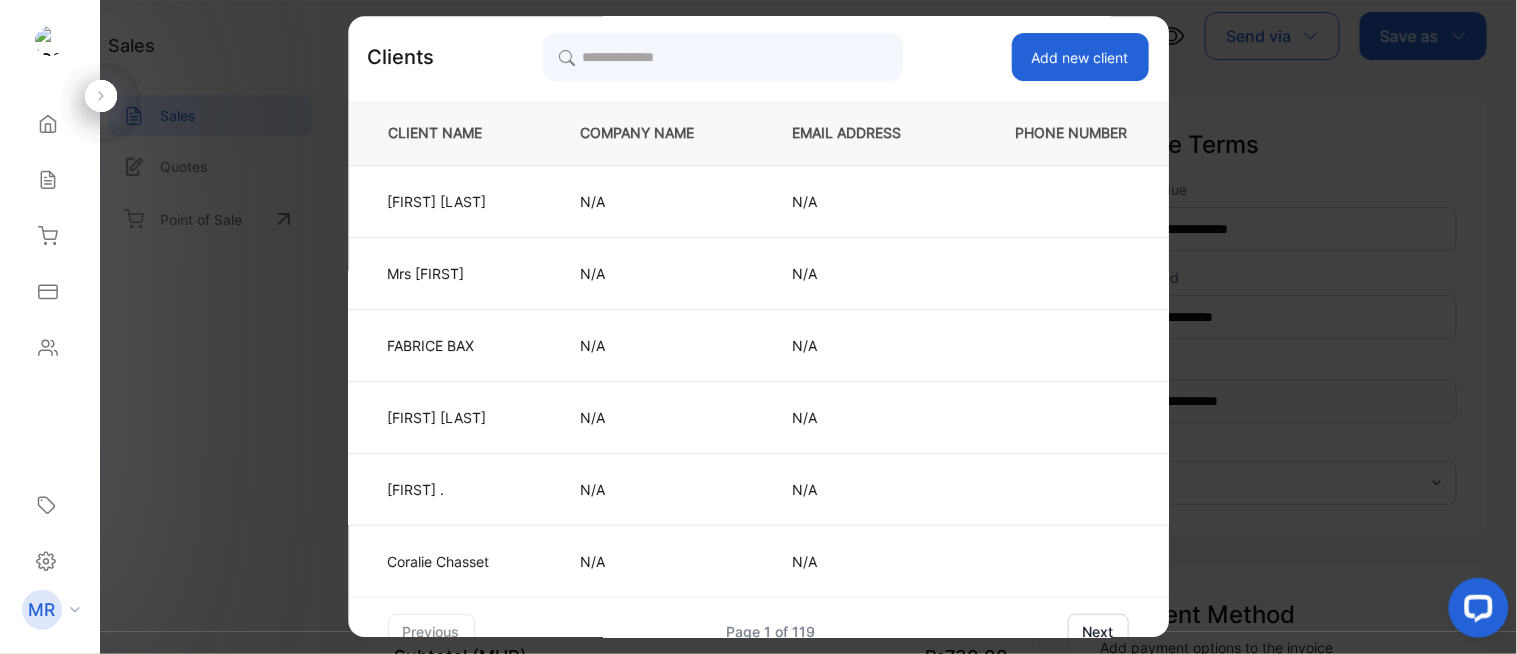 click on "Add new client" at bounding box center [1080, 57] 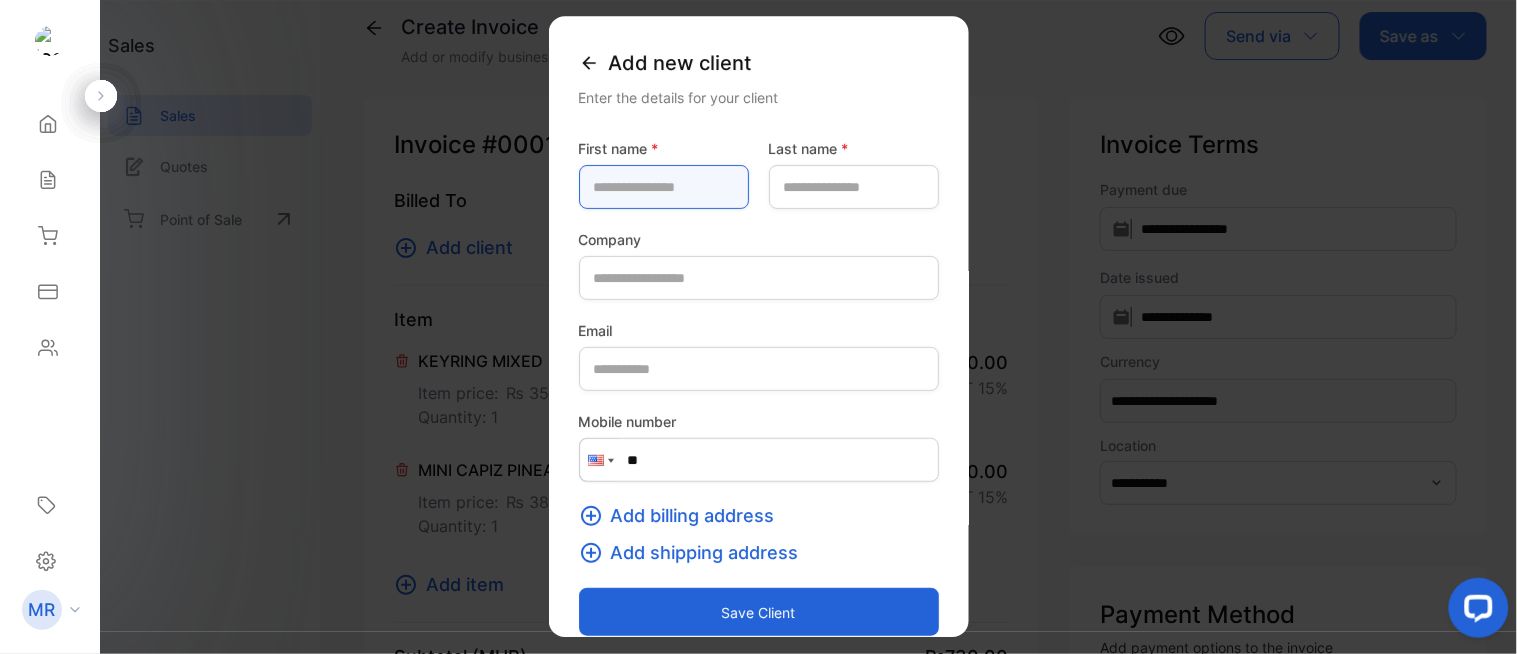 click at bounding box center (664, 187) 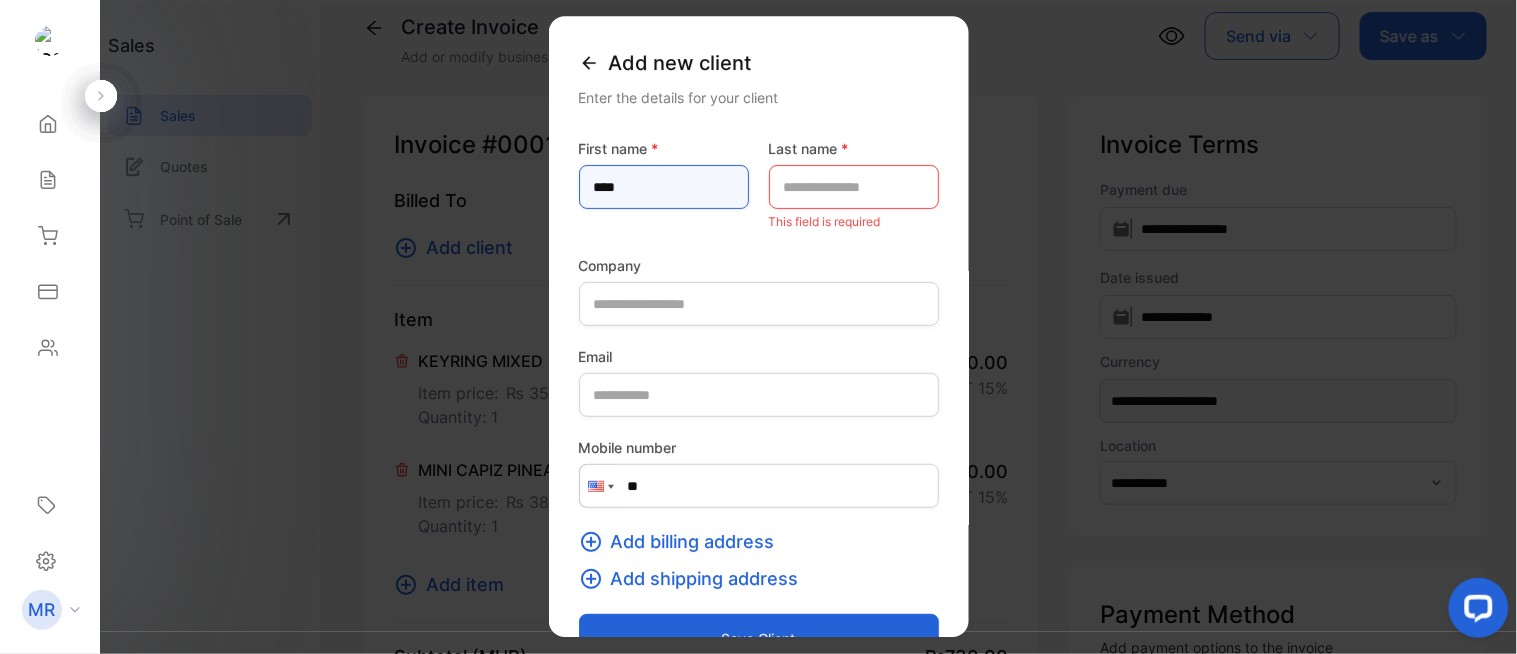 type on "****" 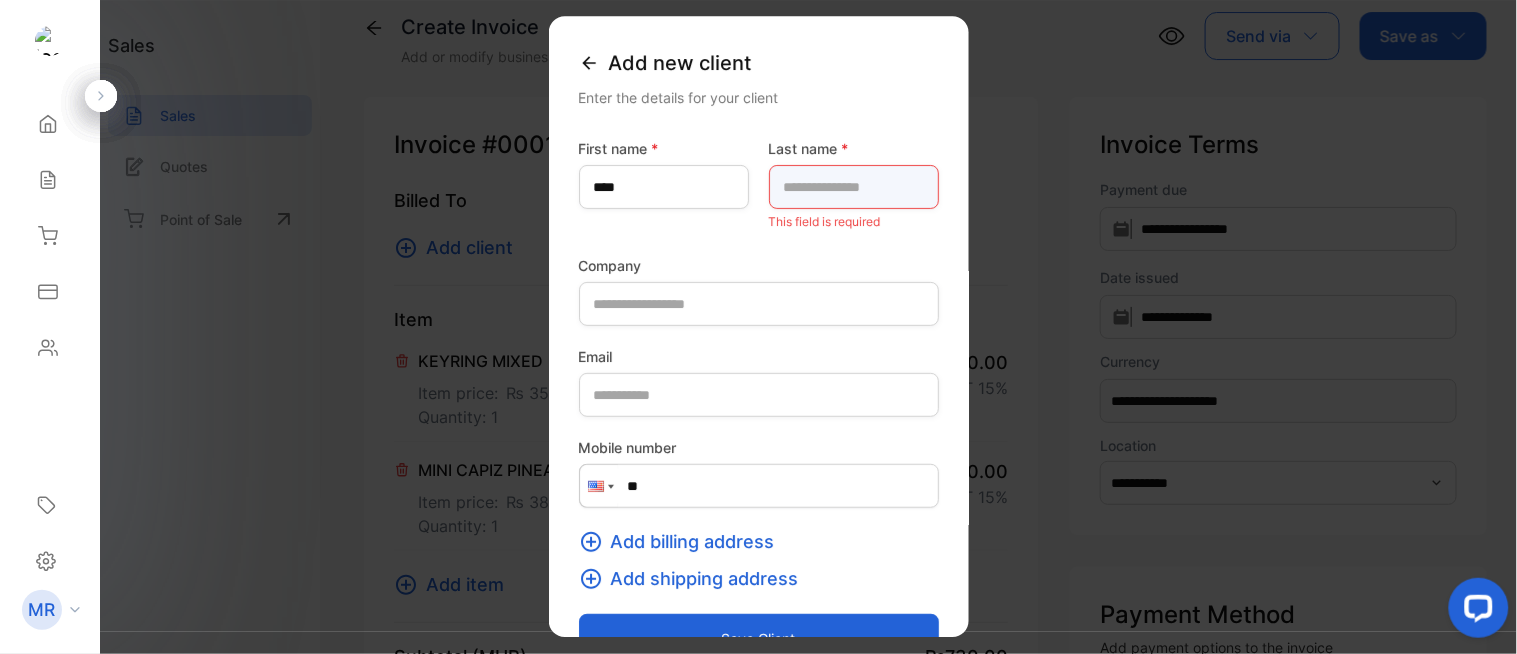 click at bounding box center [854, 187] 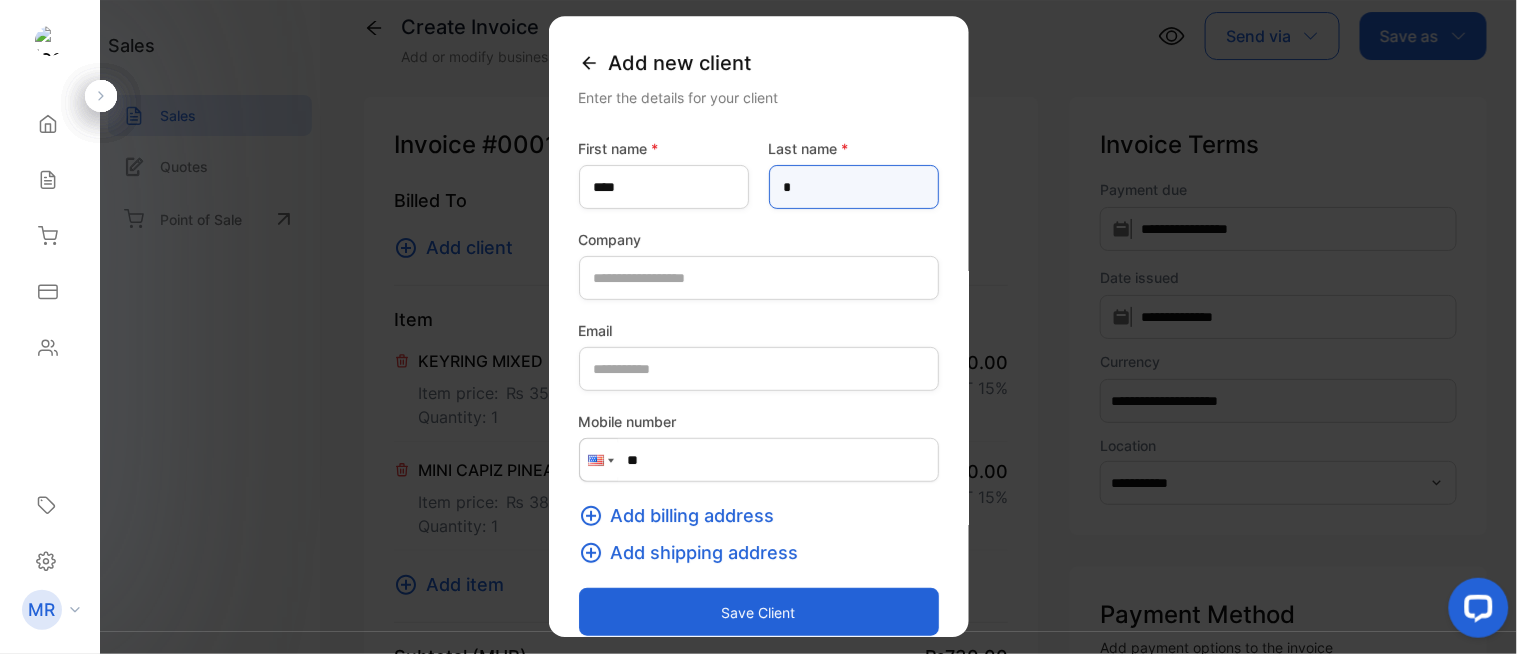 scroll, scrollTop: 21, scrollLeft: 0, axis: vertical 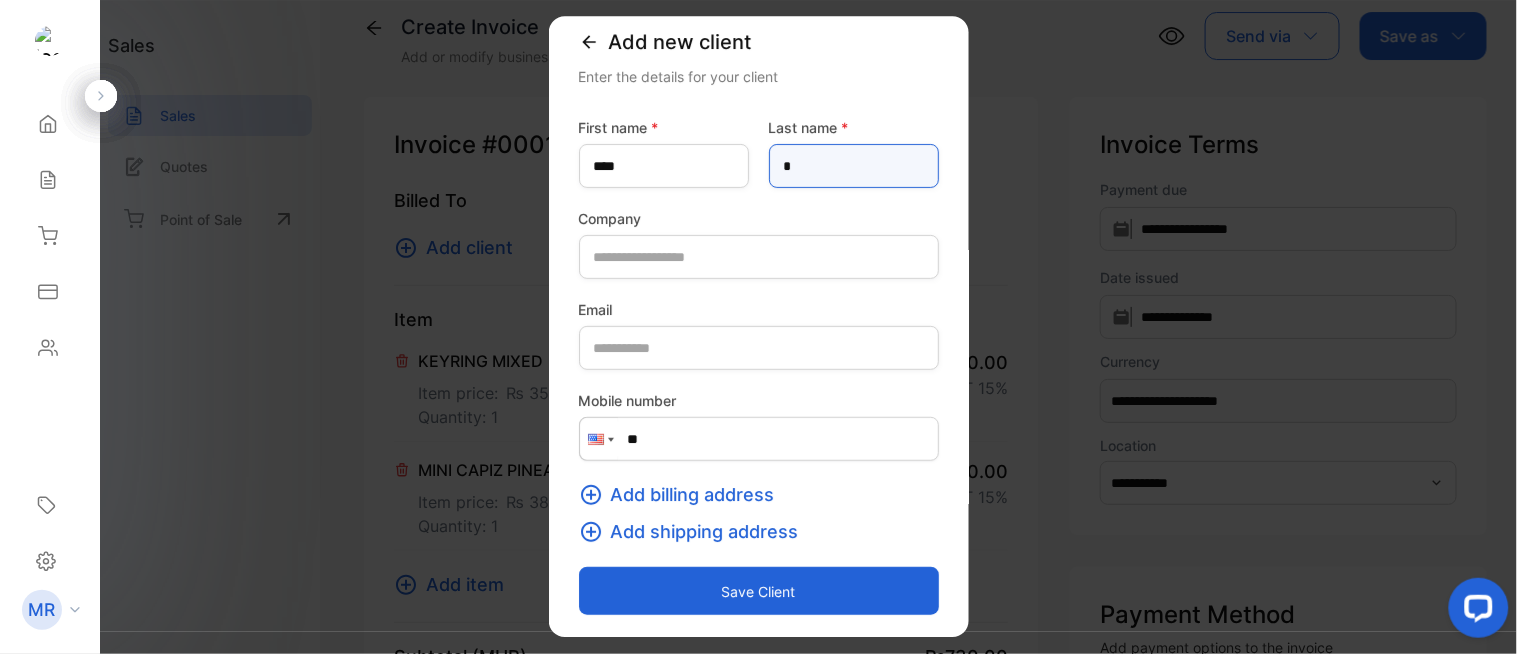 type on "*" 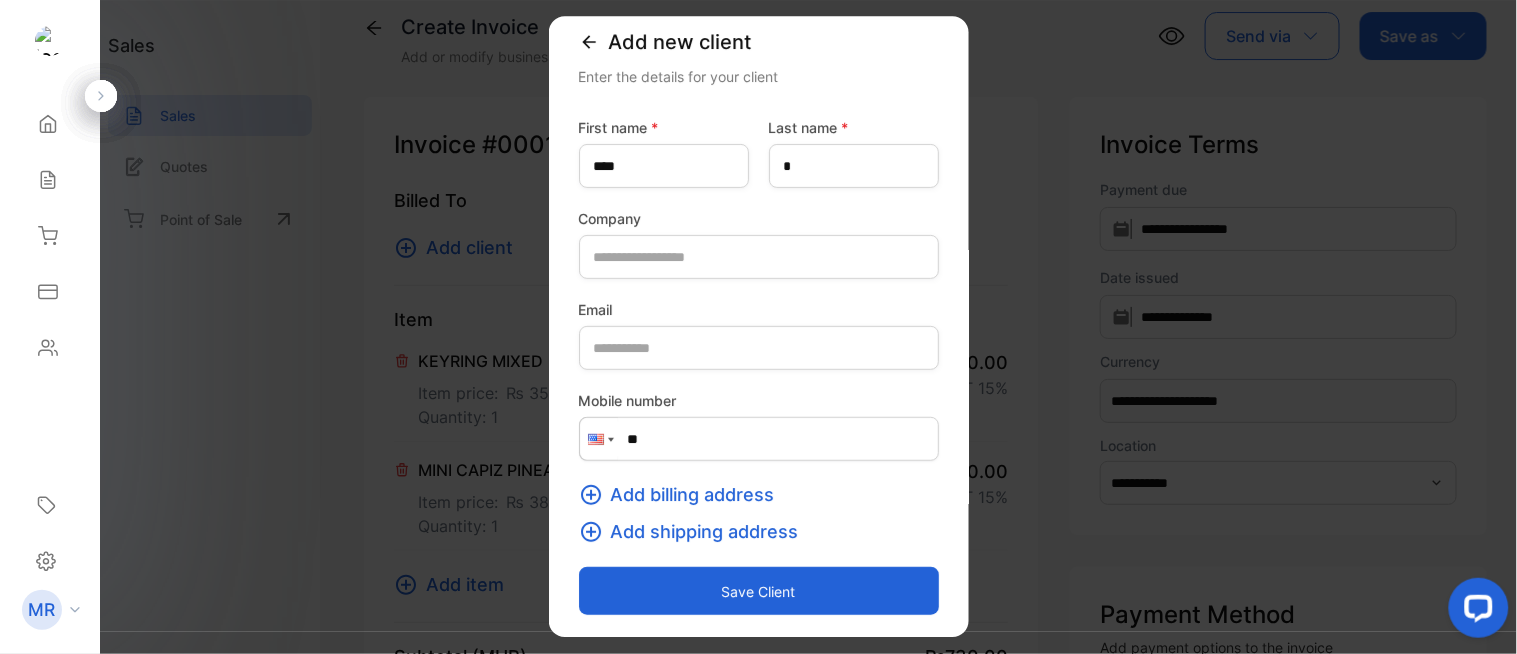 click on "Save client" at bounding box center [759, 591] 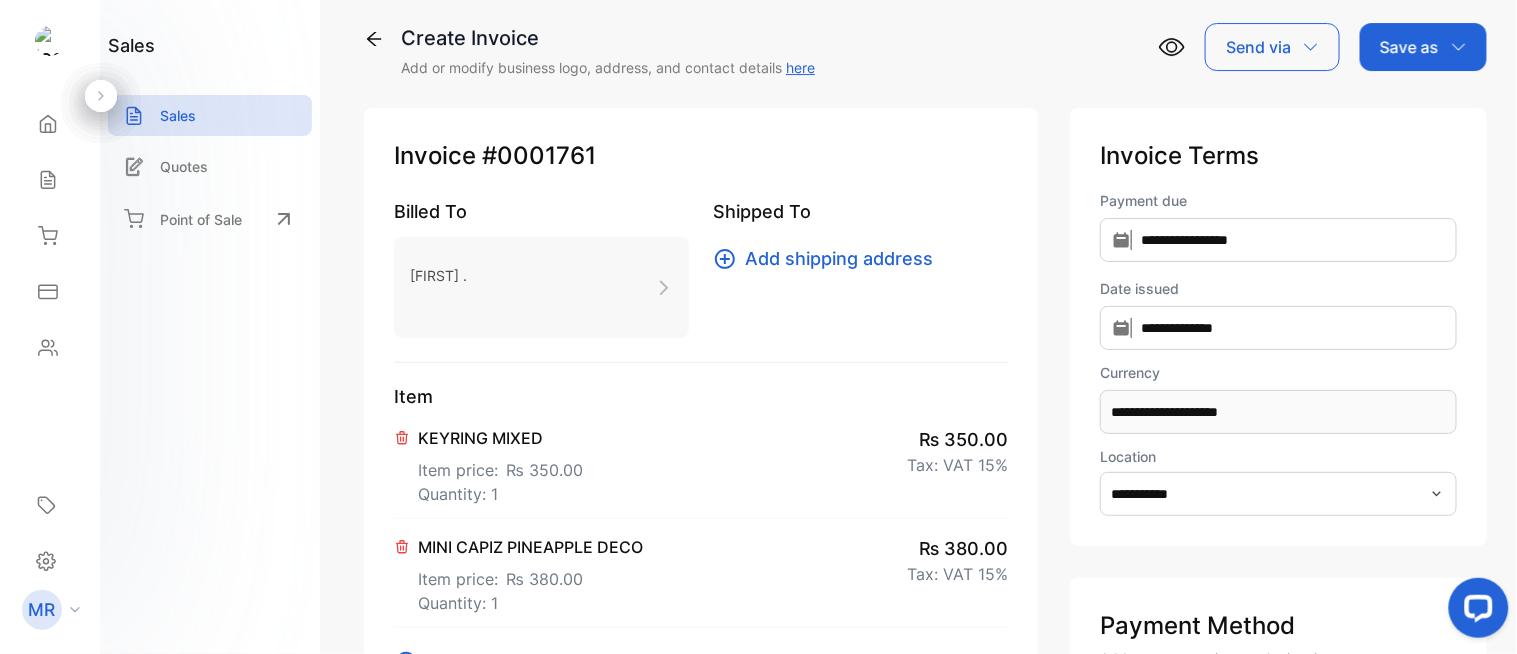 scroll, scrollTop: 0, scrollLeft: 0, axis: both 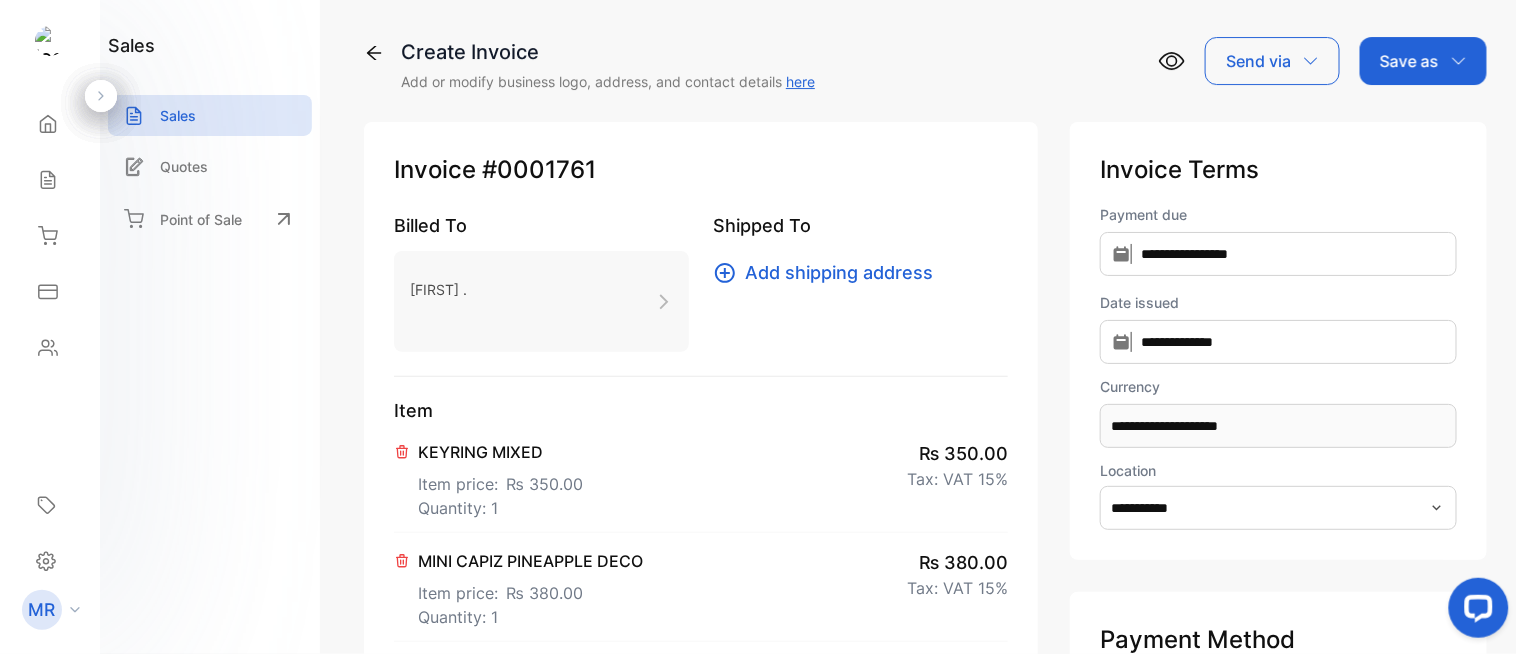 click on "Save as" at bounding box center (1423, 61) 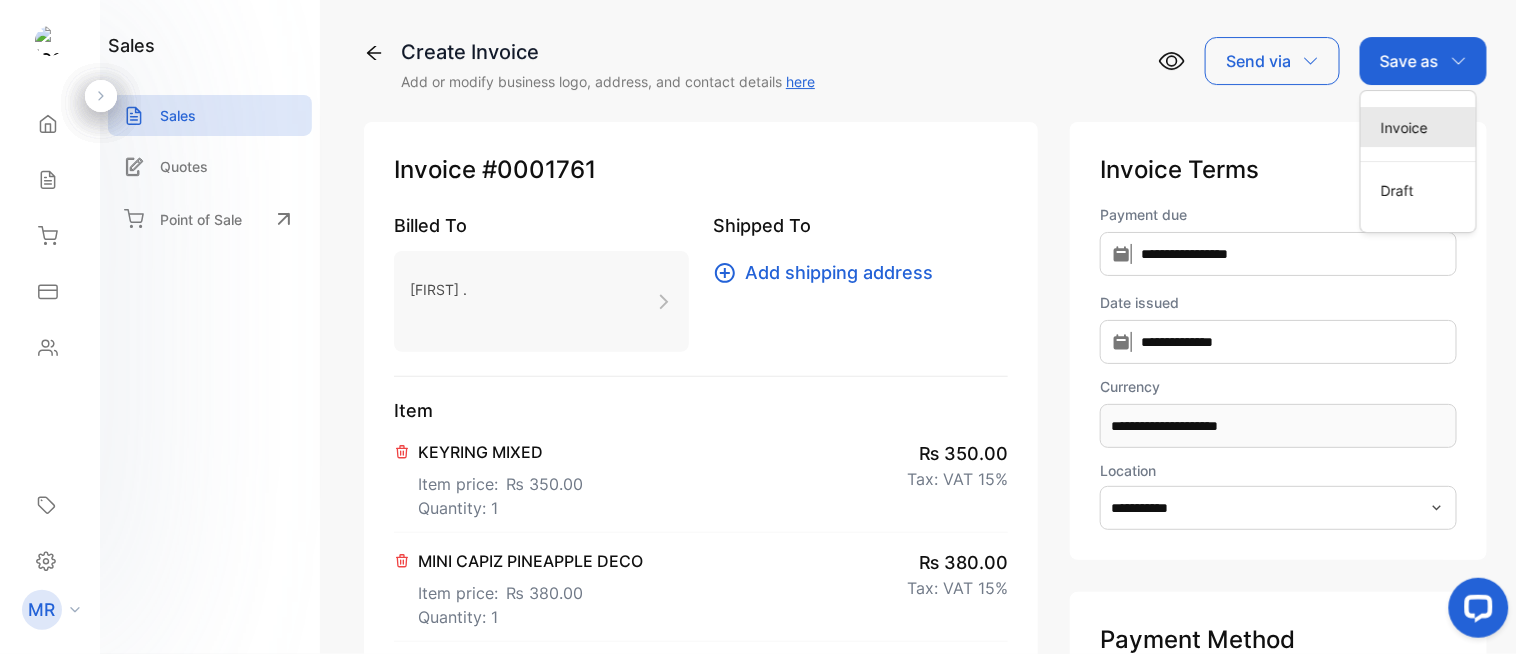 click on "Invoice" at bounding box center (1418, 127) 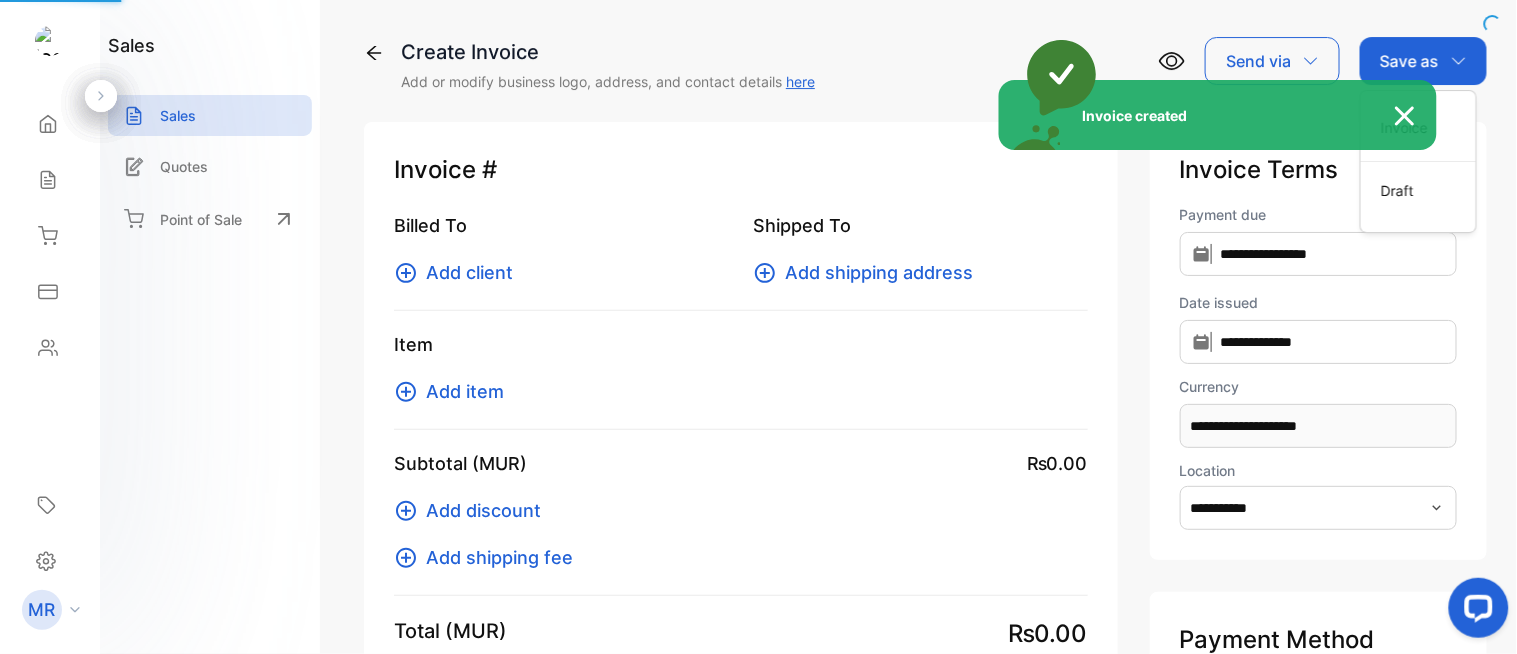 type 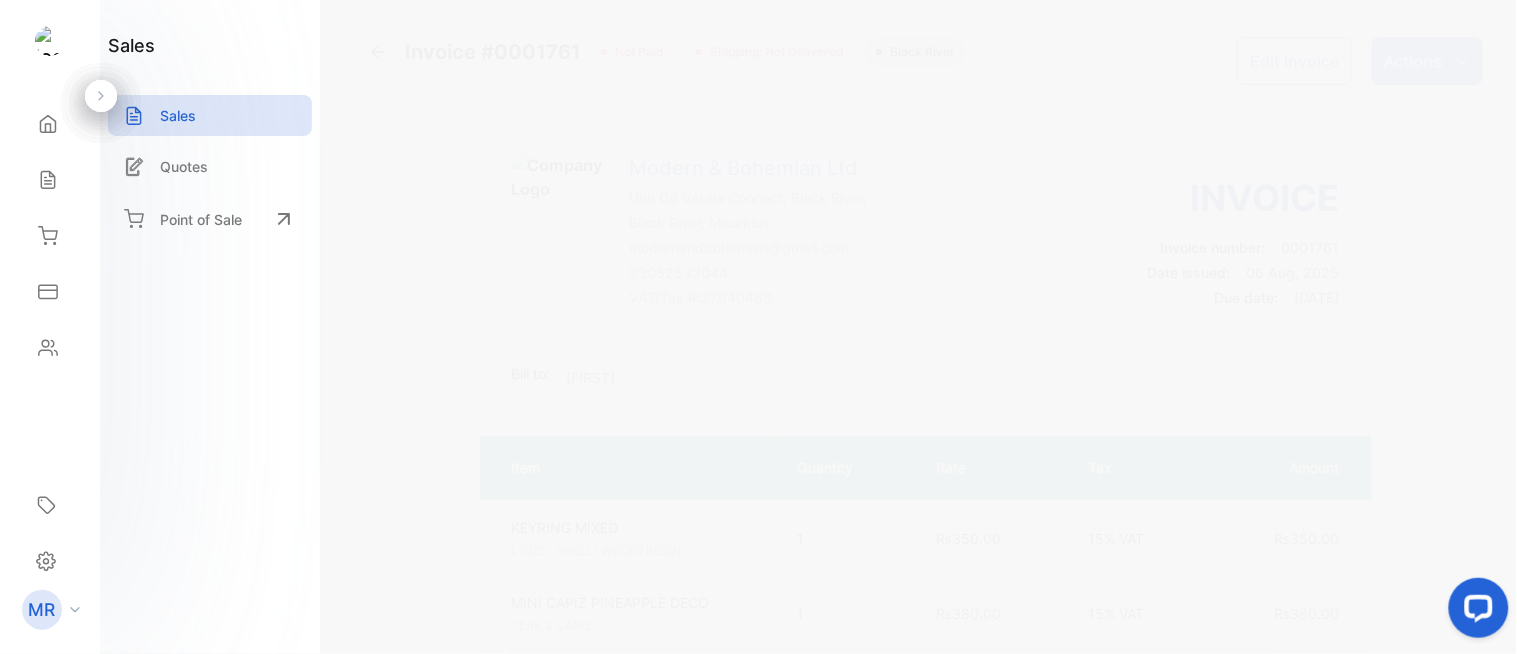 click on "Actions" at bounding box center (1413, 61) 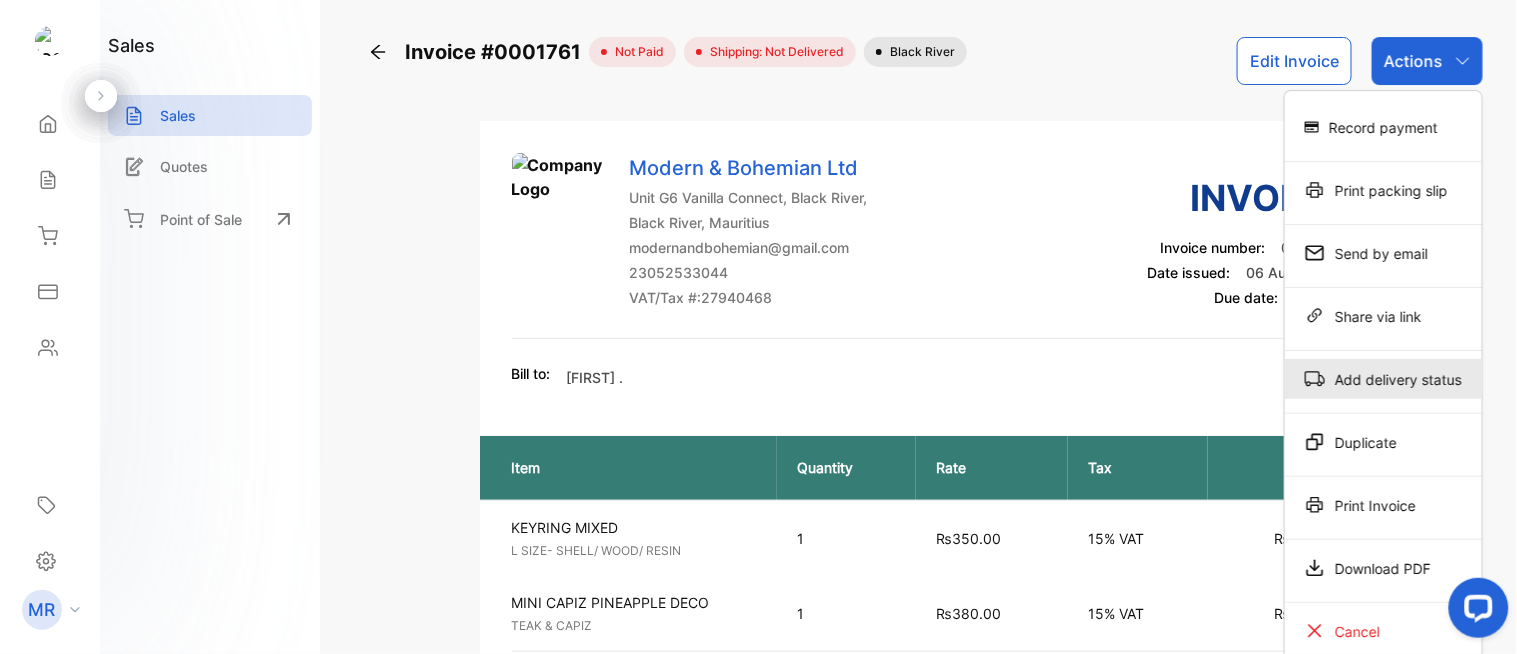 click on "Add delivery status" at bounding box center (1383, 379) 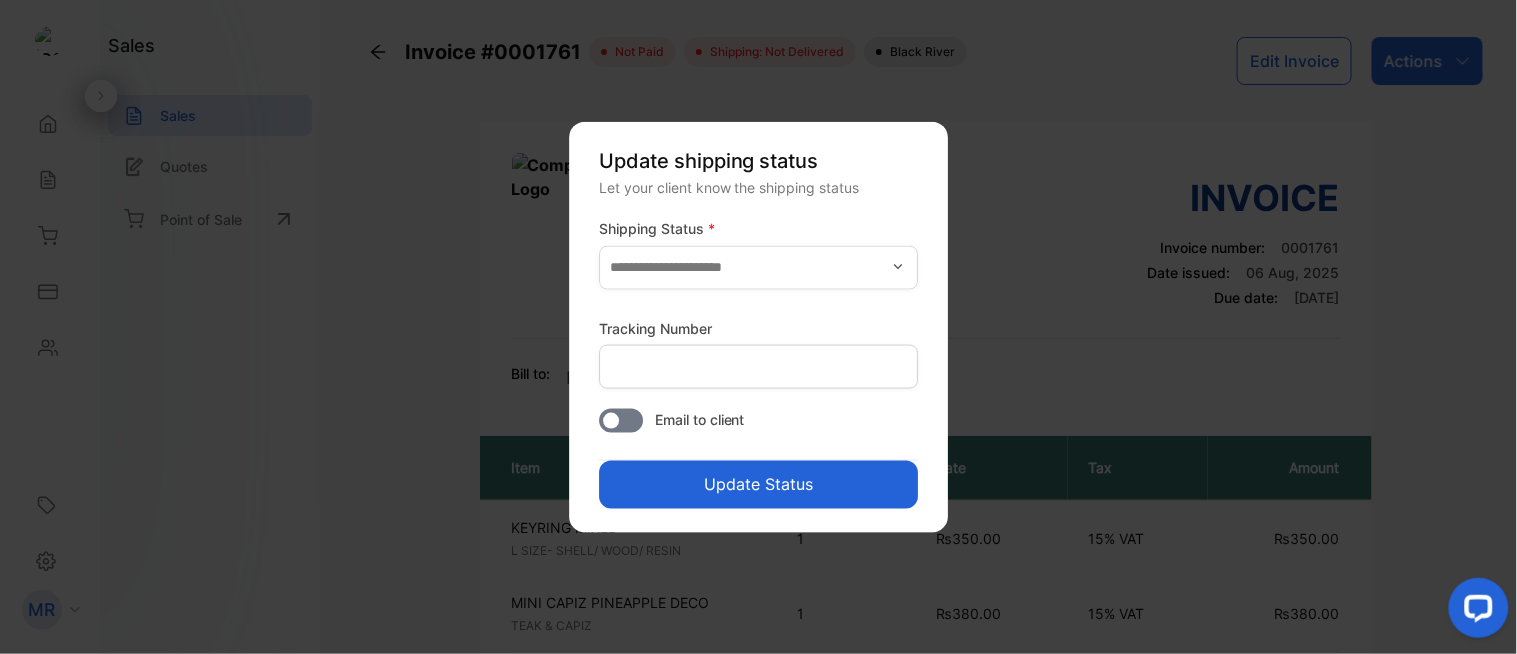 click 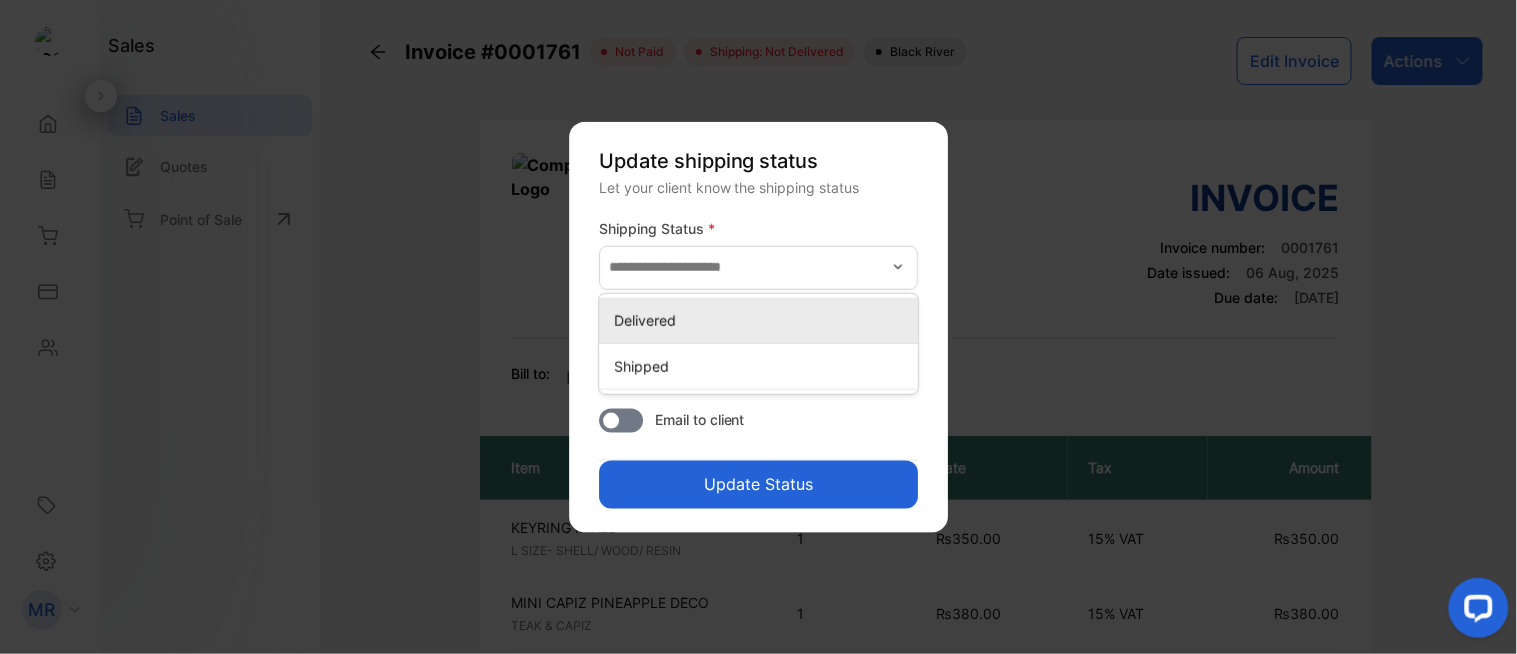 click on "Delivered" at bounding box center [758, 319] 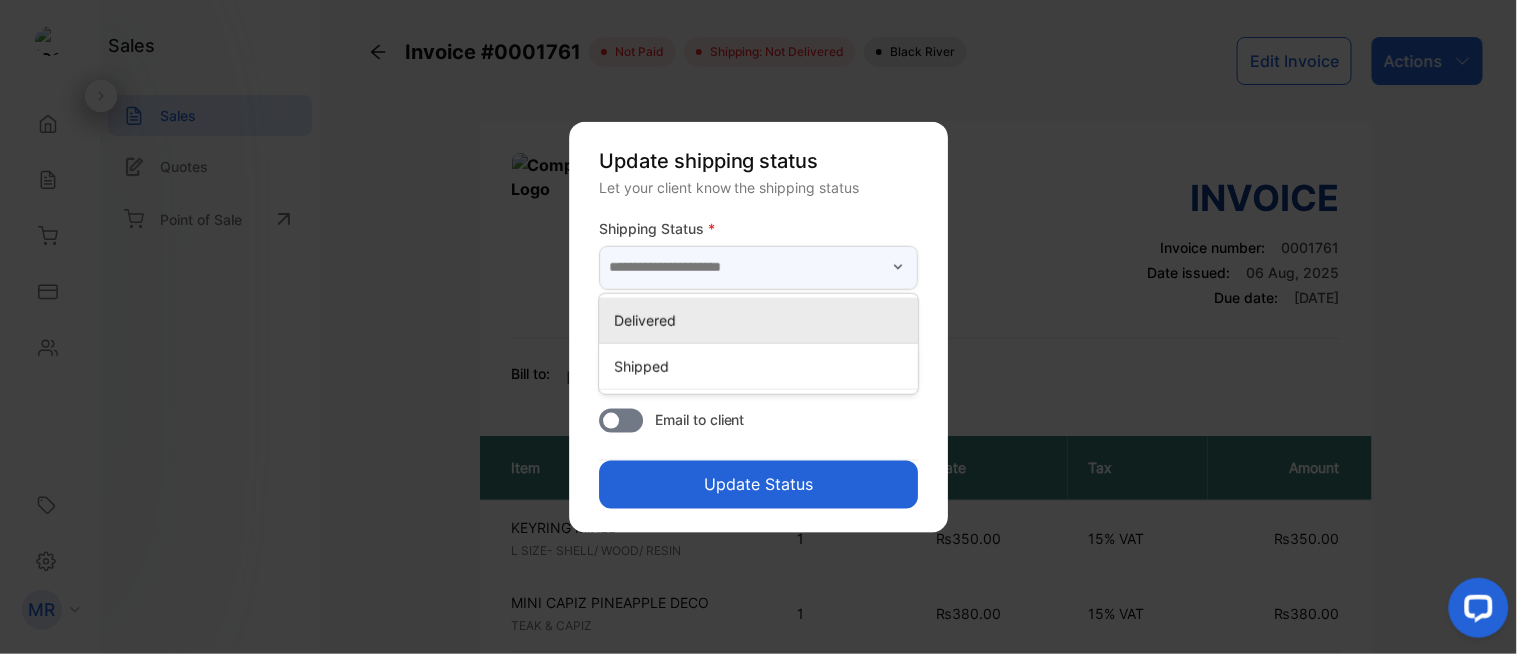 type on "*********" 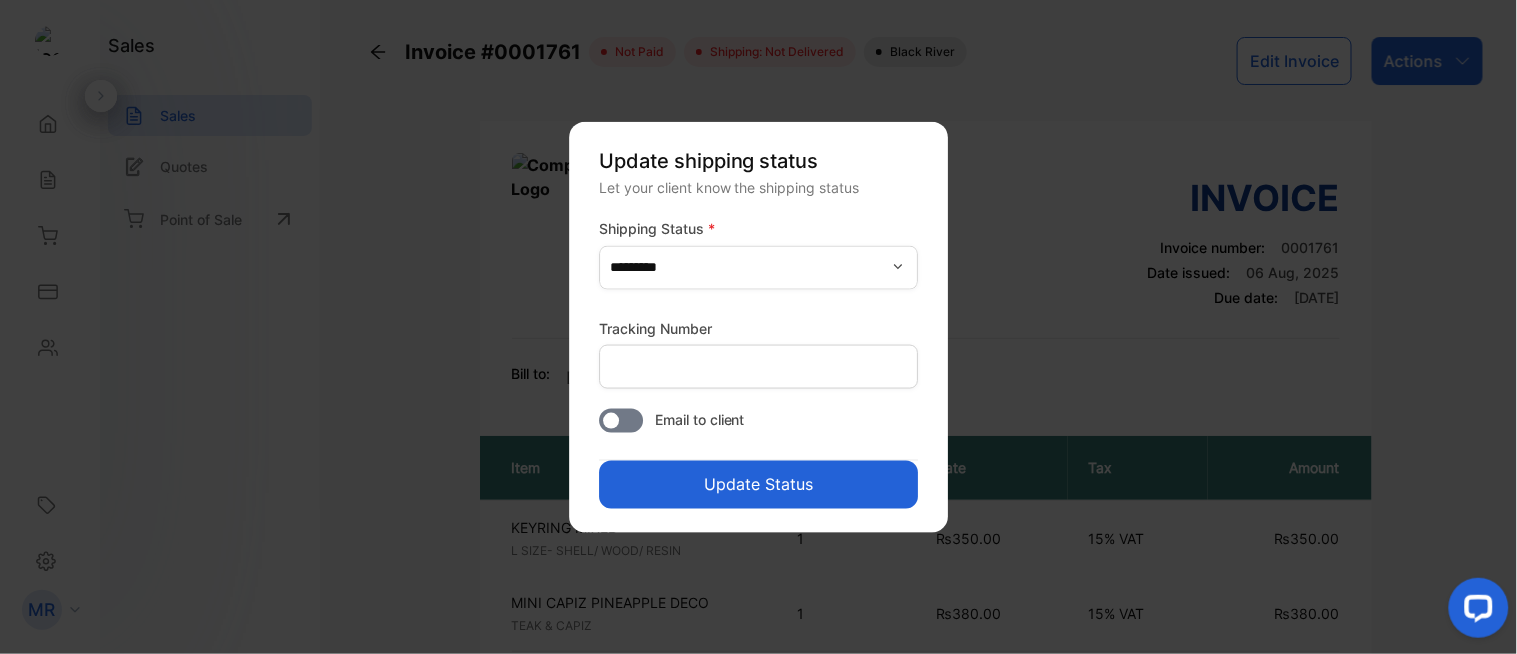 click on "Update Status" at bounding box center (758, 484) 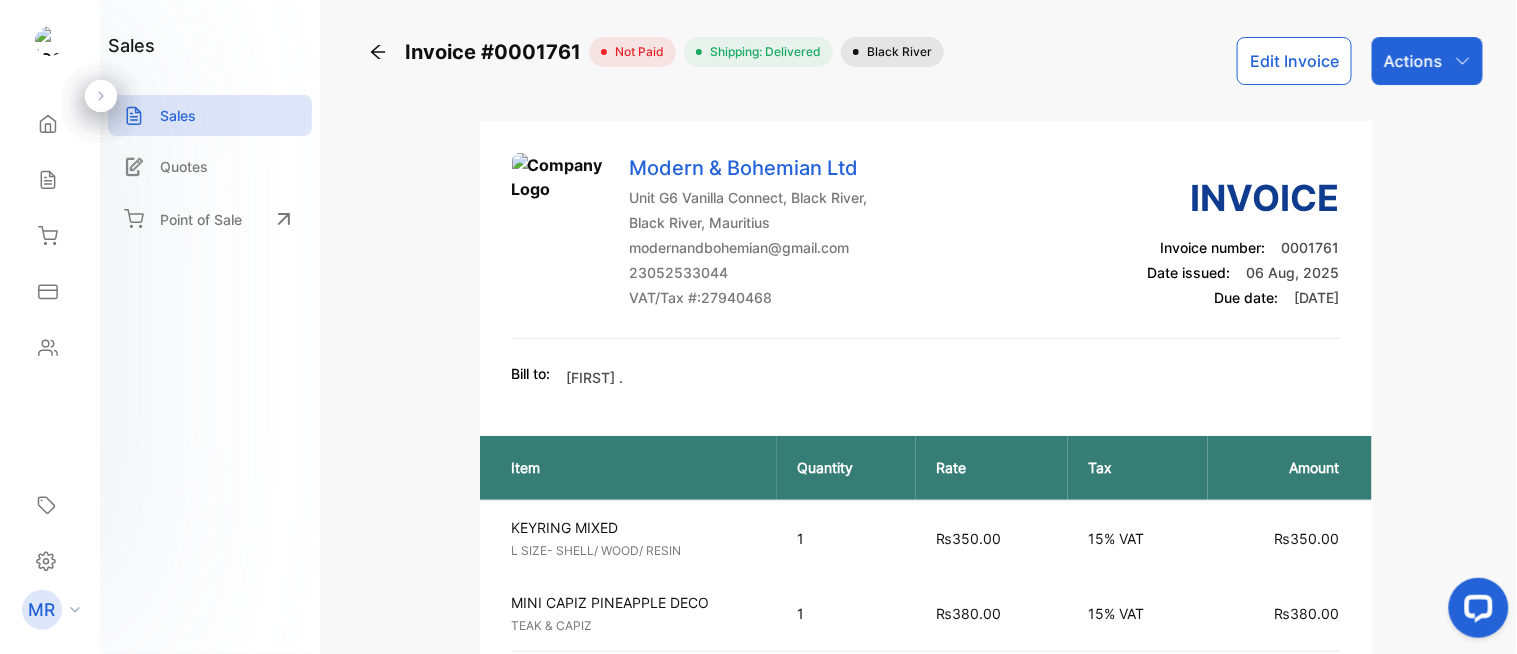 click on "Actions" at bounding box center (1413, 61) 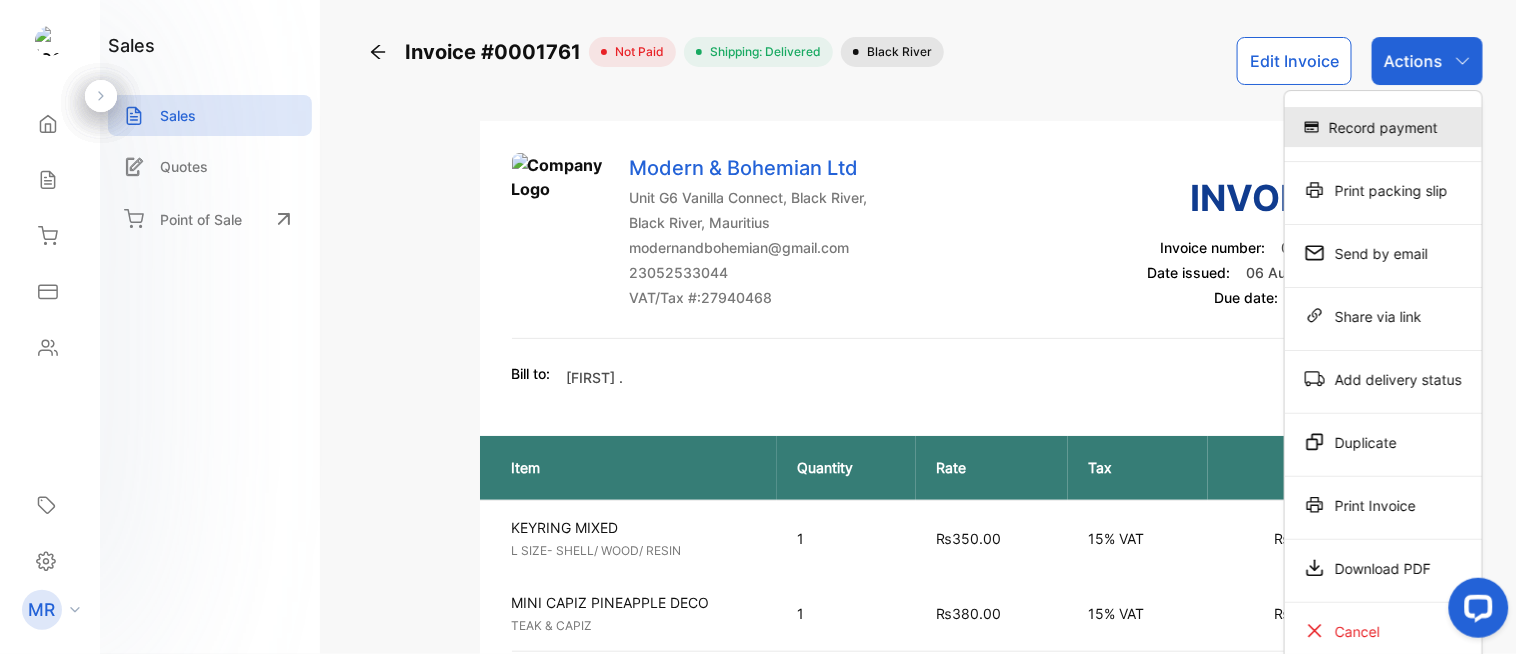click on "Record payment" at bounding box center (1383, 127) 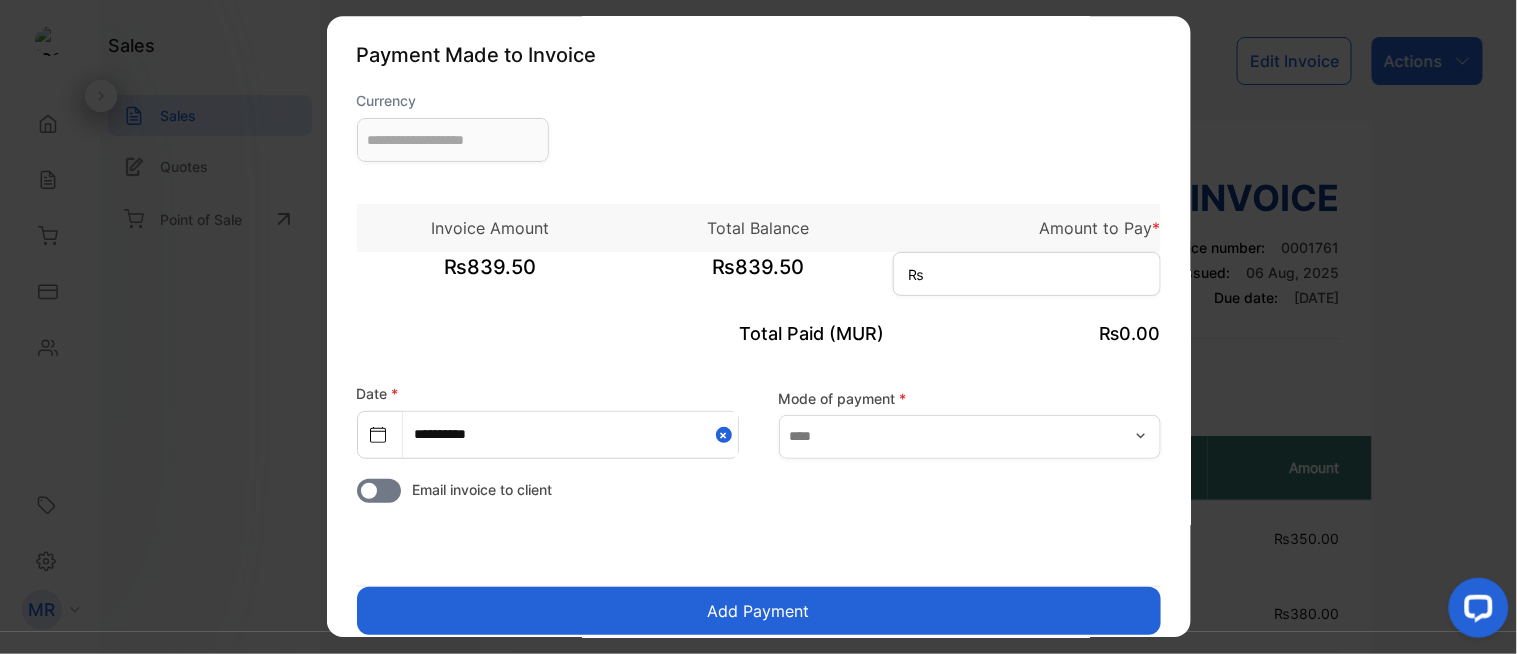 type on "**********" 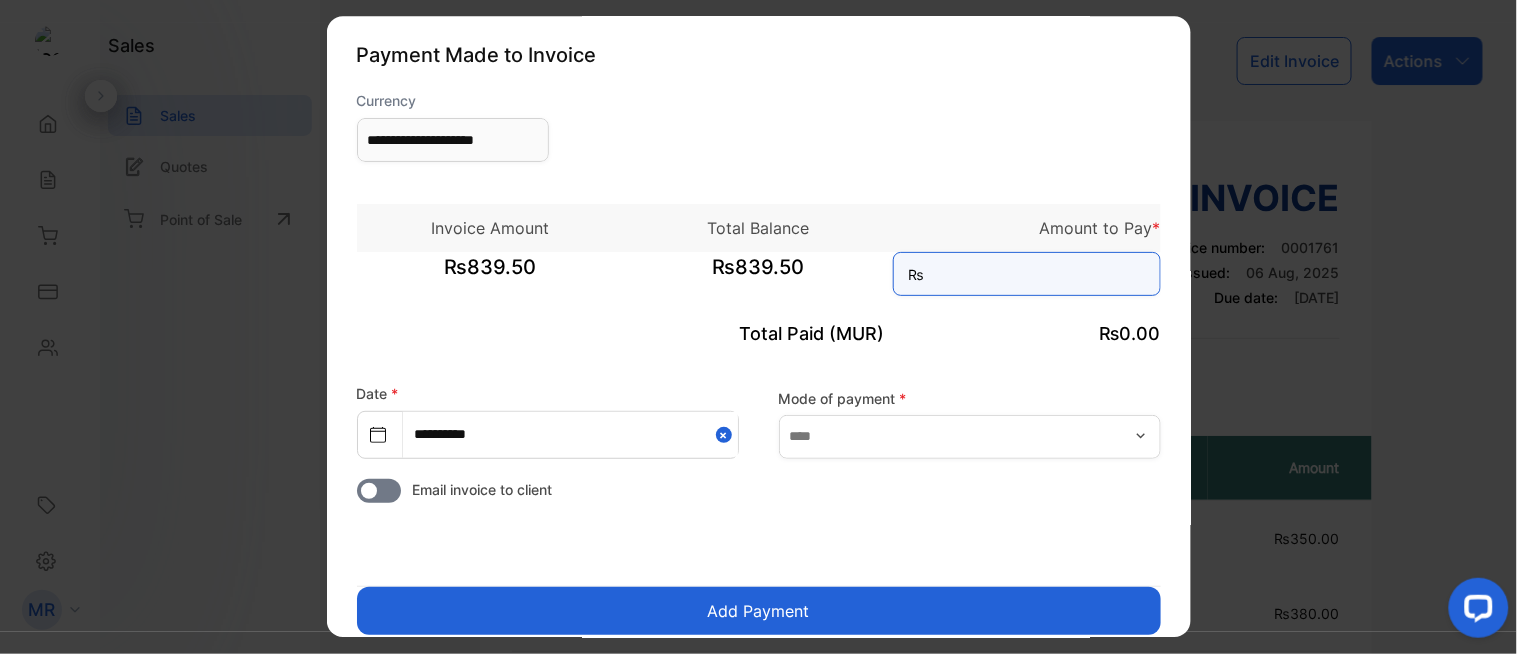 click at bounding box center (1027, 274) 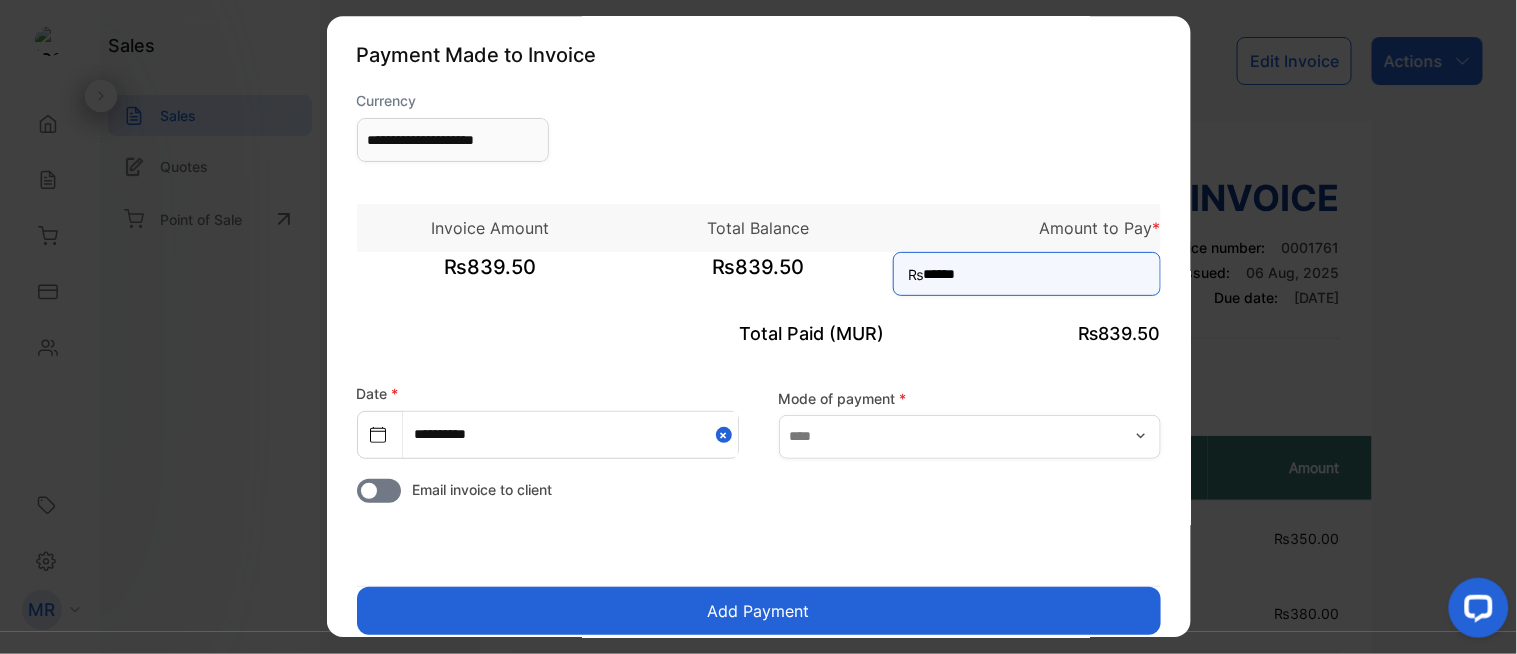 type on "******" 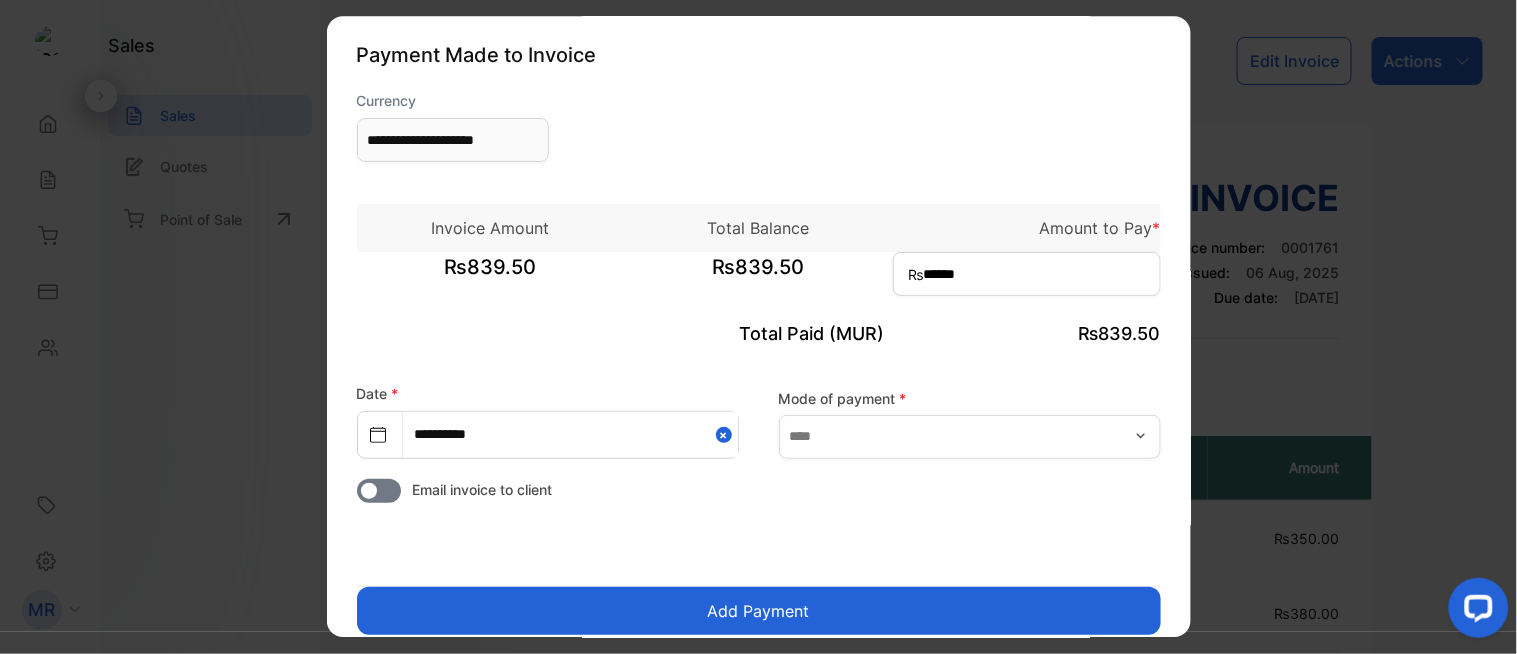 click 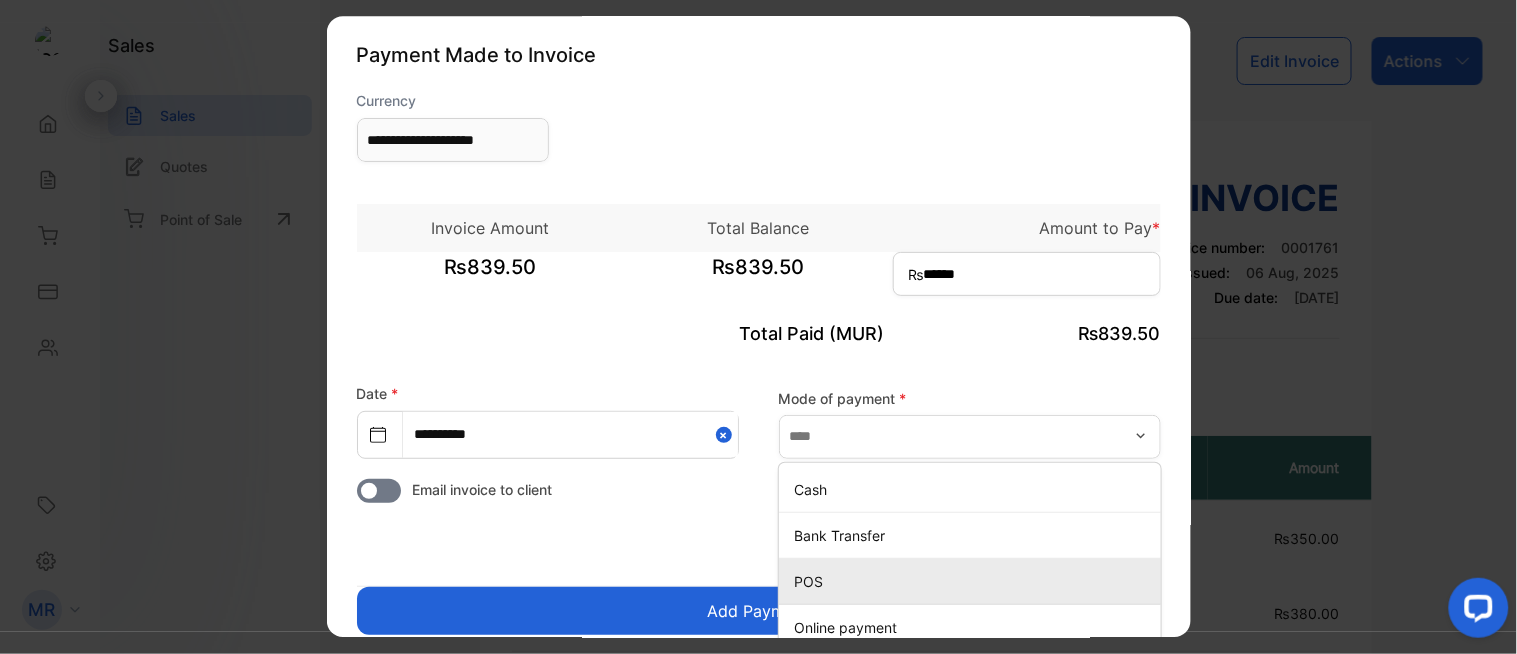 click on "POS" at bounding box center [974, 581] 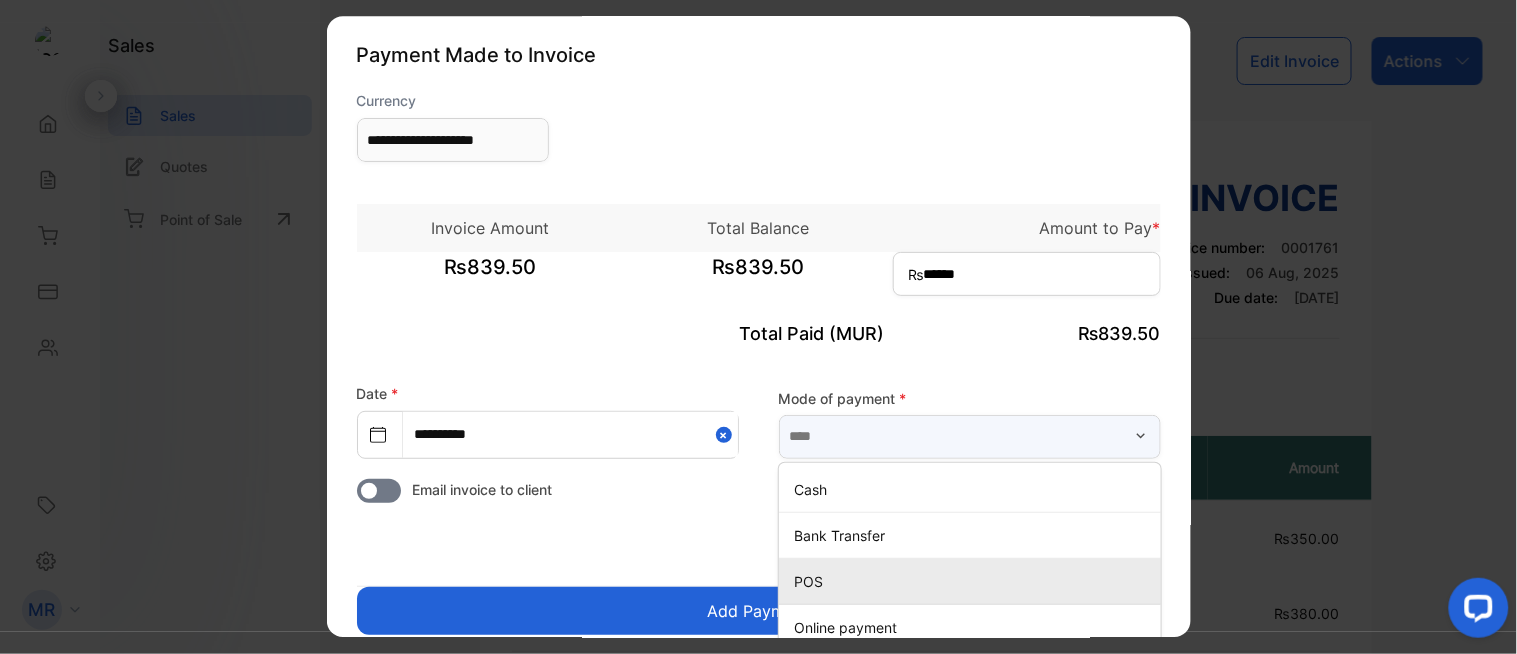 type on "***" 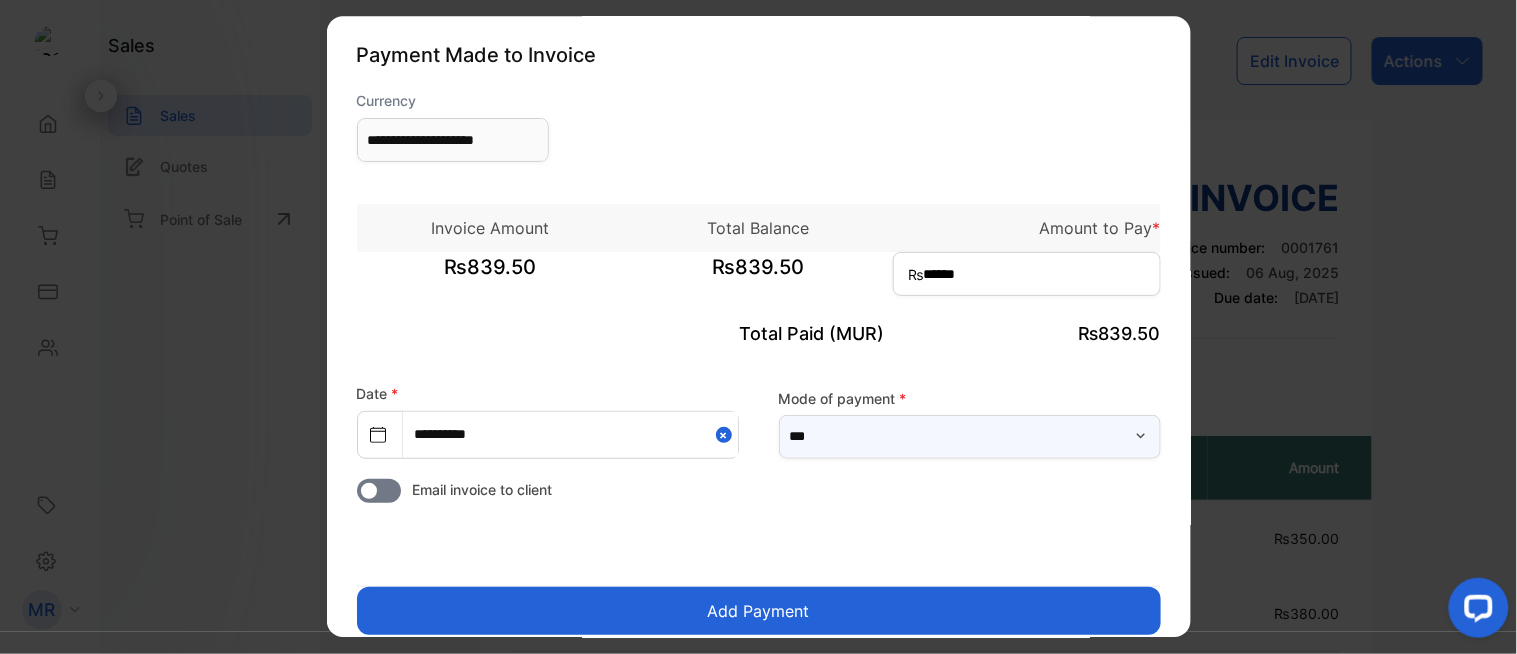 scroll, scrollTop: 61, scrollLeft: 0, axis: vertical 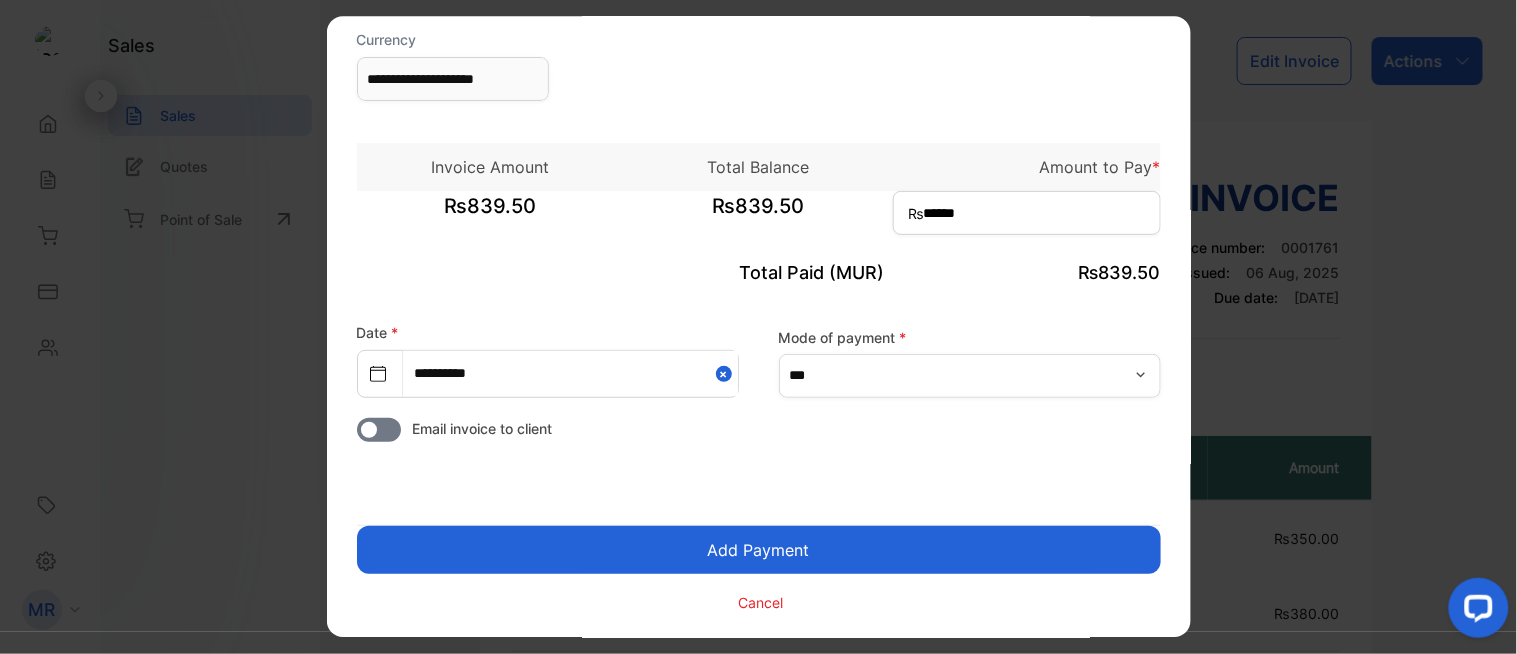 click on "Add Payment" at bounding box center [759, 550] 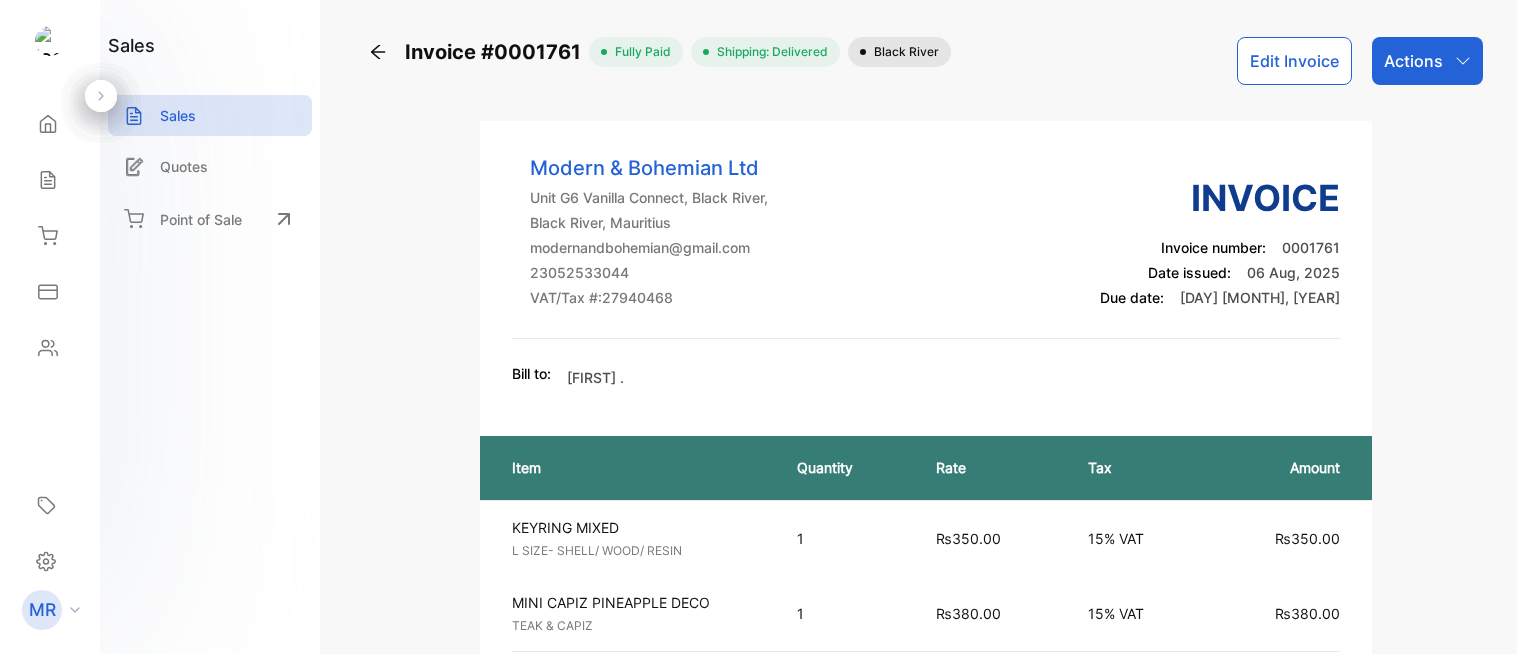 scroll, scrollTop: 0, scrollLeft: 0, axis: both 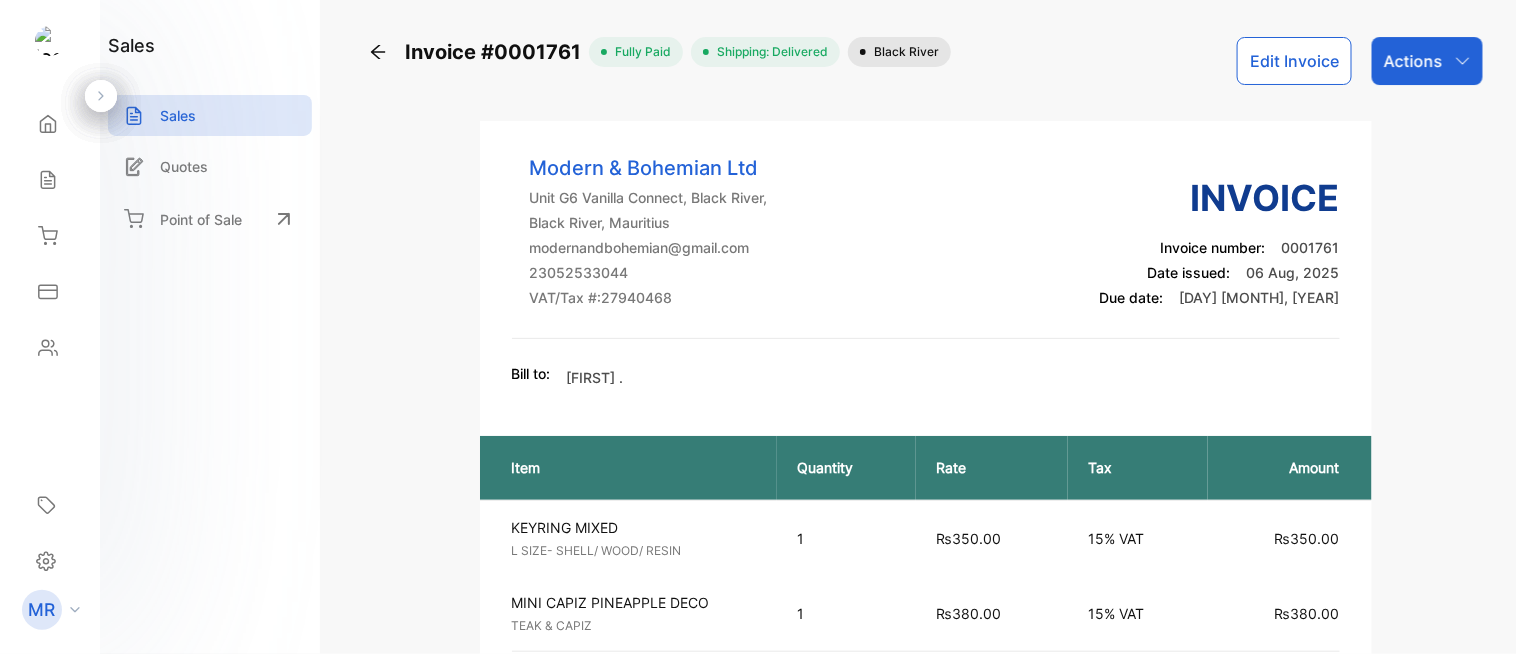 click on "Sales" at bounding box center [178, 115] 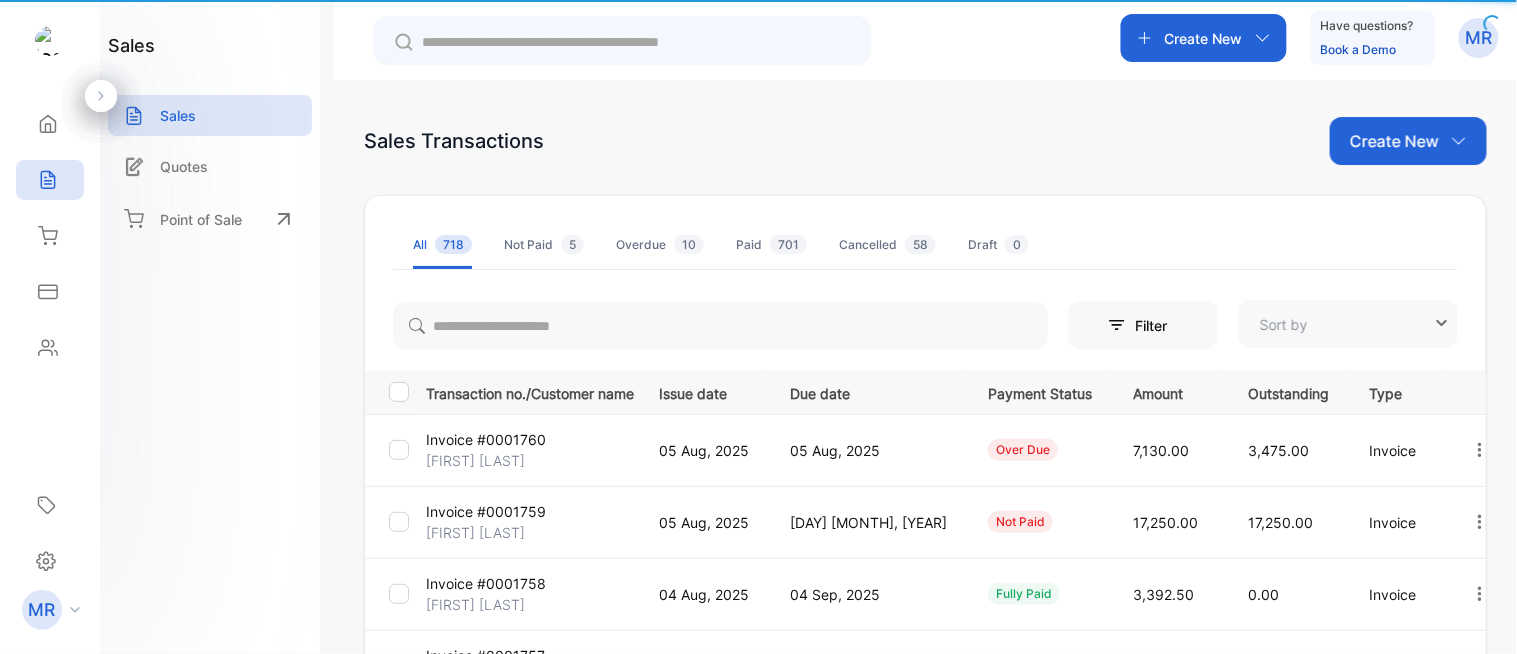 type on "**********" 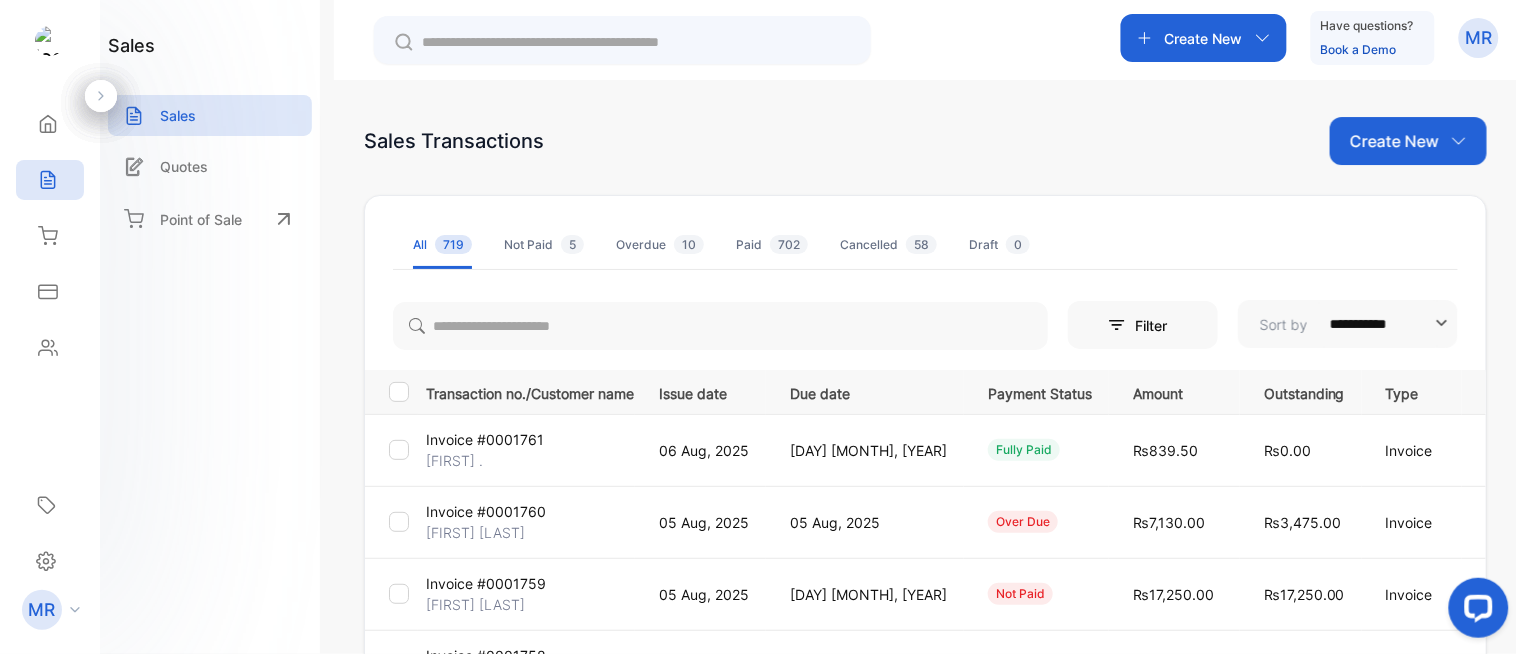scroll, scrollTop: 0, scrollLeft: 0, axis: both 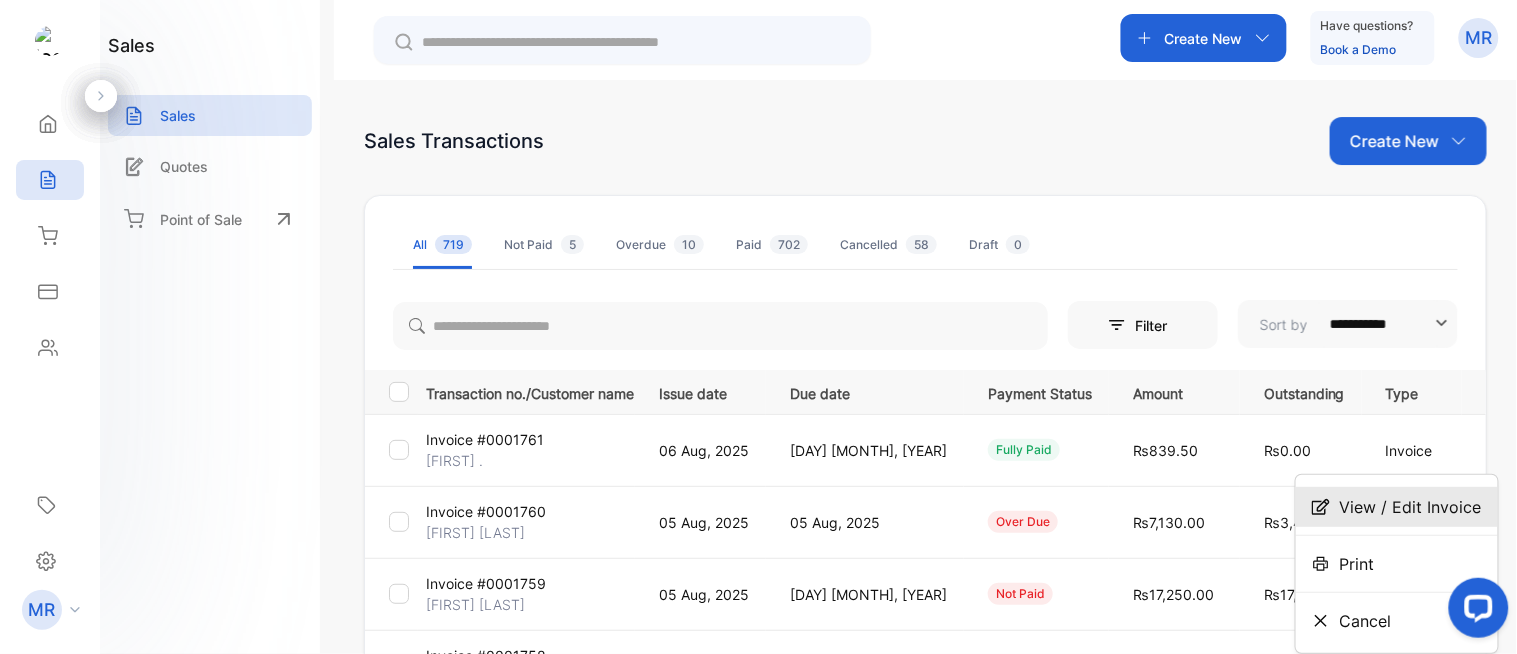 click on "View / Edit Invoice" at bounding box center [1397, 507] 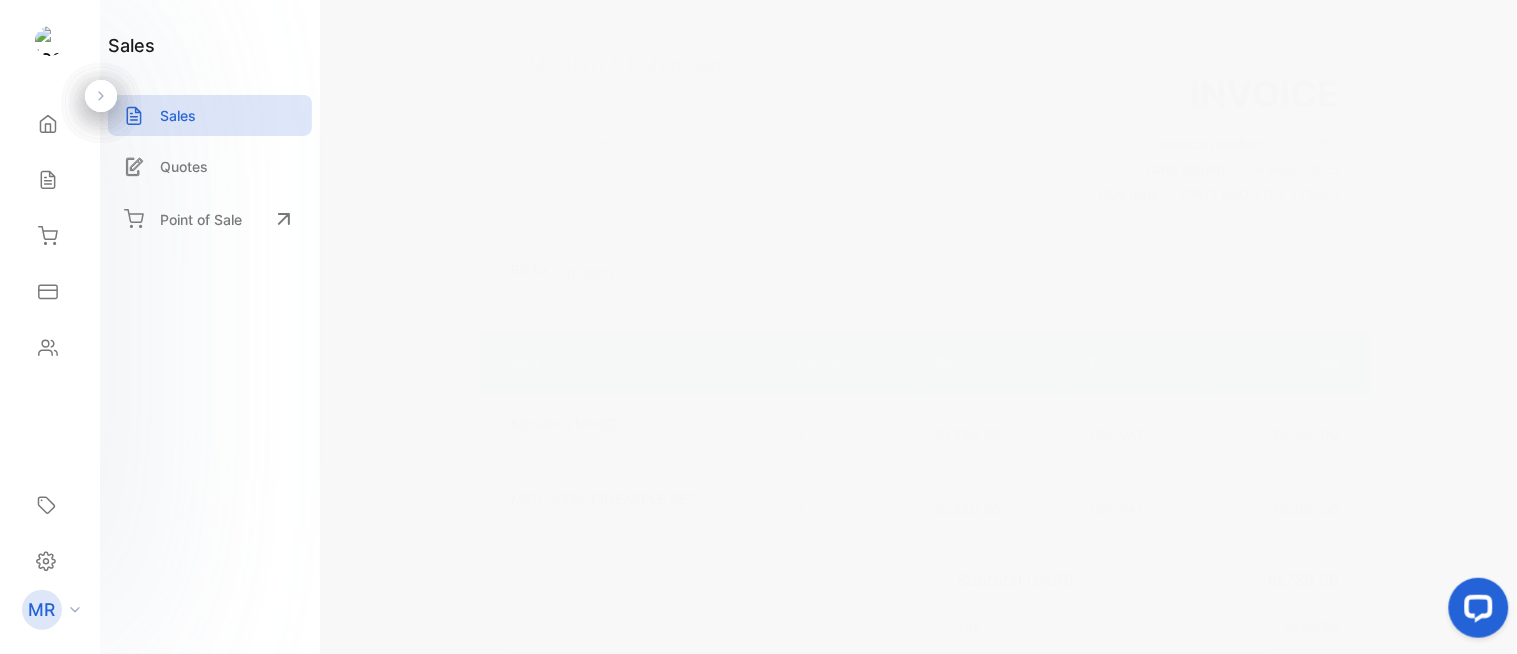 scroll, scrollTop: 0, scrollLeft: 0, axis: both 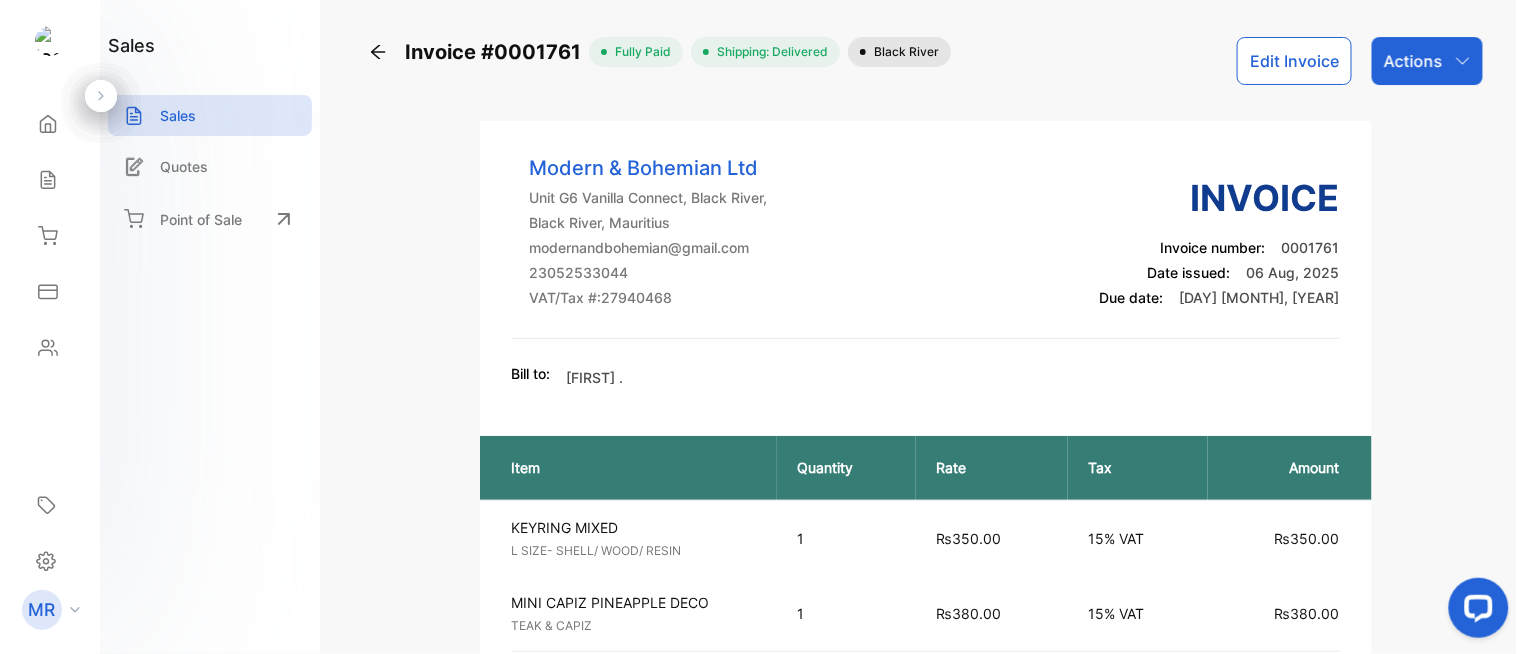 click on "Actions" at bounding box center [1413, 61] 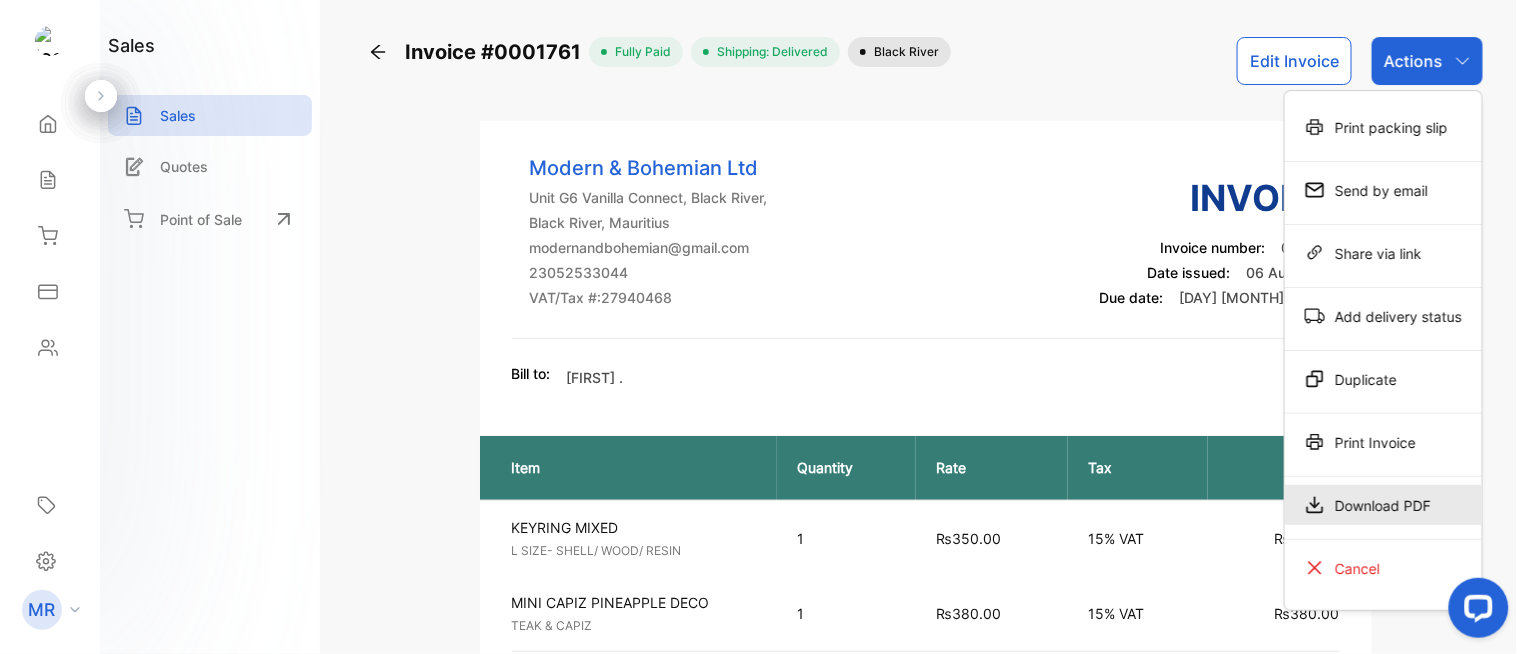 click on "Download PDF" at bounding box center [1383, 505] 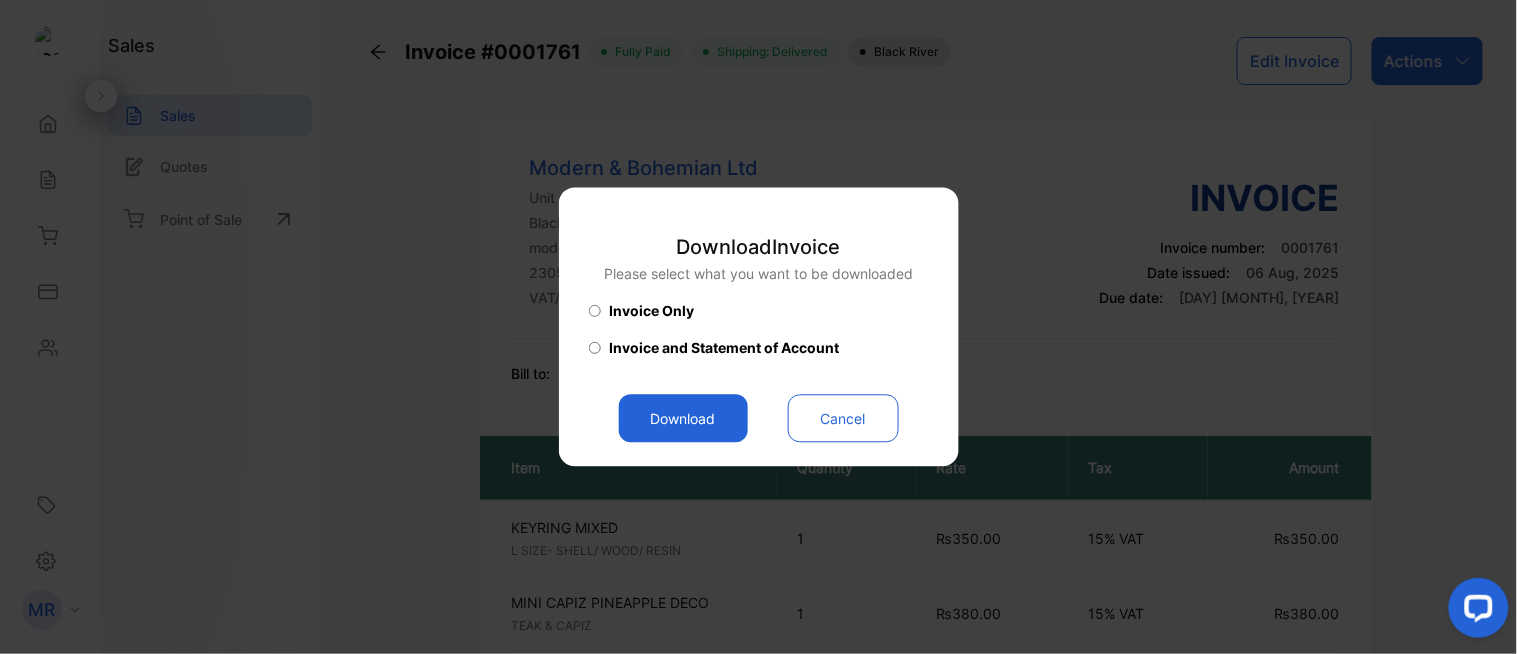 click on "Download" at bounding box center (683, 419) 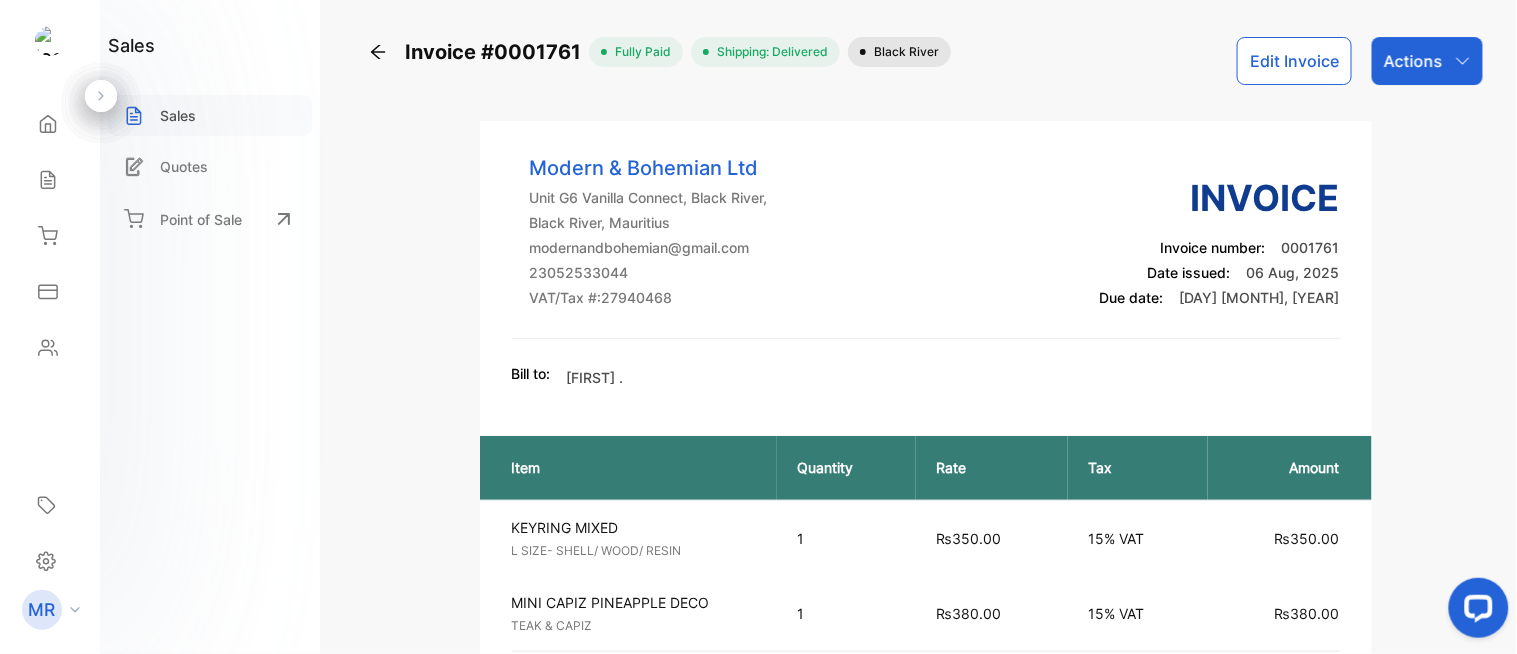 click on "Sales" at bounding box center (178, 115) 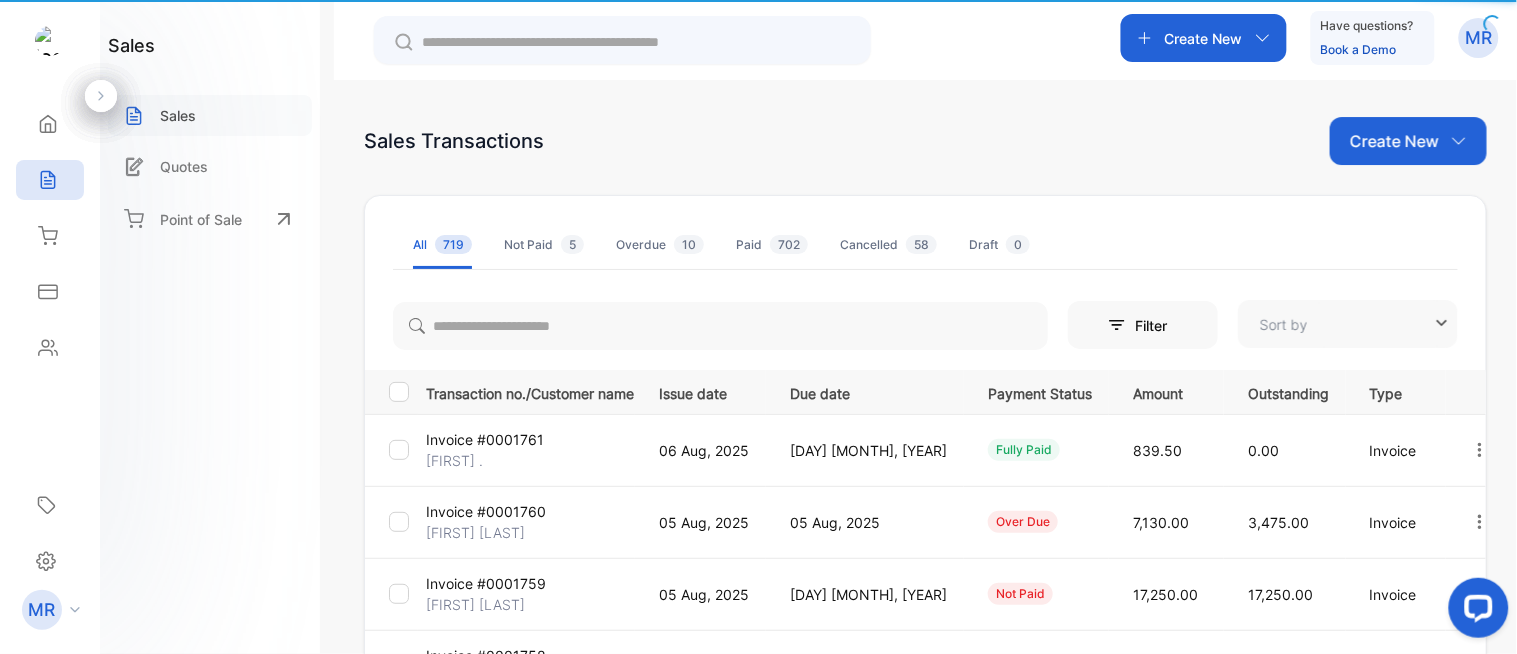 type on "**********" 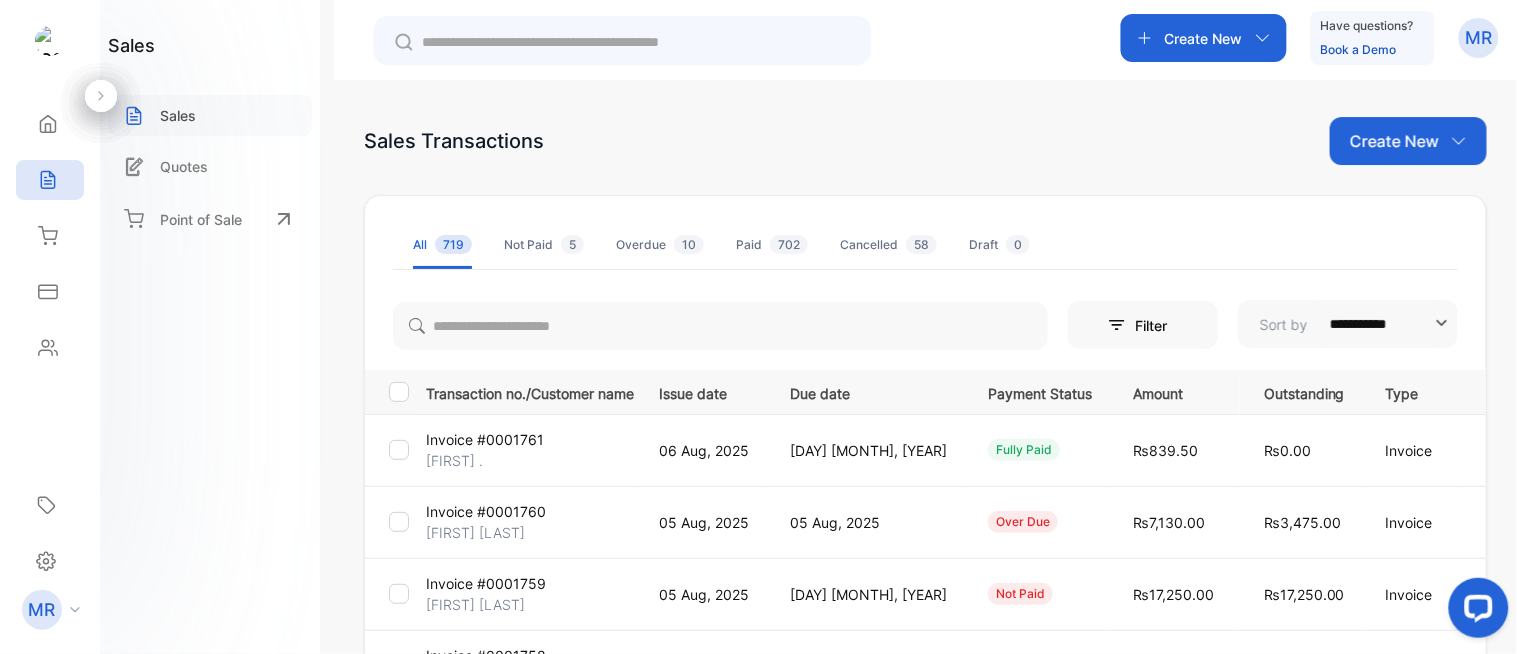 click on "Sales" at bounding box center [210, 115] 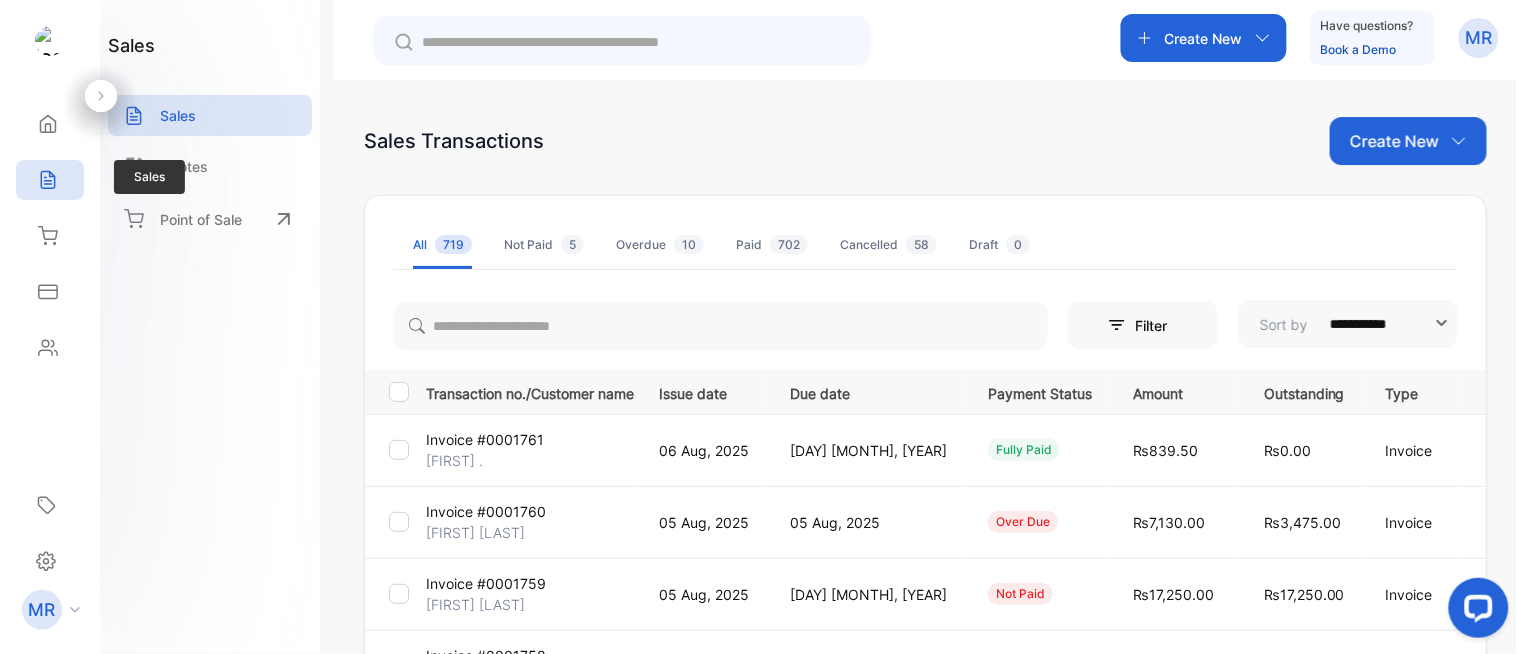 click on "Sales" at bounding box center [50, 180] 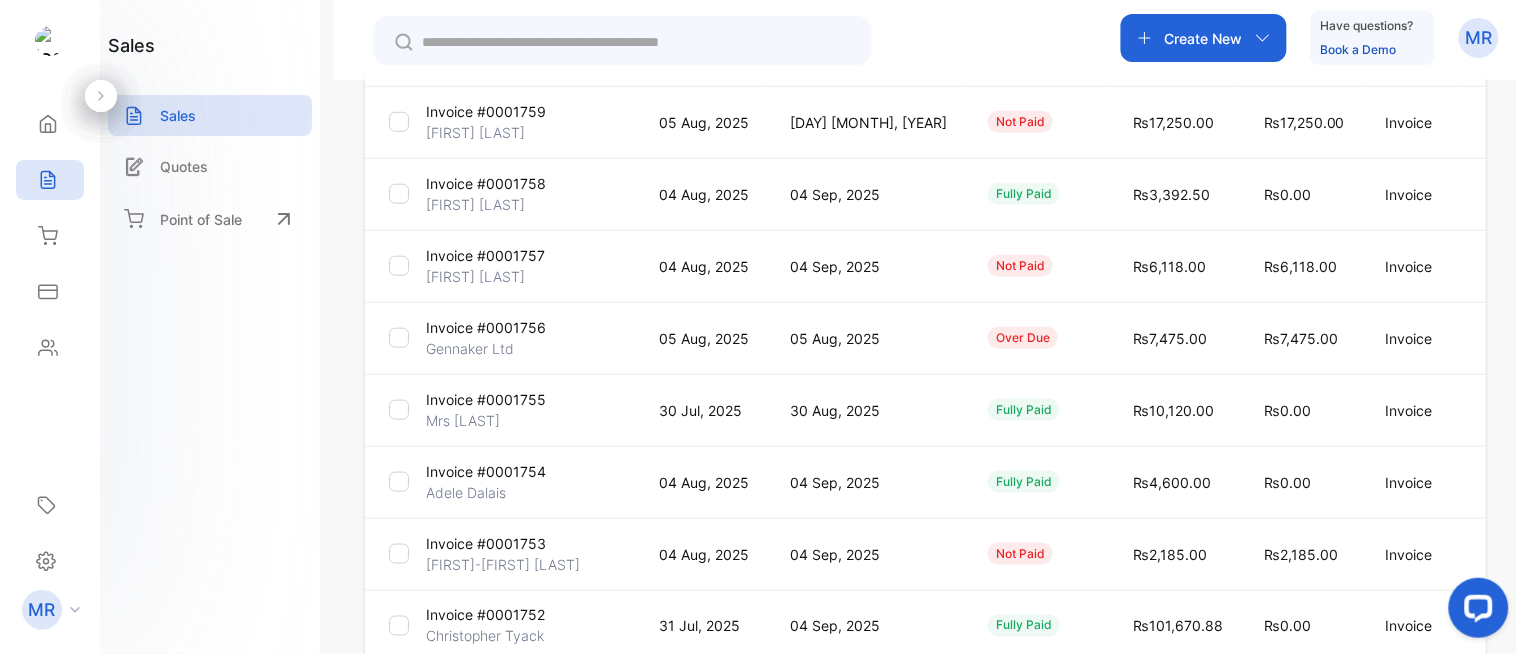 scroll, scrollTop: 570, scrollLeft: 0, axis: vertical 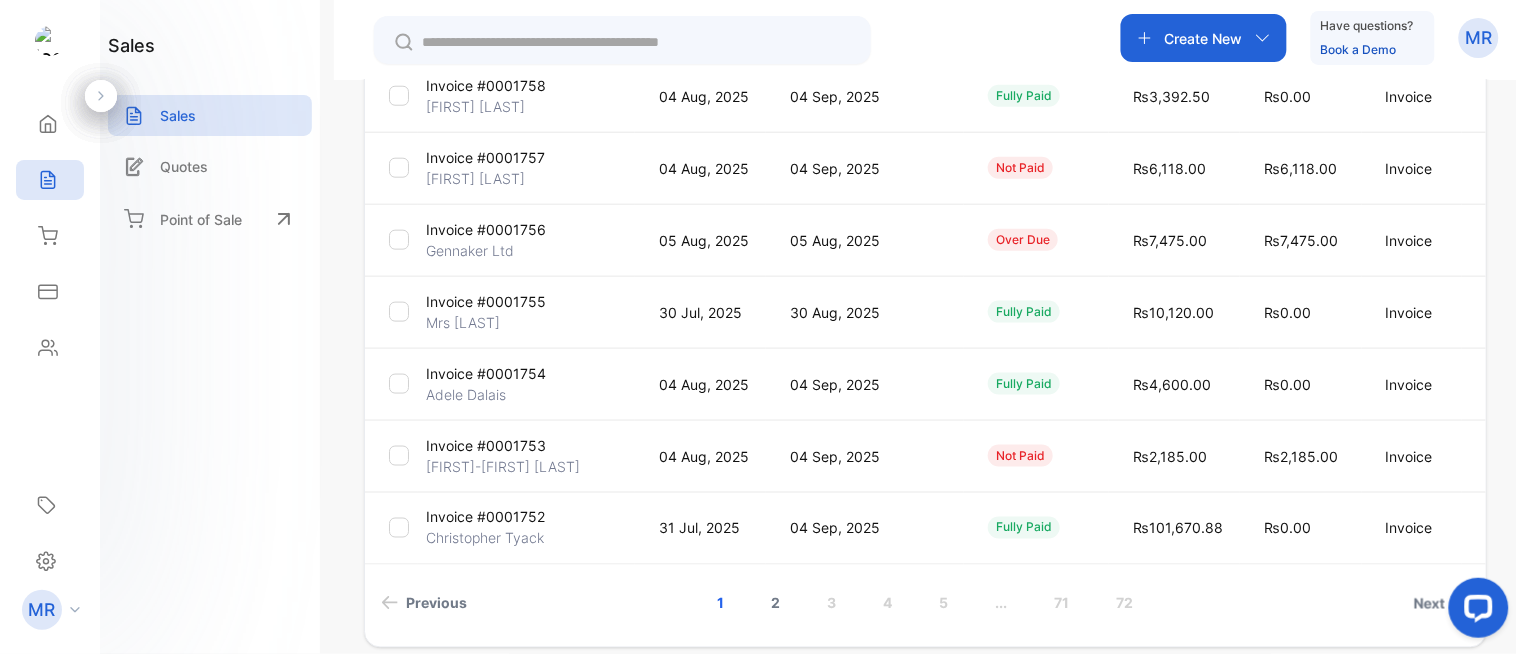 click on "2" at bounding box center (776, 603) 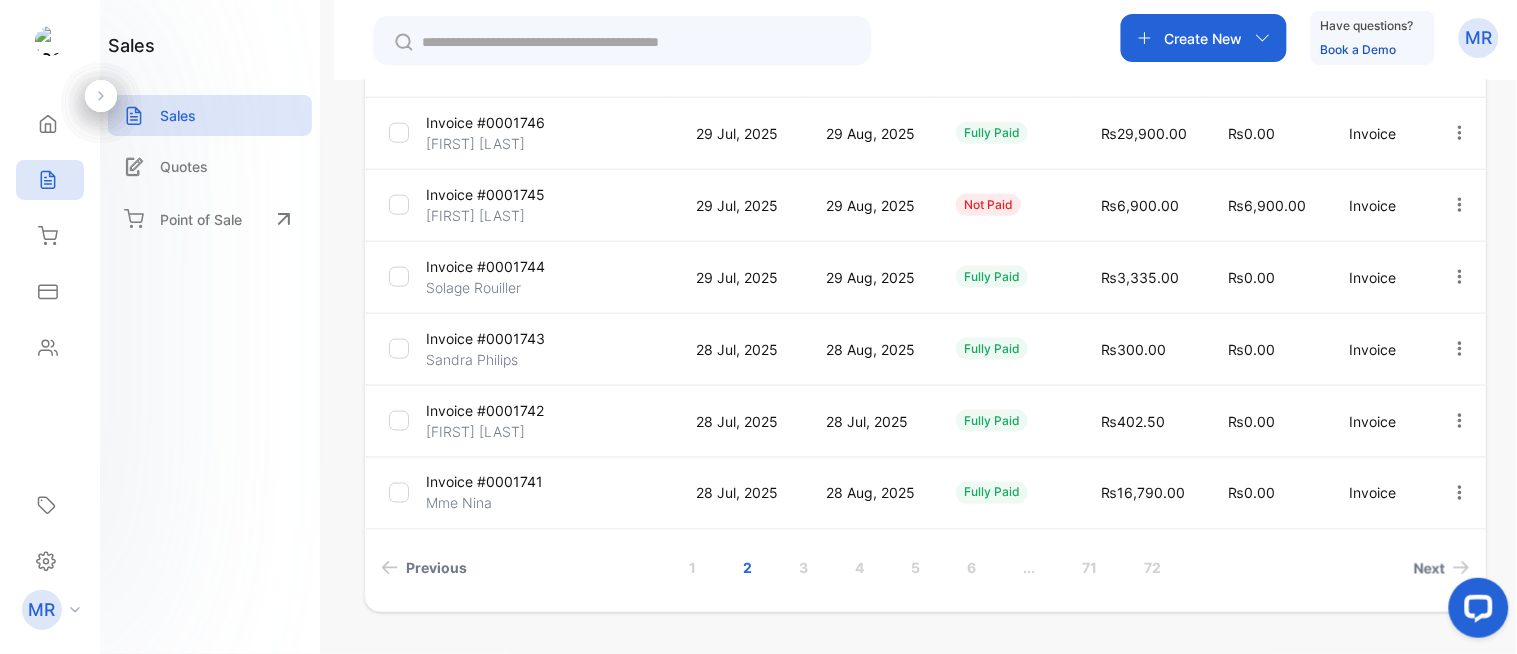 scroll, scrollTop: 656, scrollLeft: 0, axis: vertical 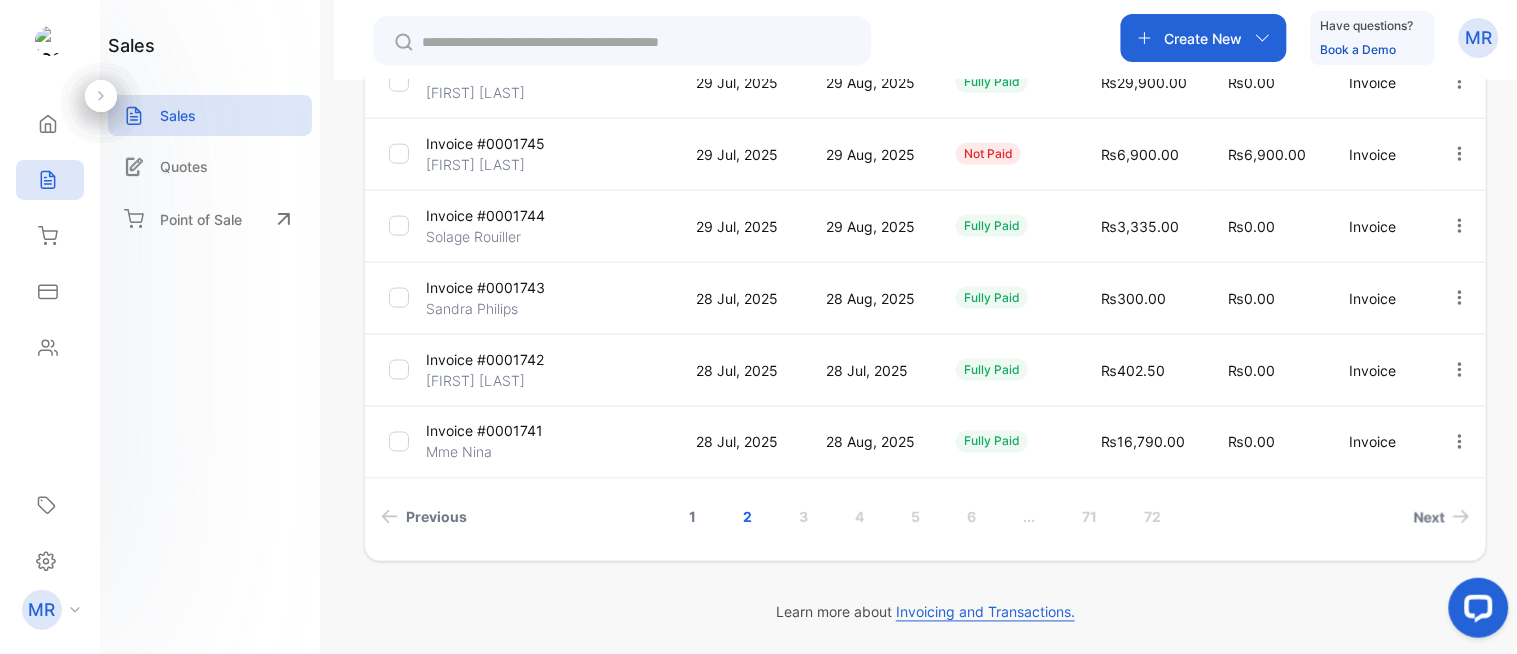click on "1" at bounding box center (693, 517) 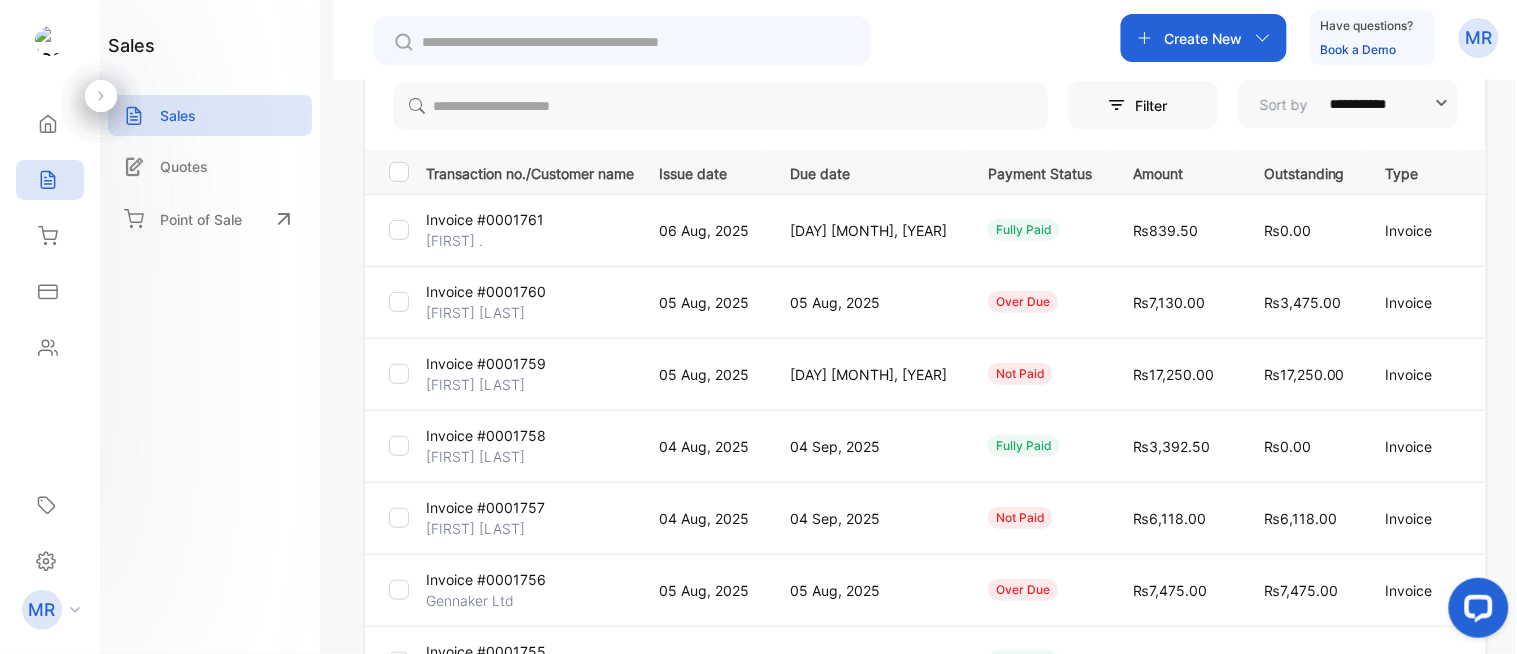 scroll, scrollTop: 0, scrollLeft: 0, axis: both 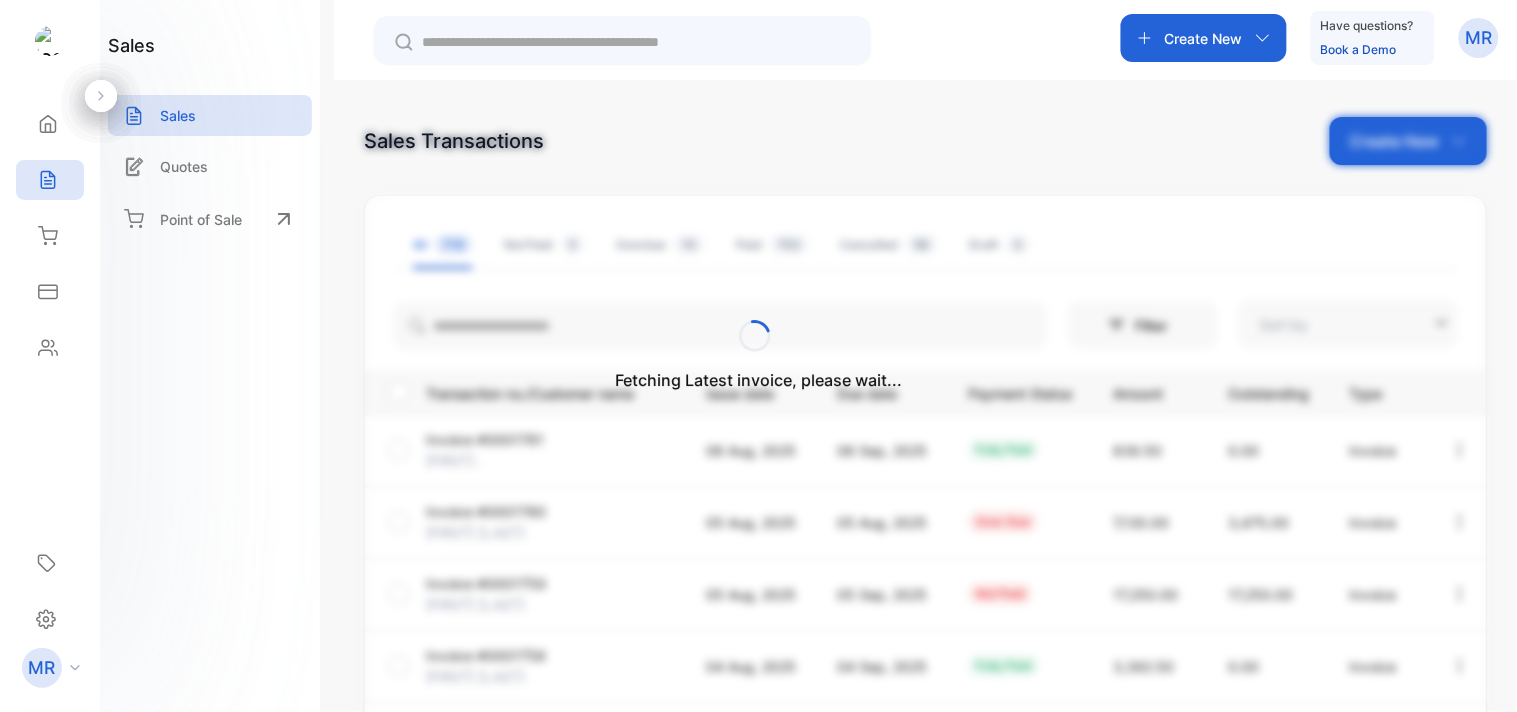 type on "**********" 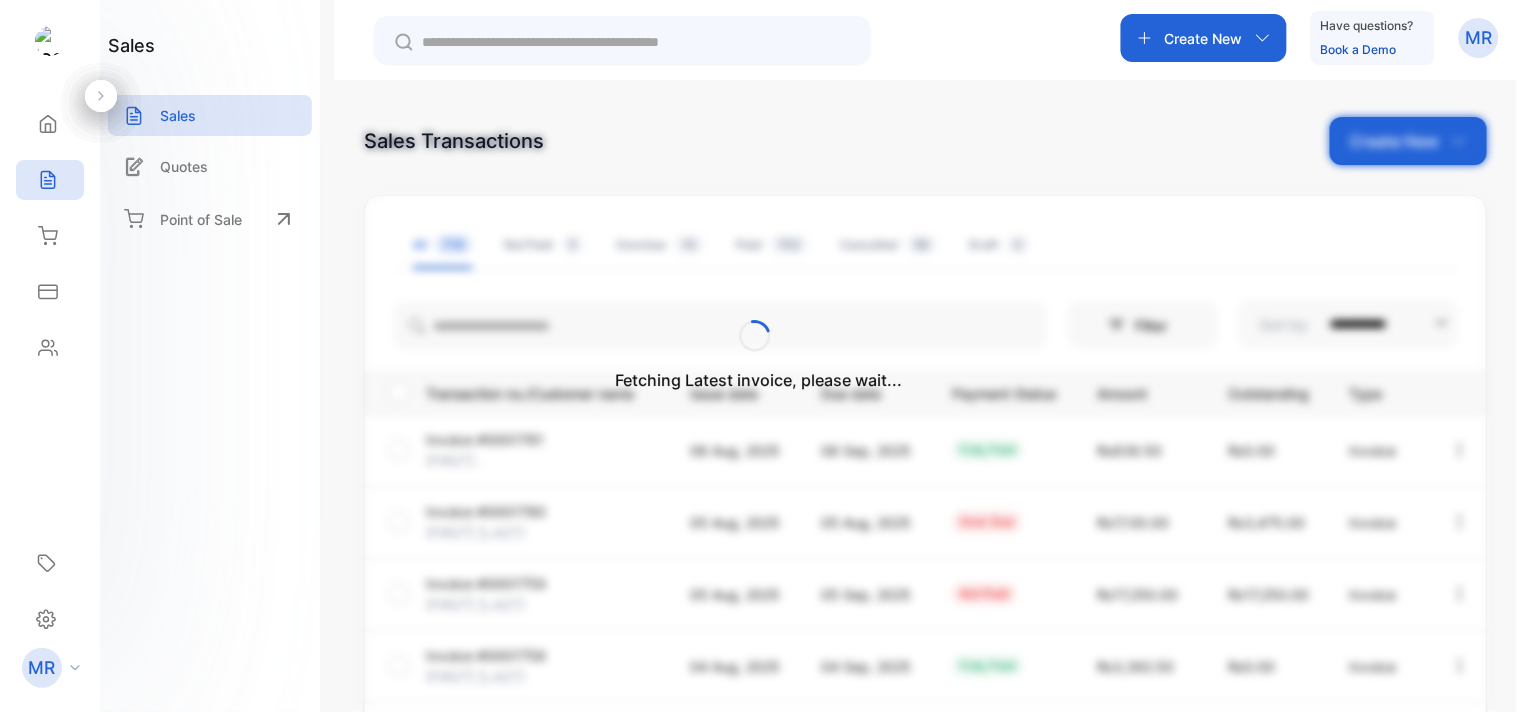 scroll, scrollTop: 0, scrollLeft: 0, axis: both 